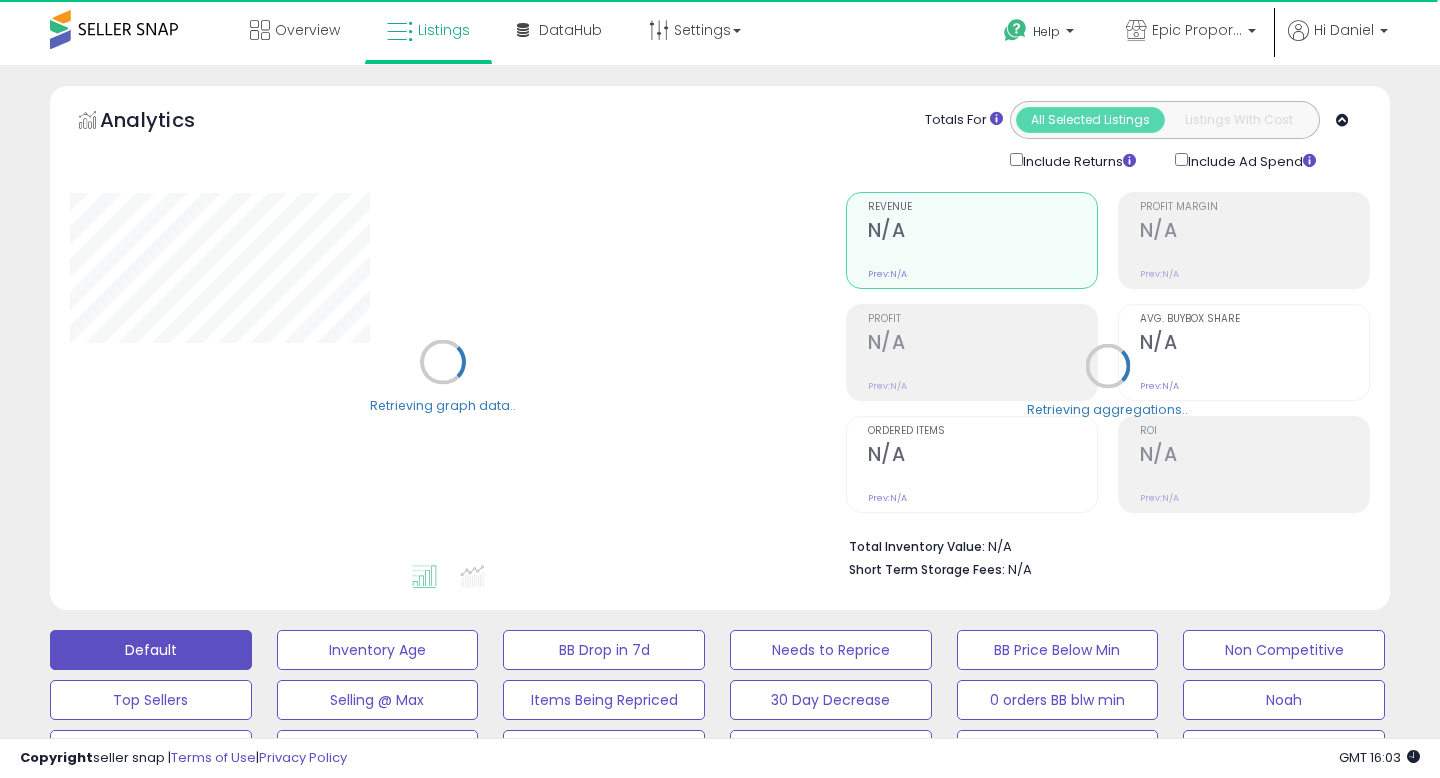 scroll, scrollTop: 228, scrollLeft: 0, axis: vertical 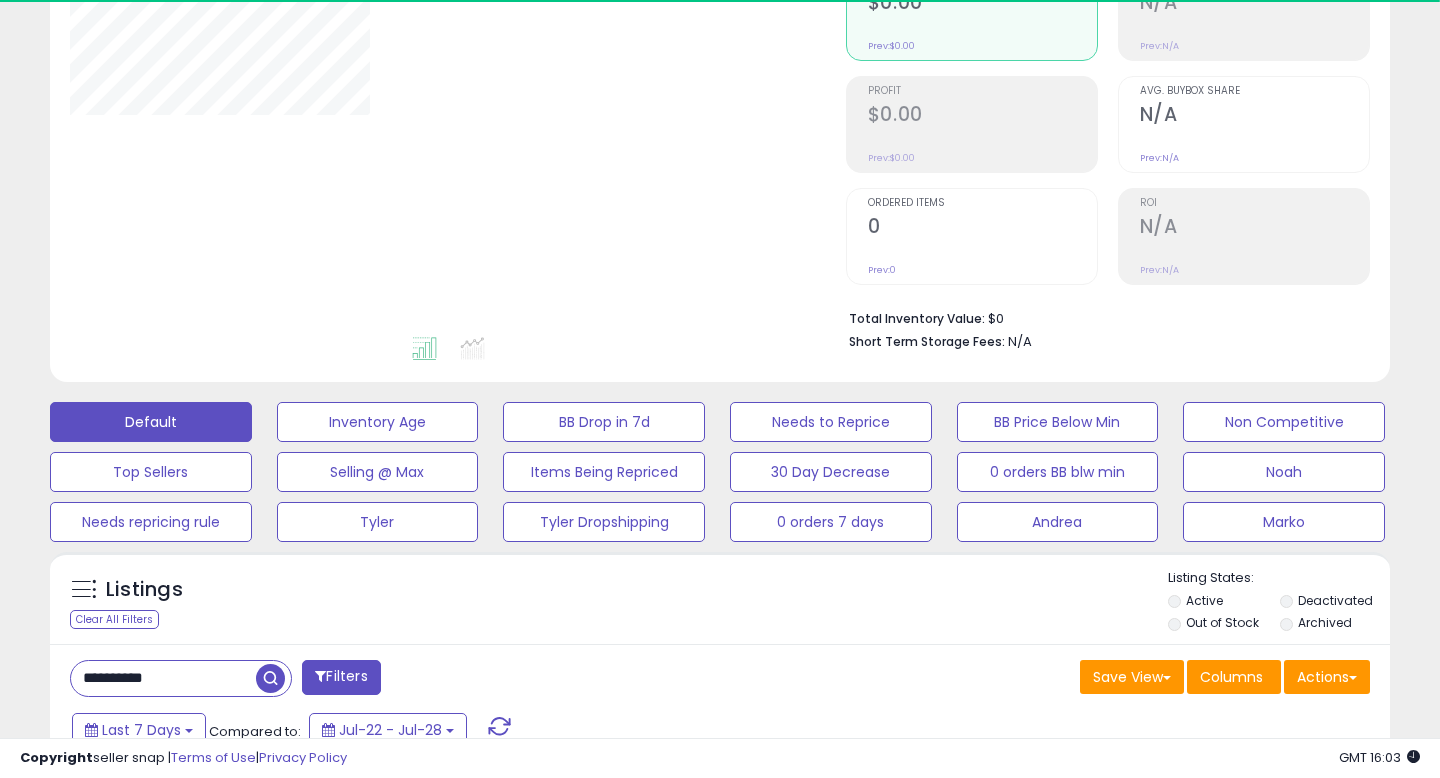 click on "**********" at bounding box center [163, 678] 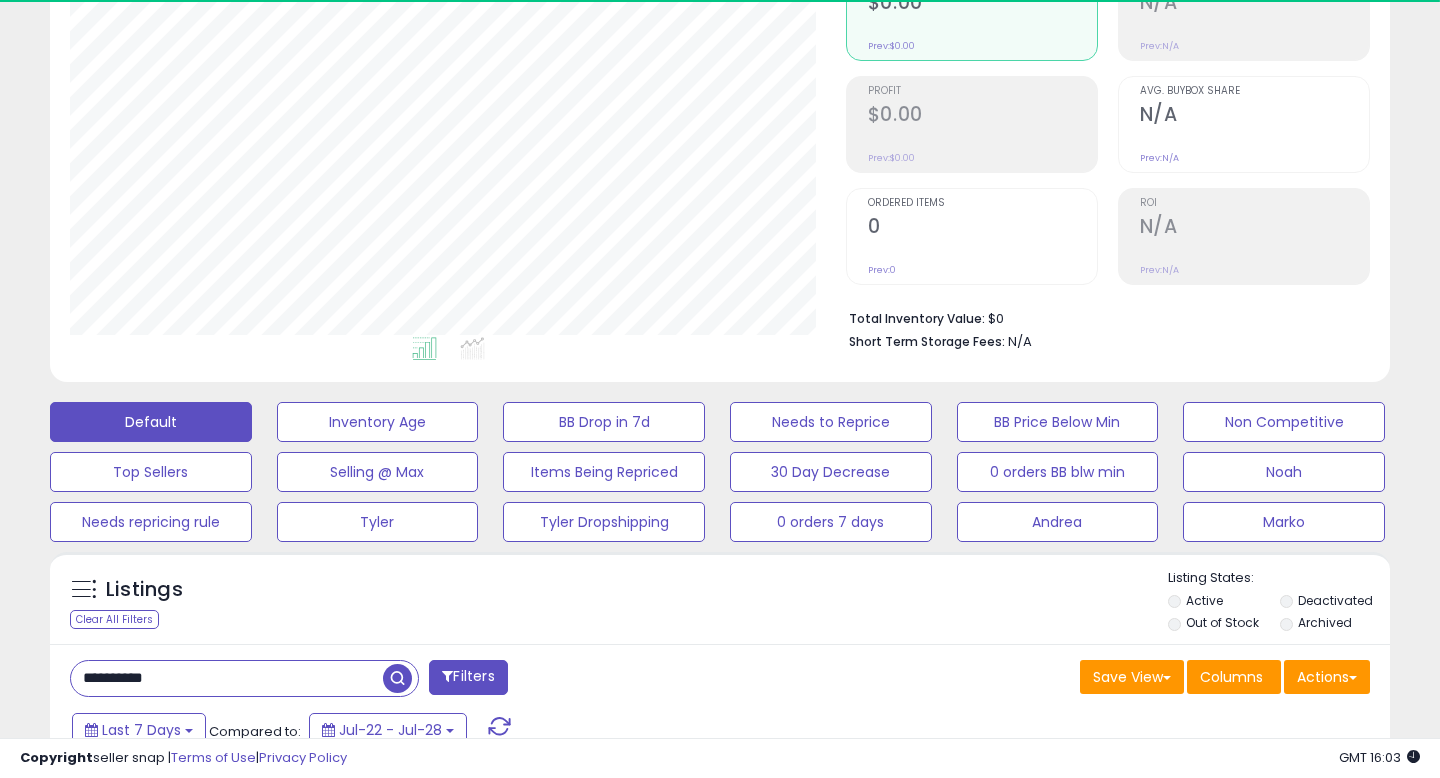scroll, scrollTop: 587, scrollLeft: 0, axis: vertical 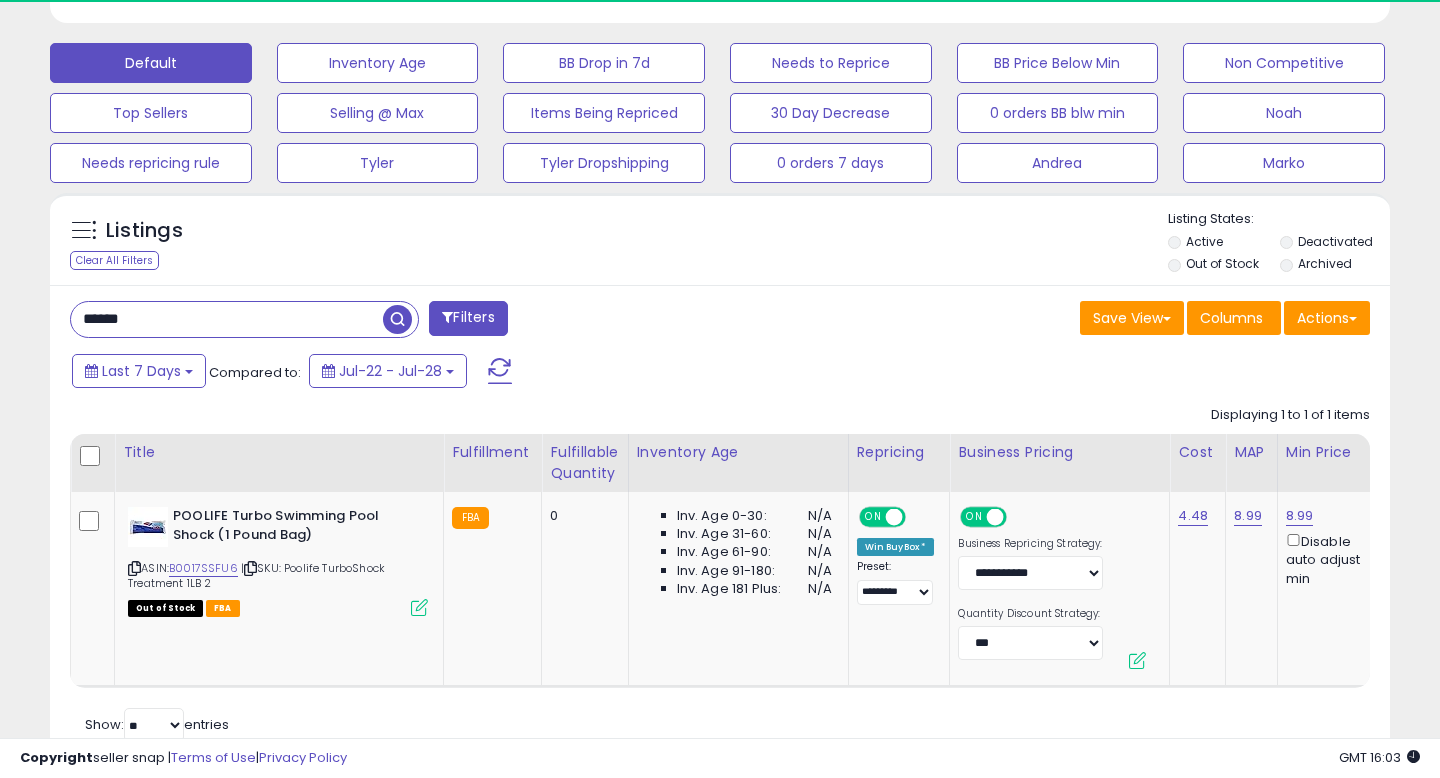 type on "*****" 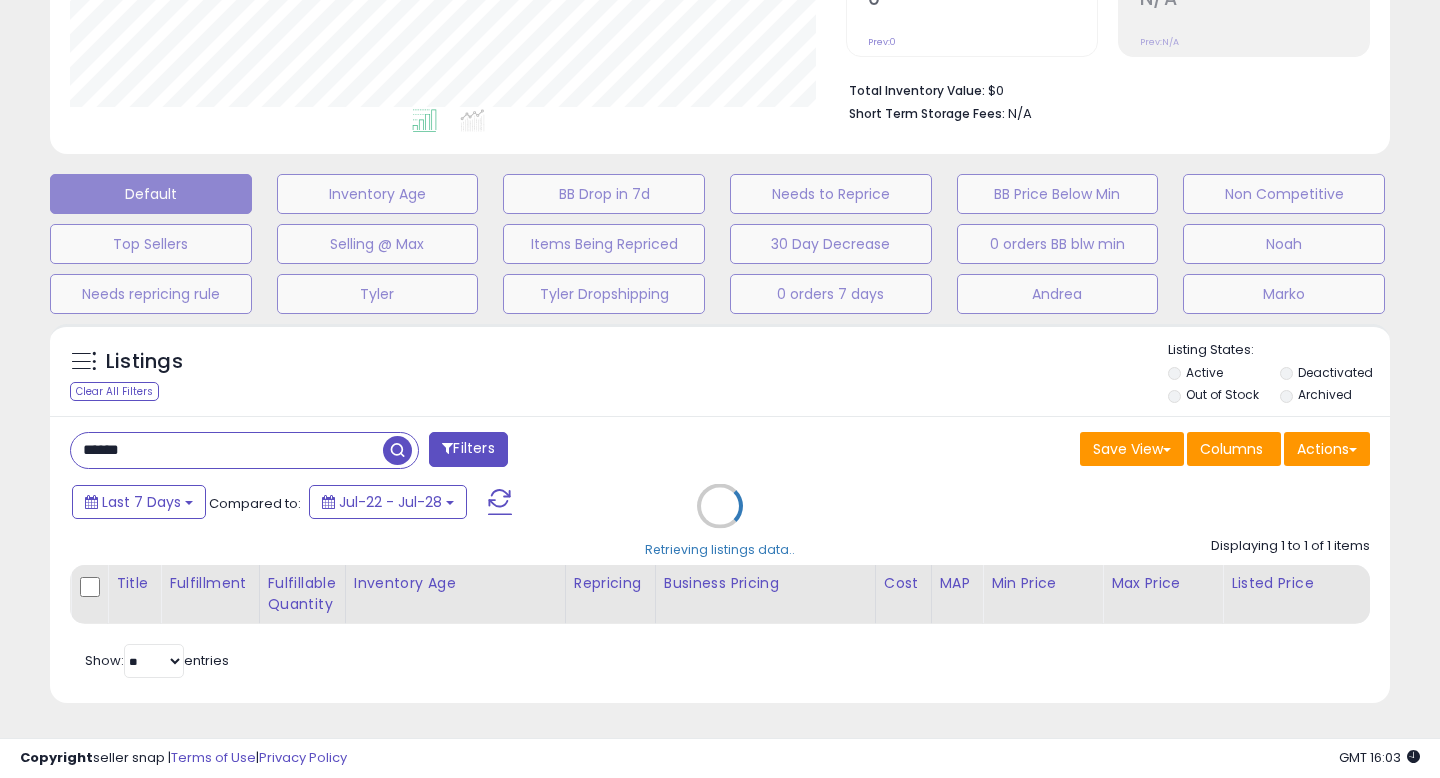 scroll, scrollTop: 456, scrollLeft: 0, axis: vertical 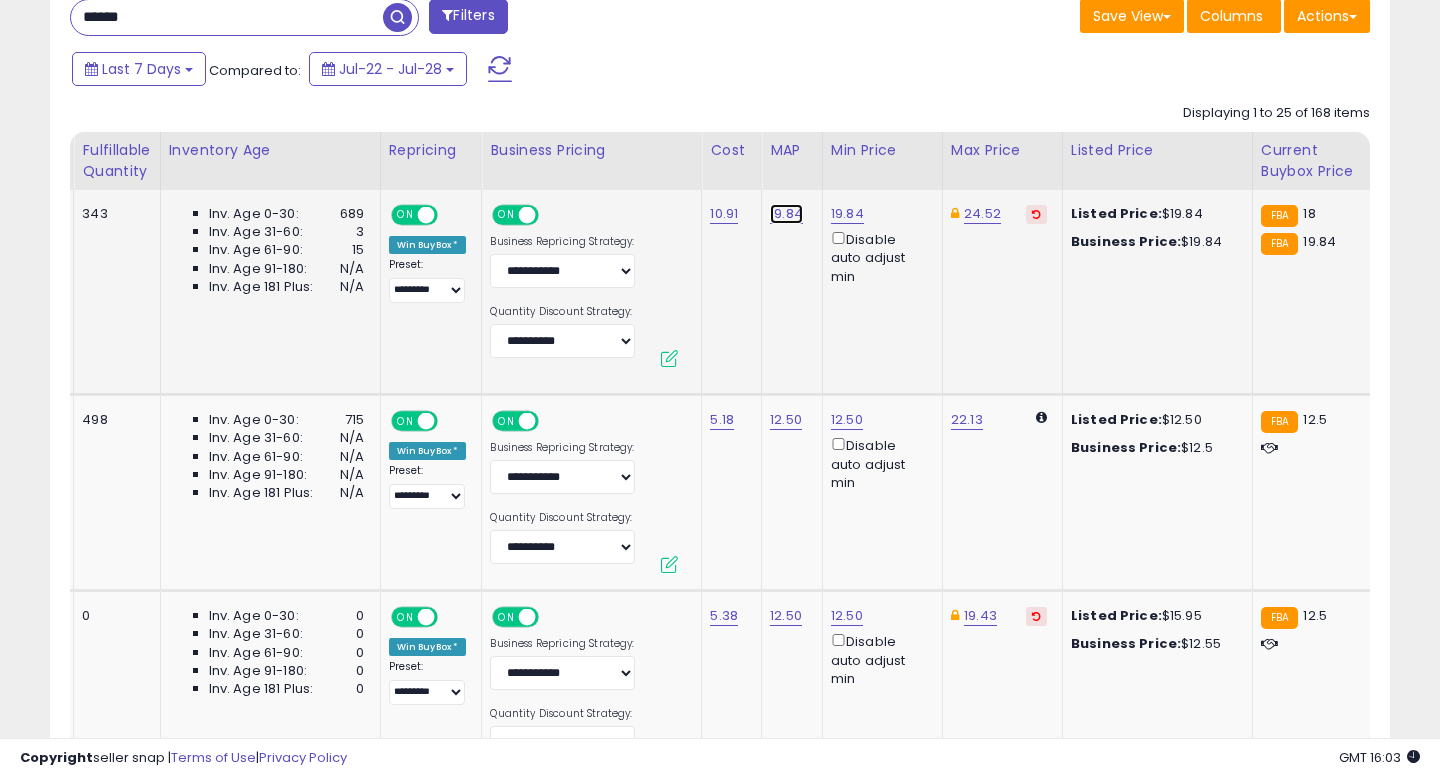 click on "19.84" at bounding box center [786, 214] 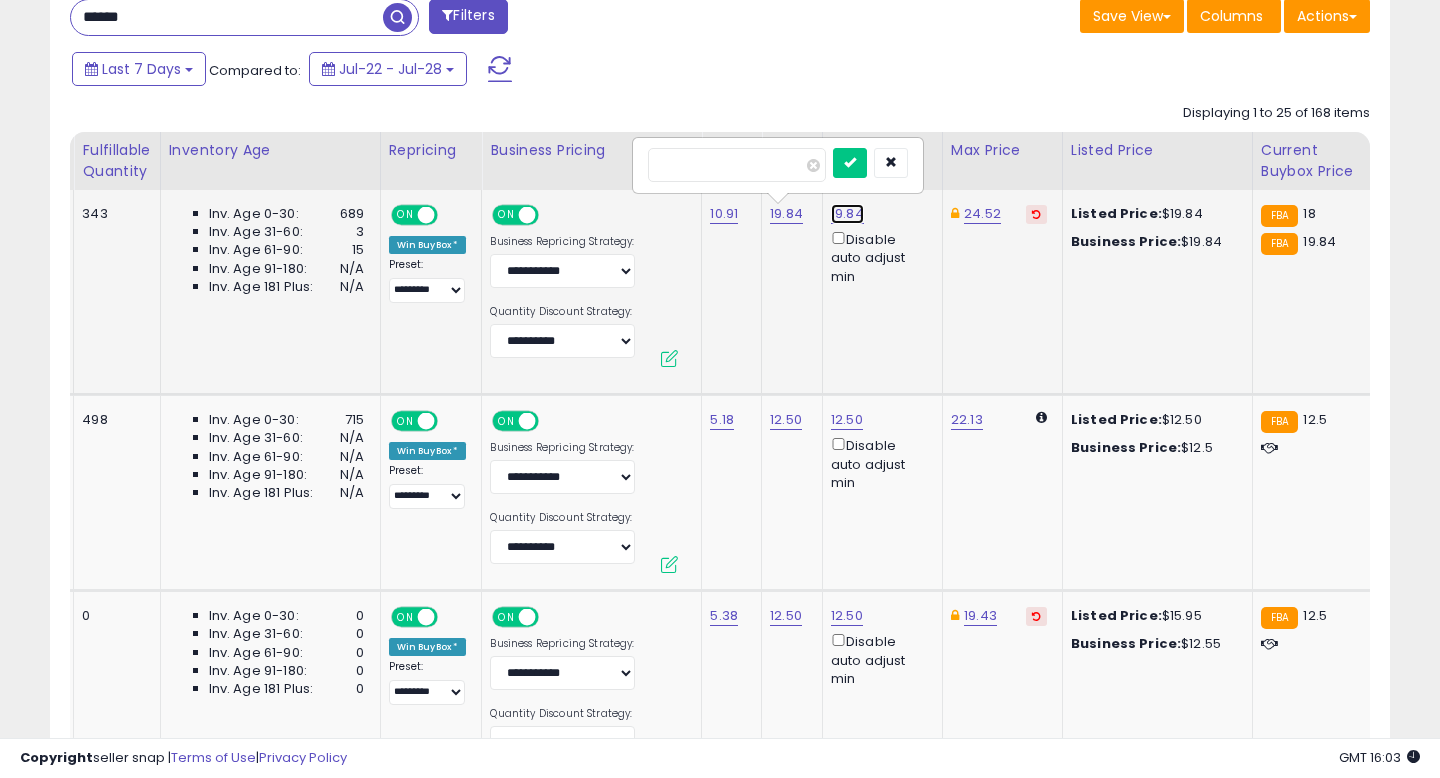 click on "19.84" at bounding box center [847, 214] 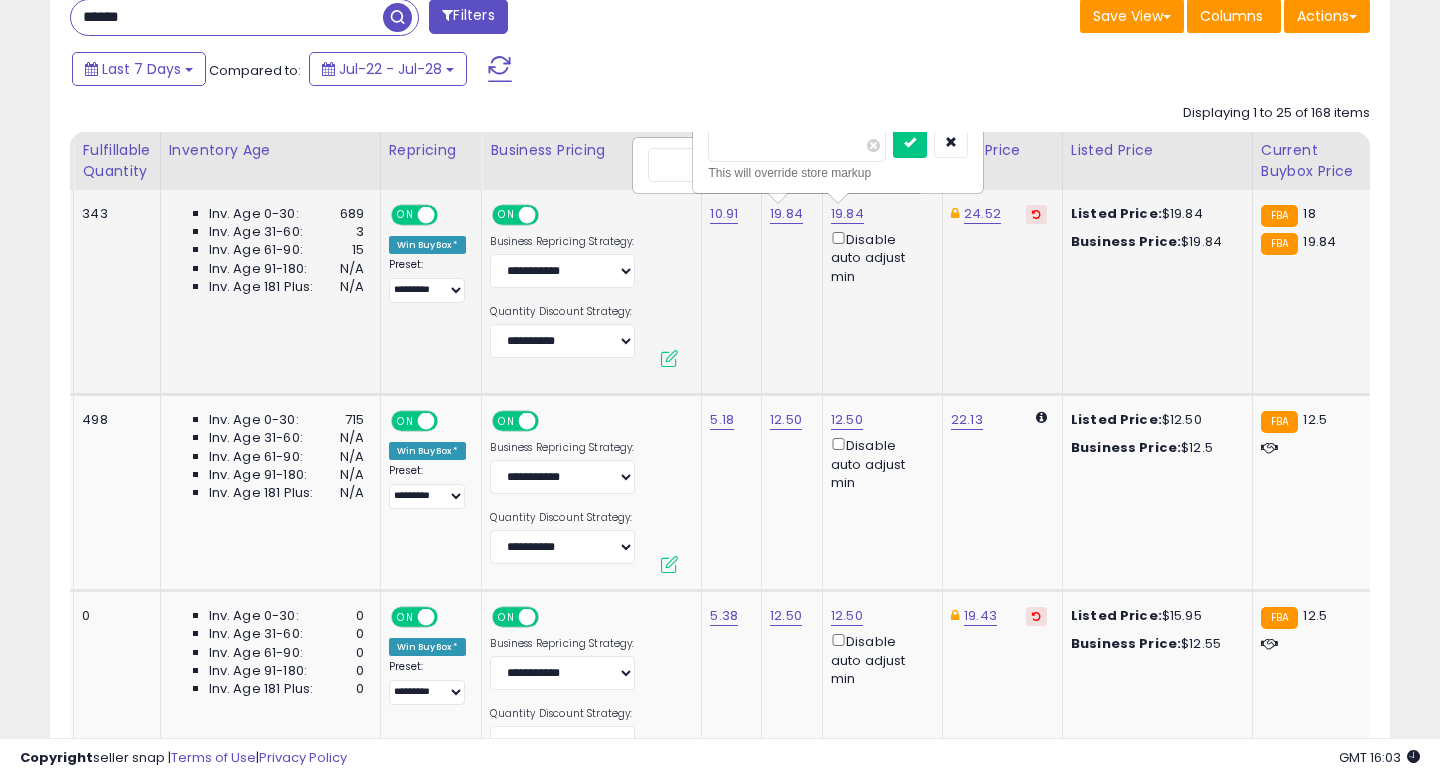 type on "*****" 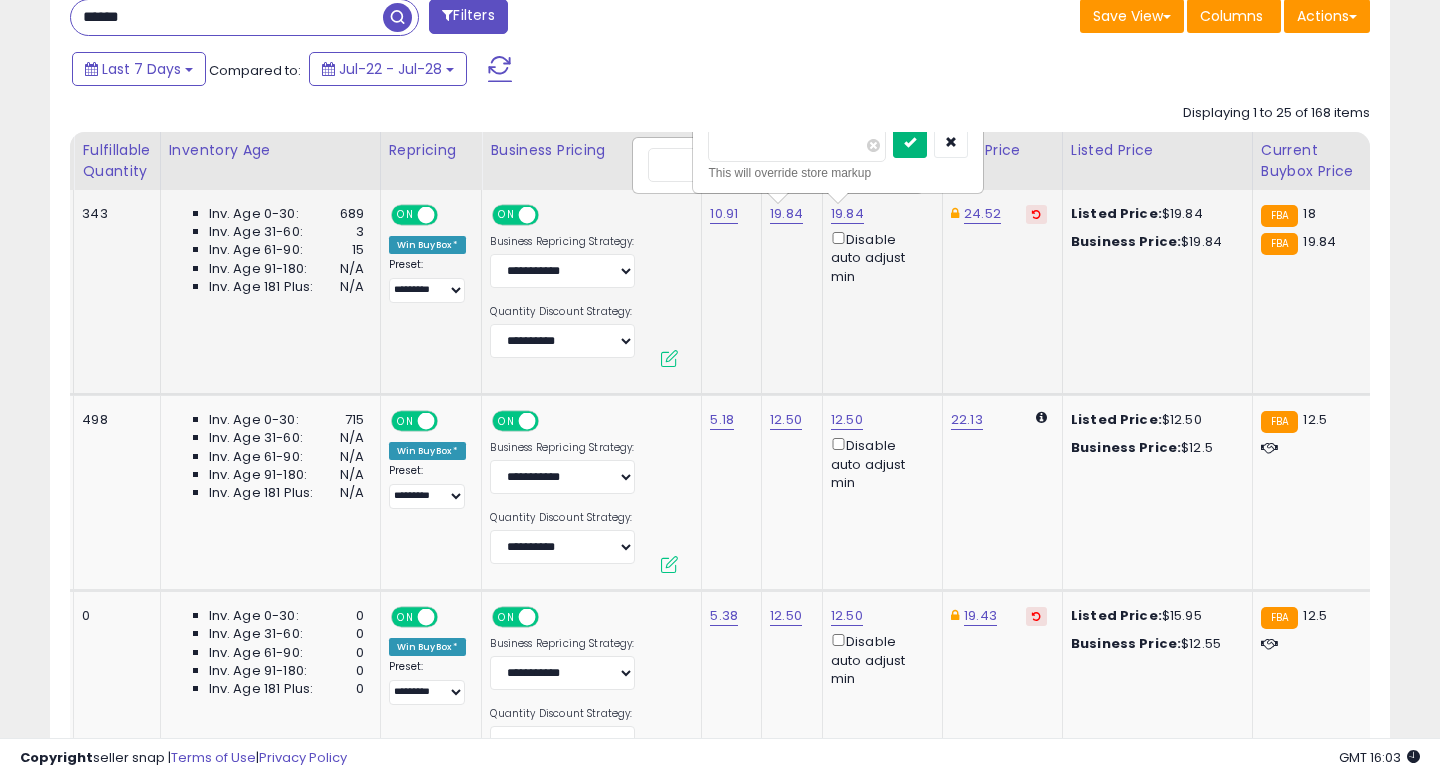 click at bounding box center [910, 143] 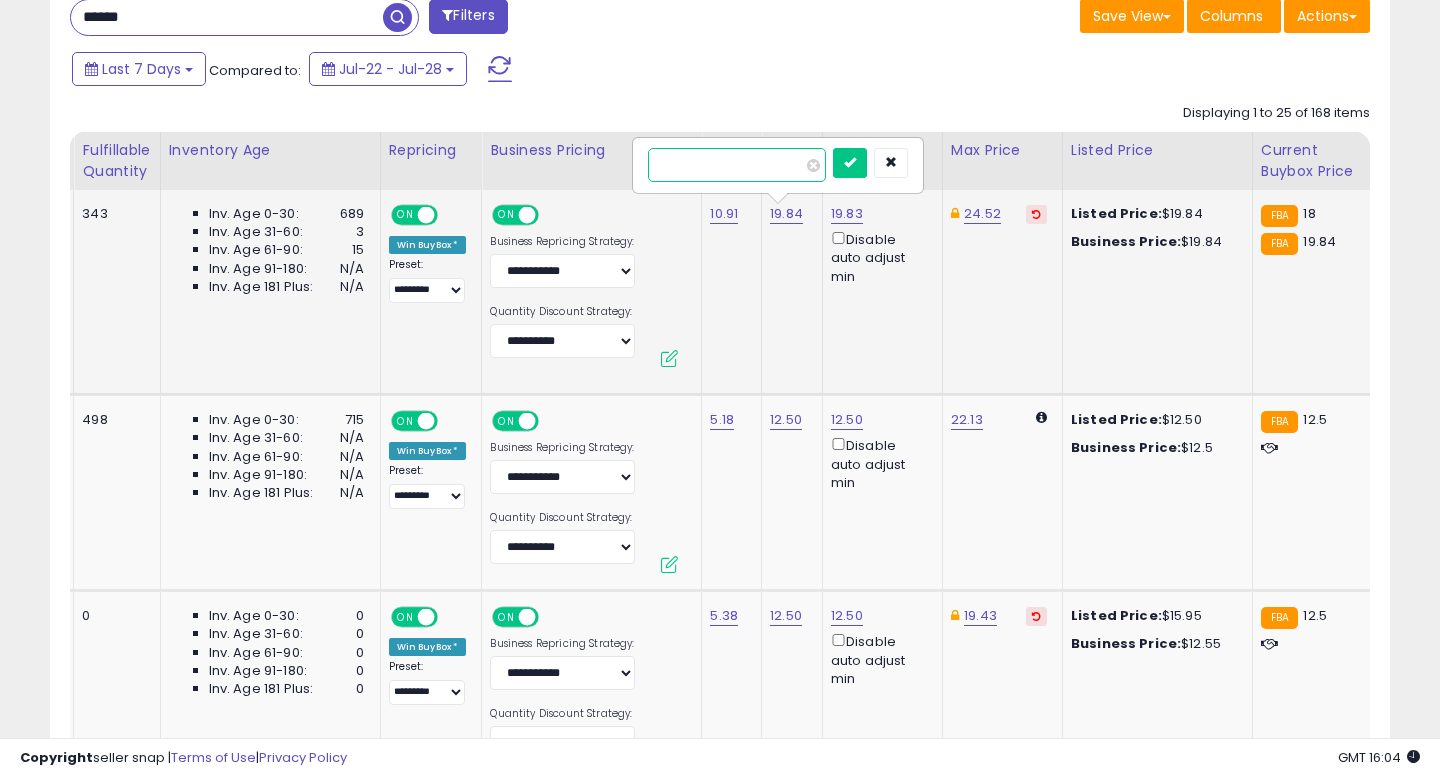 click on "*****" at bounding box center (737, 165) 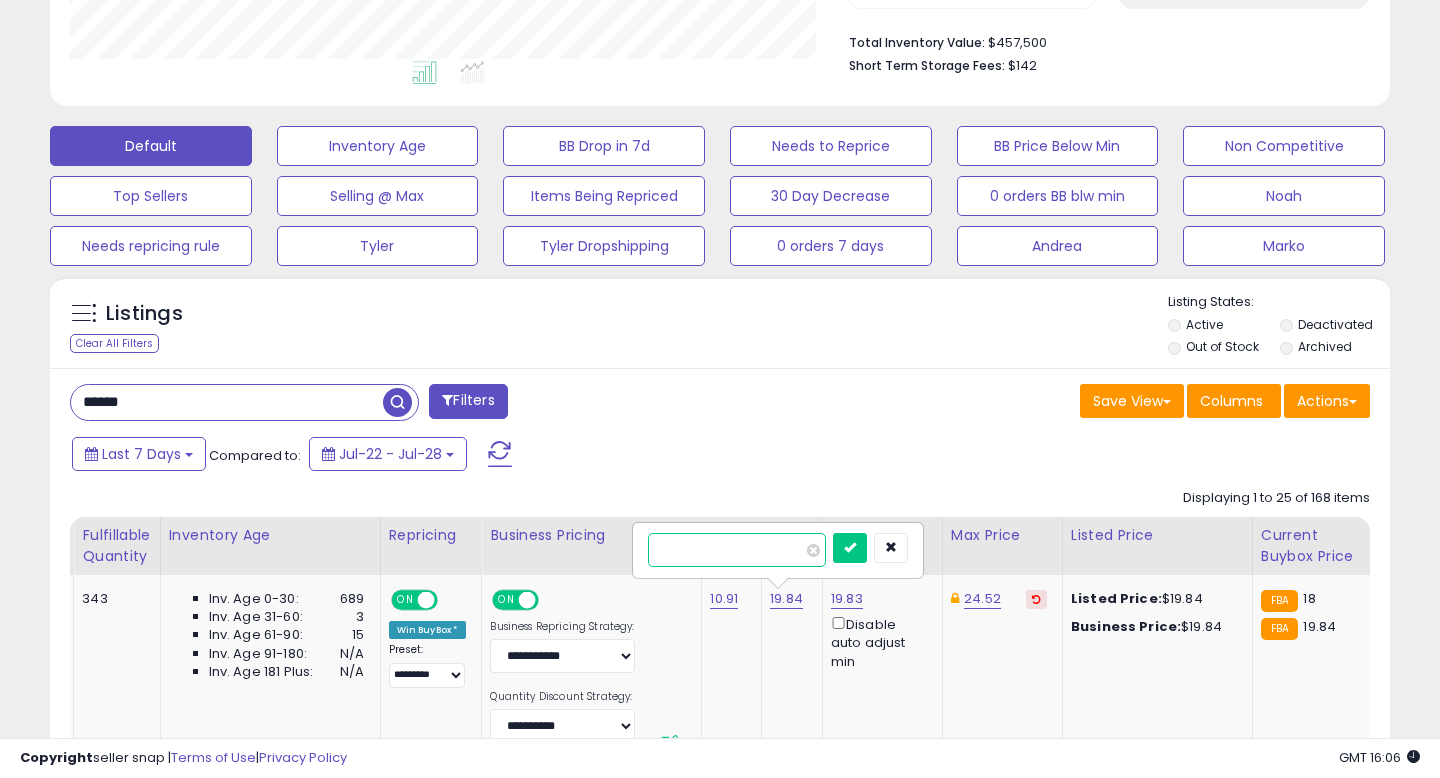 scroll, scrollTop: 744, scrollLeft: 0, axis: vertical 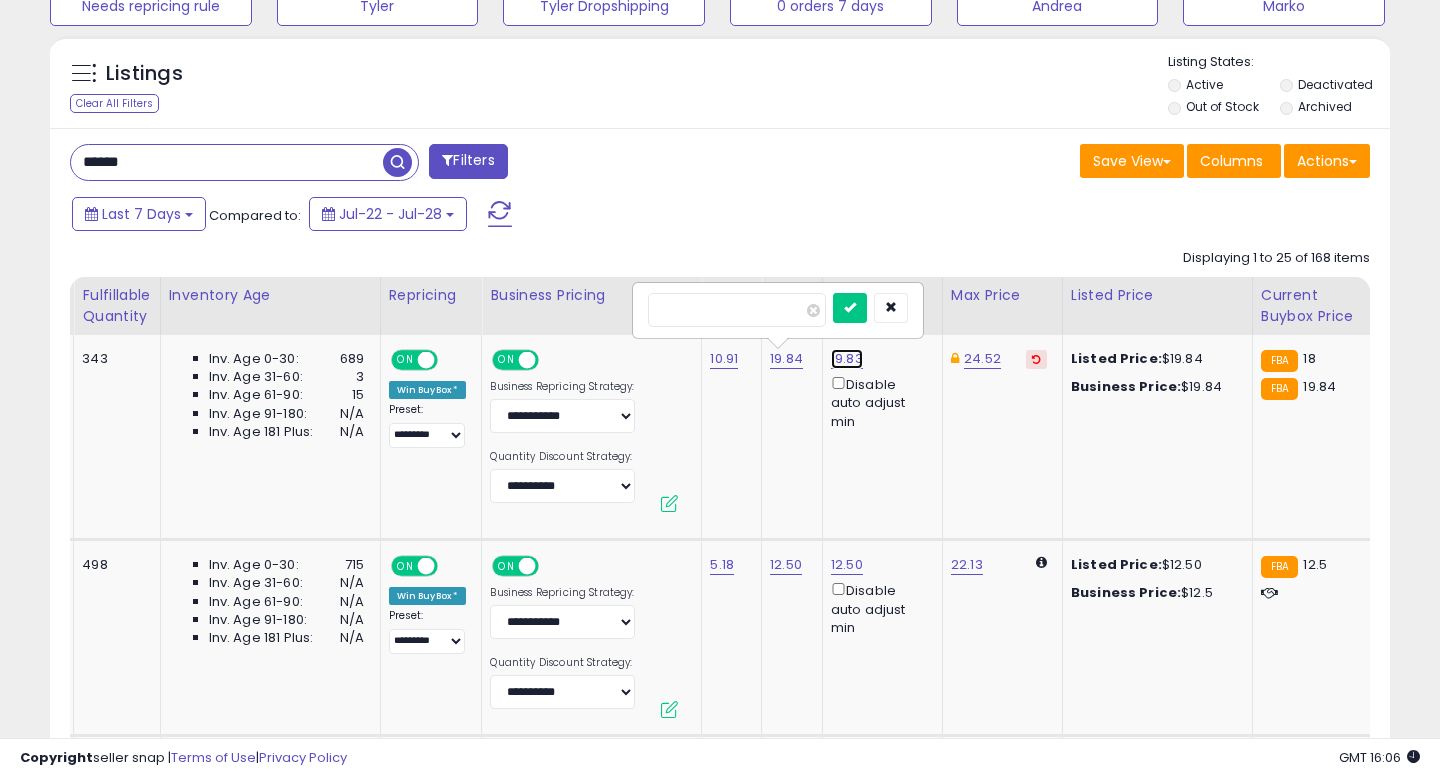 click on "19.83" at bounding box center [847, 359] 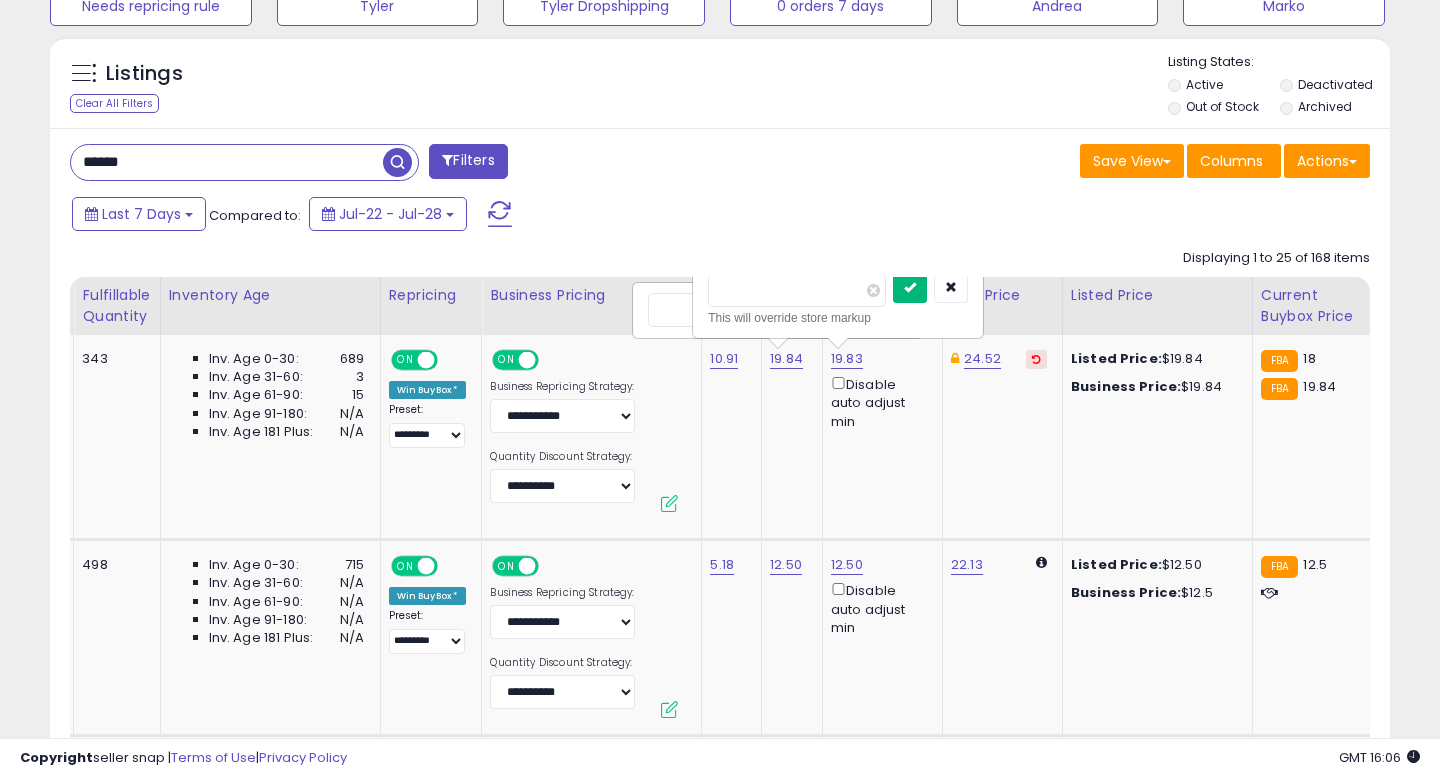 type on "*****" 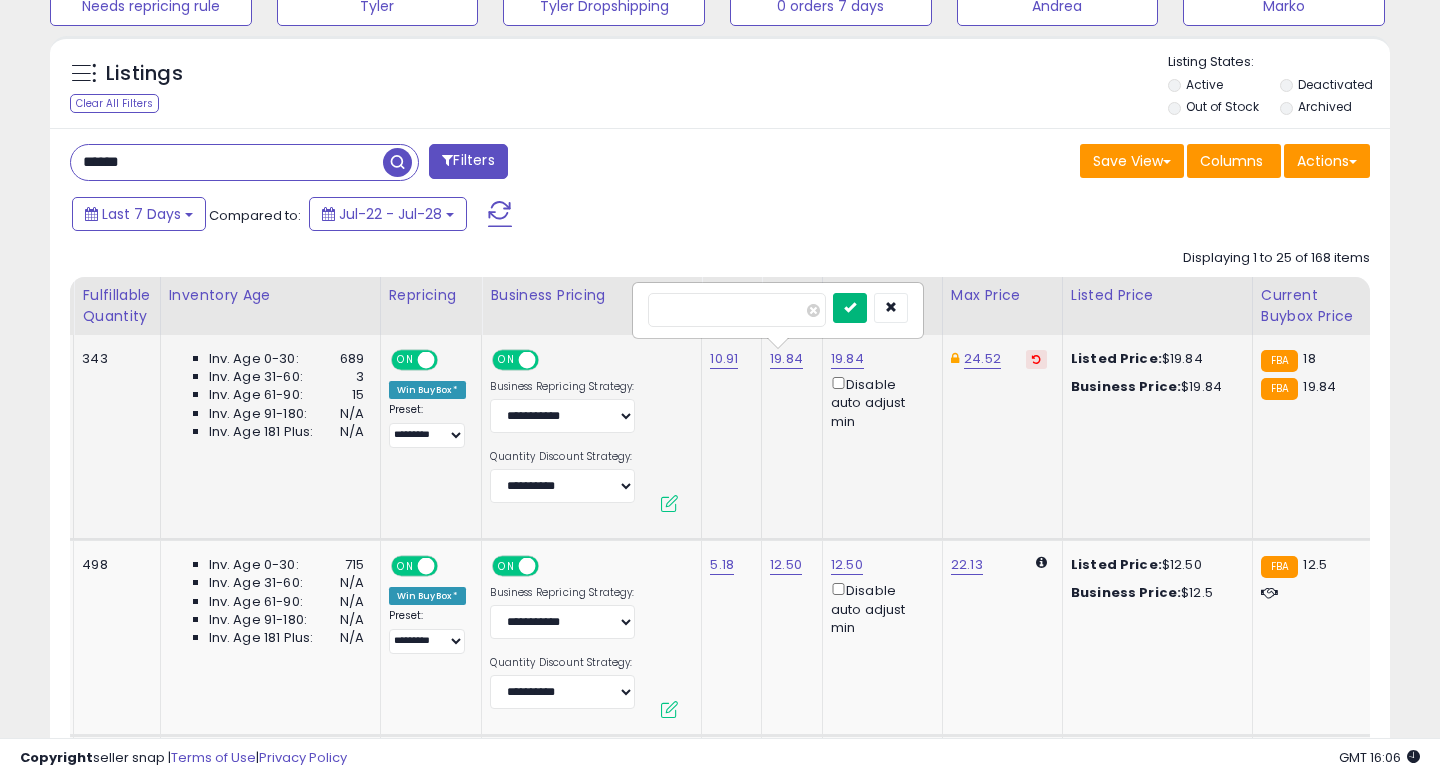 click at bounding box center (850, 307) 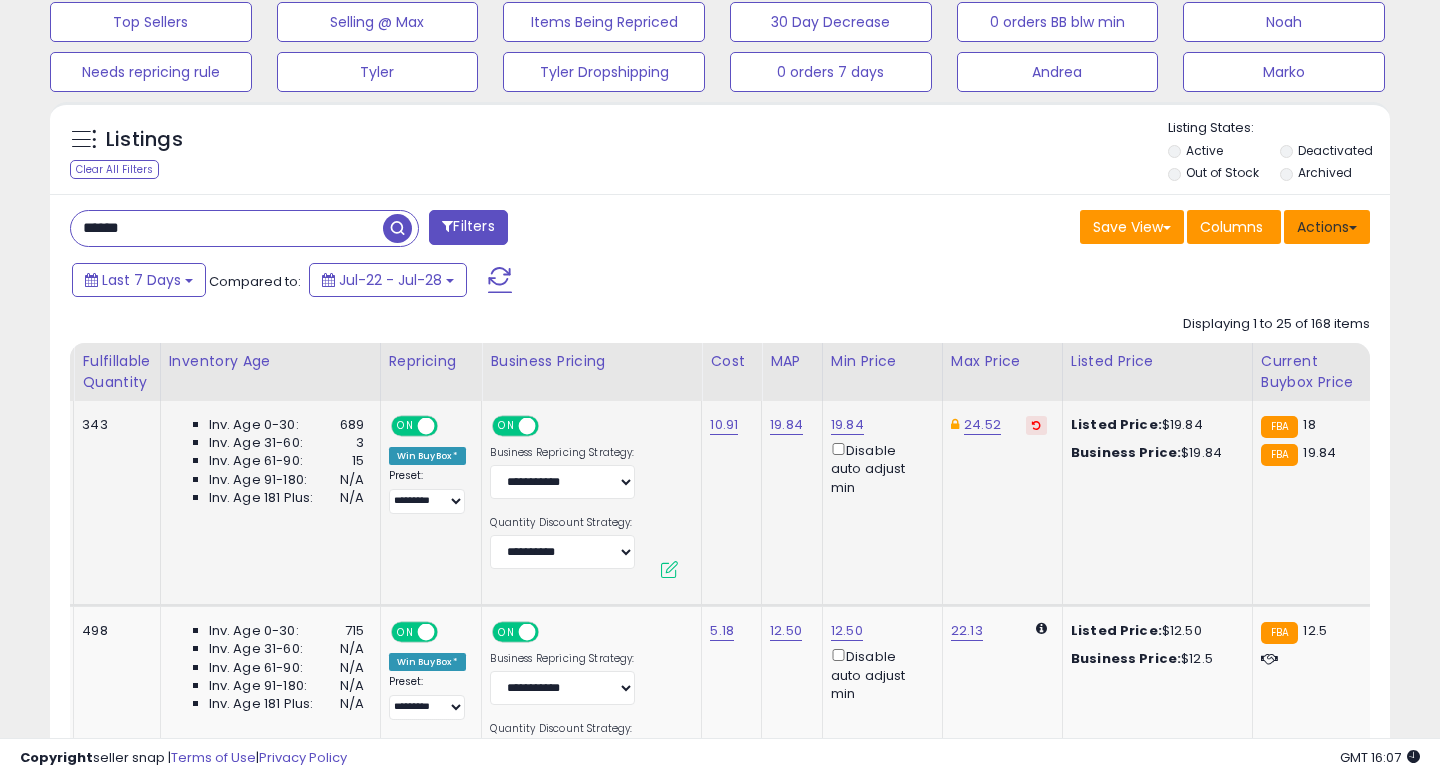 scroll, scrollTop: 665, scrollLeft: 0, axis: vertical 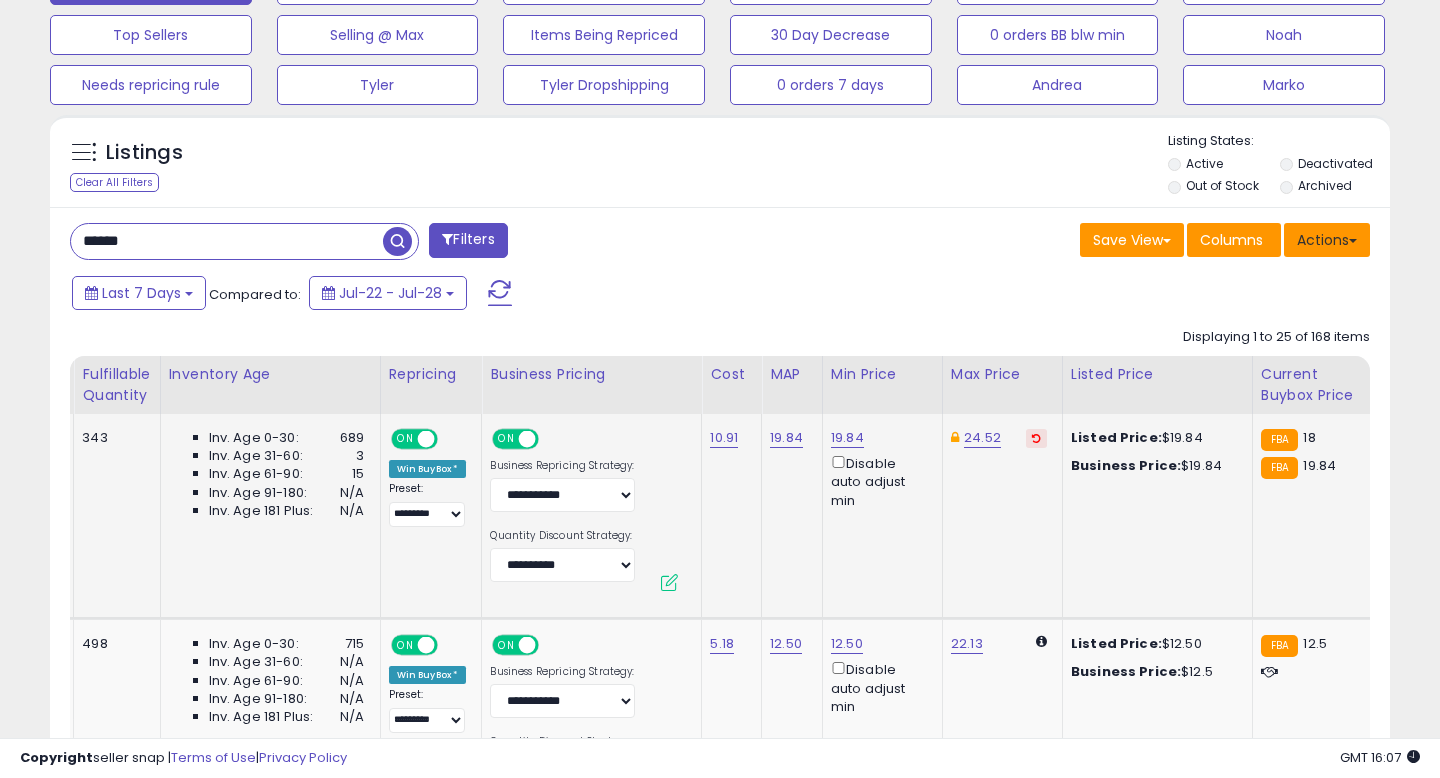 click at bounding box center (1353, 241) 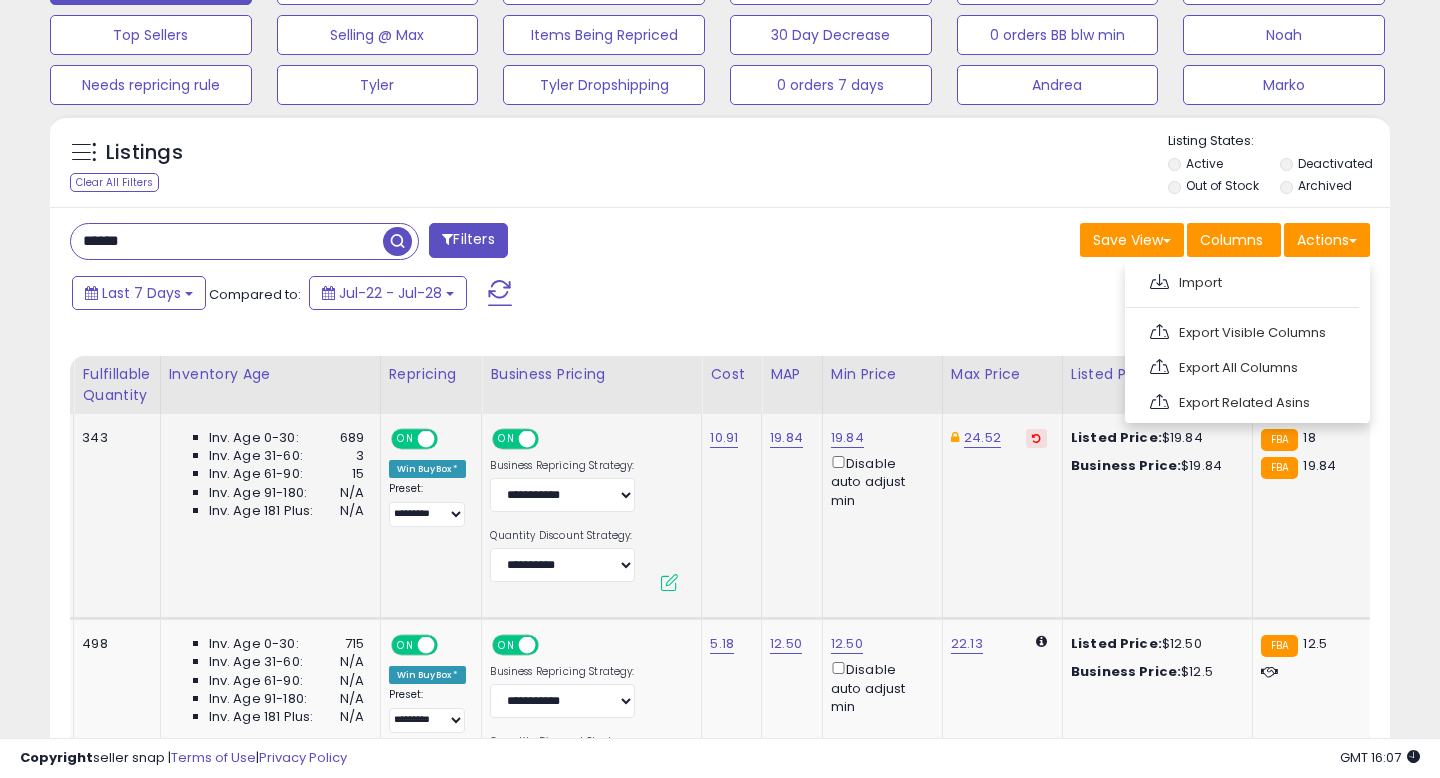 click on "Displaying 1 to 25 of 168 items
Title
Fulfillment" 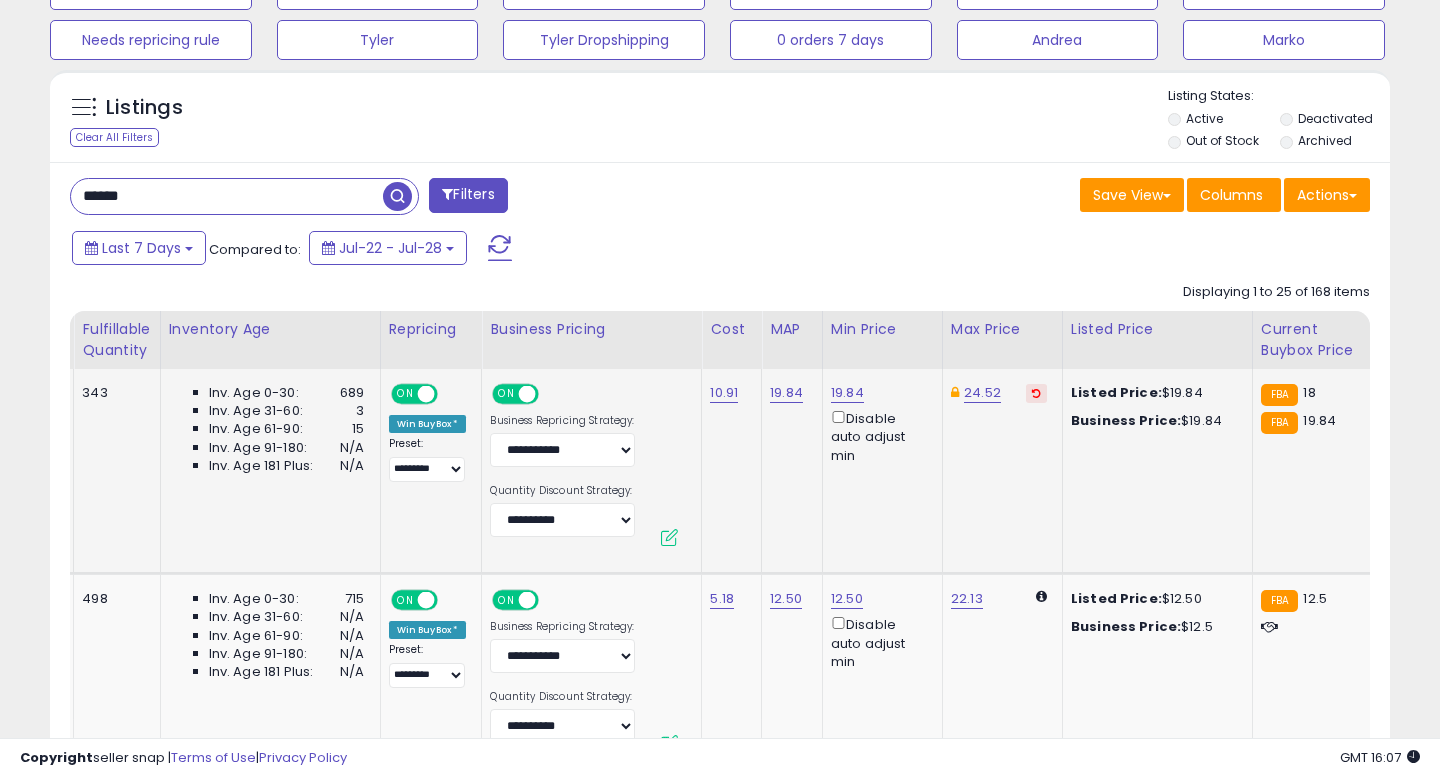 scroll, scrollTop: 708, scrollLeft: 0, axis: vertical 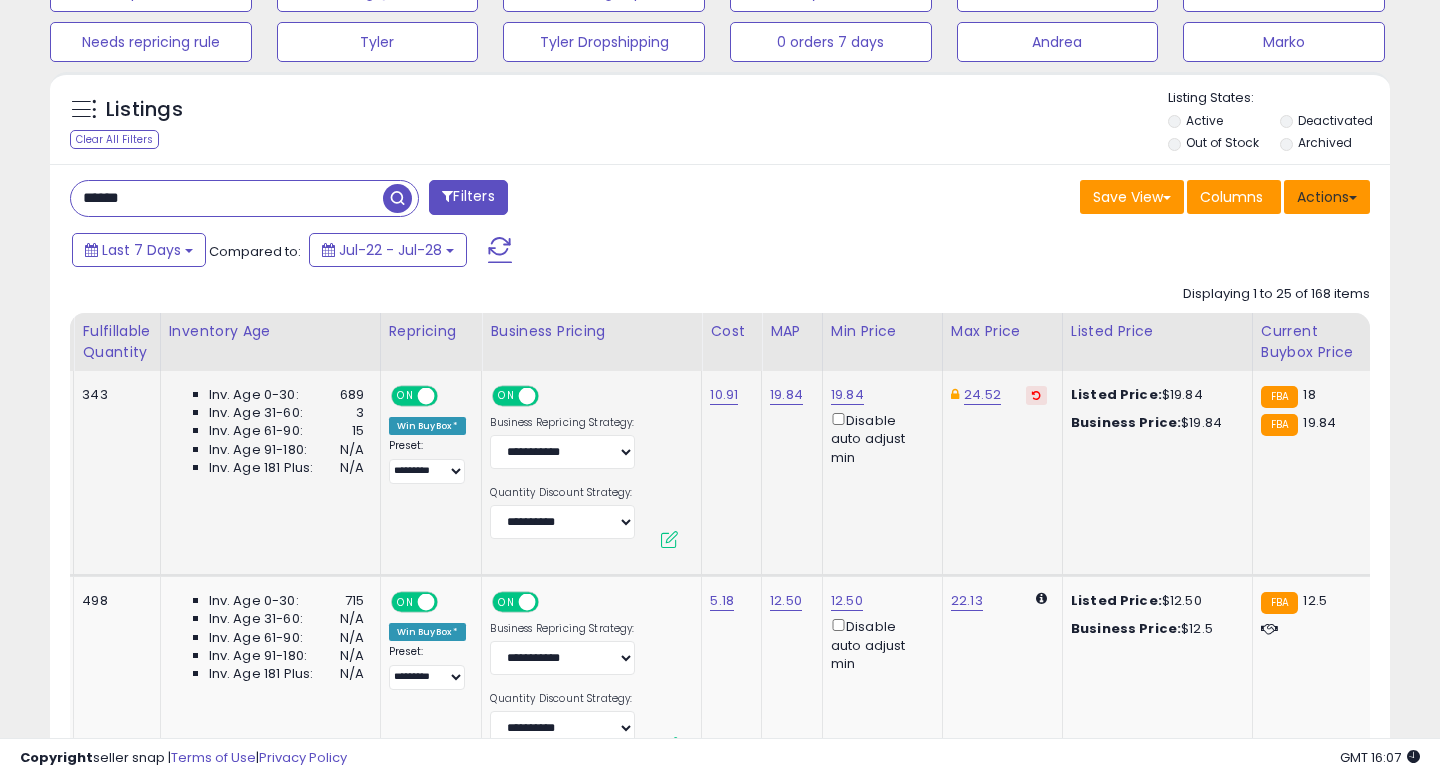 click on "Actions" at bounding box center (1327, 197) 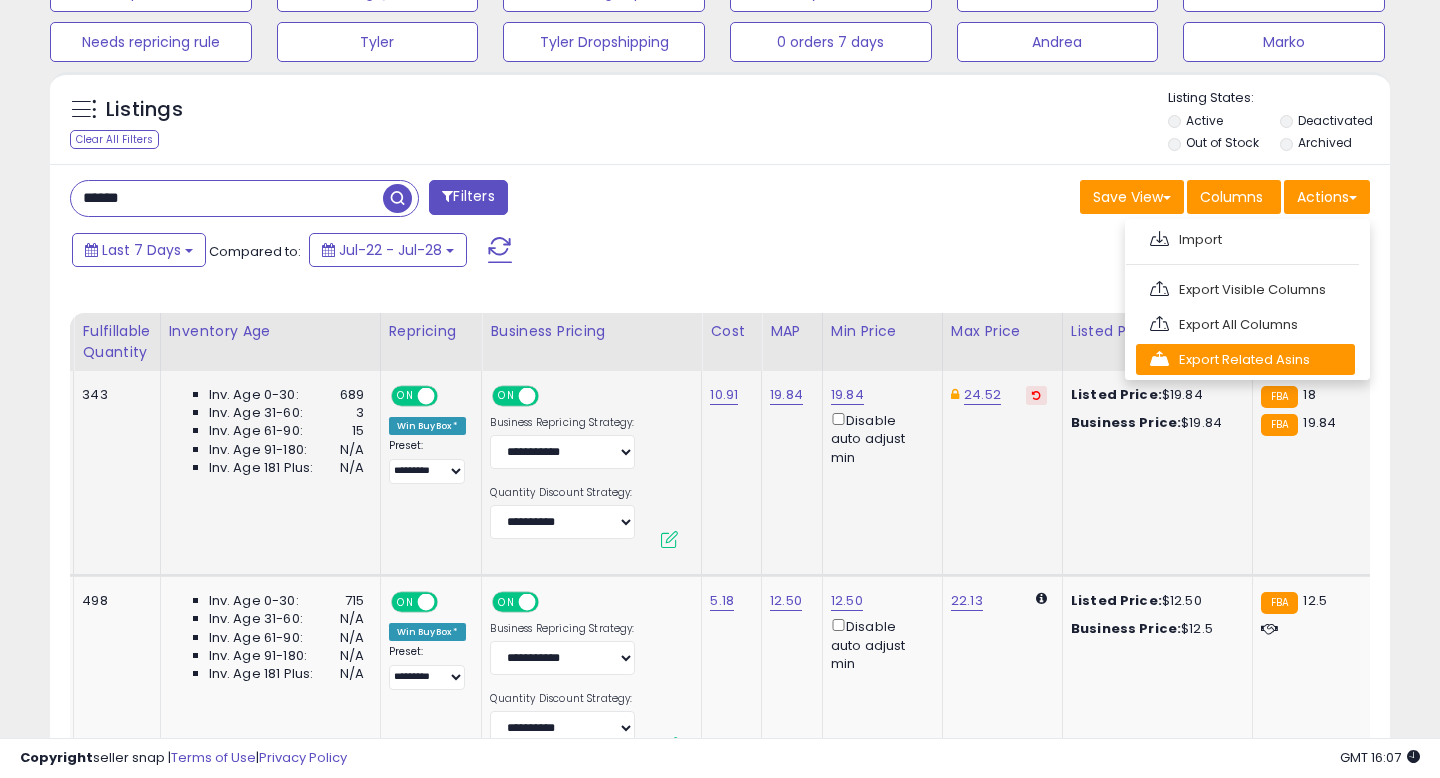 click on "Export Related Asins" at bounding box center [1245, 359] 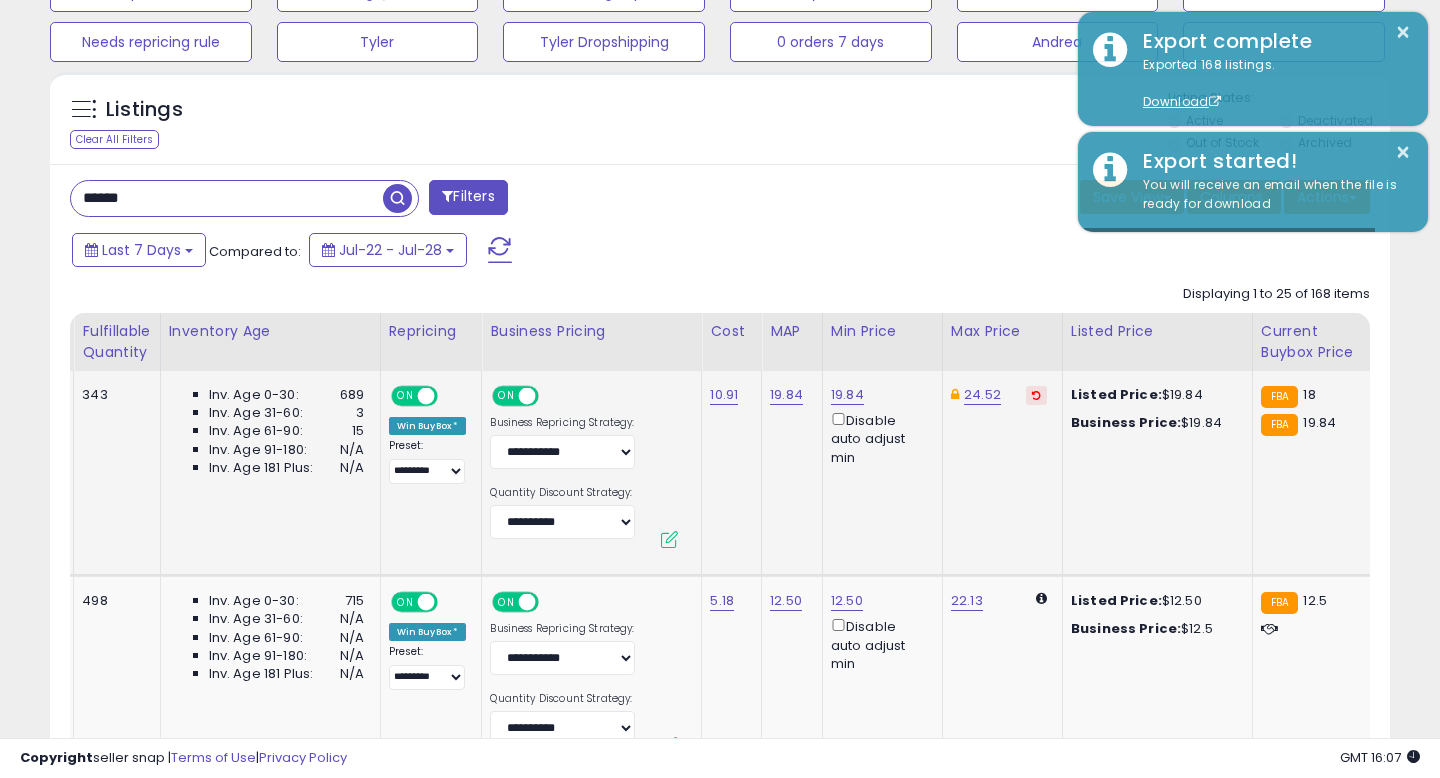 scroll, scrollTop: 795, scrollLeft: 0, axis: vertical 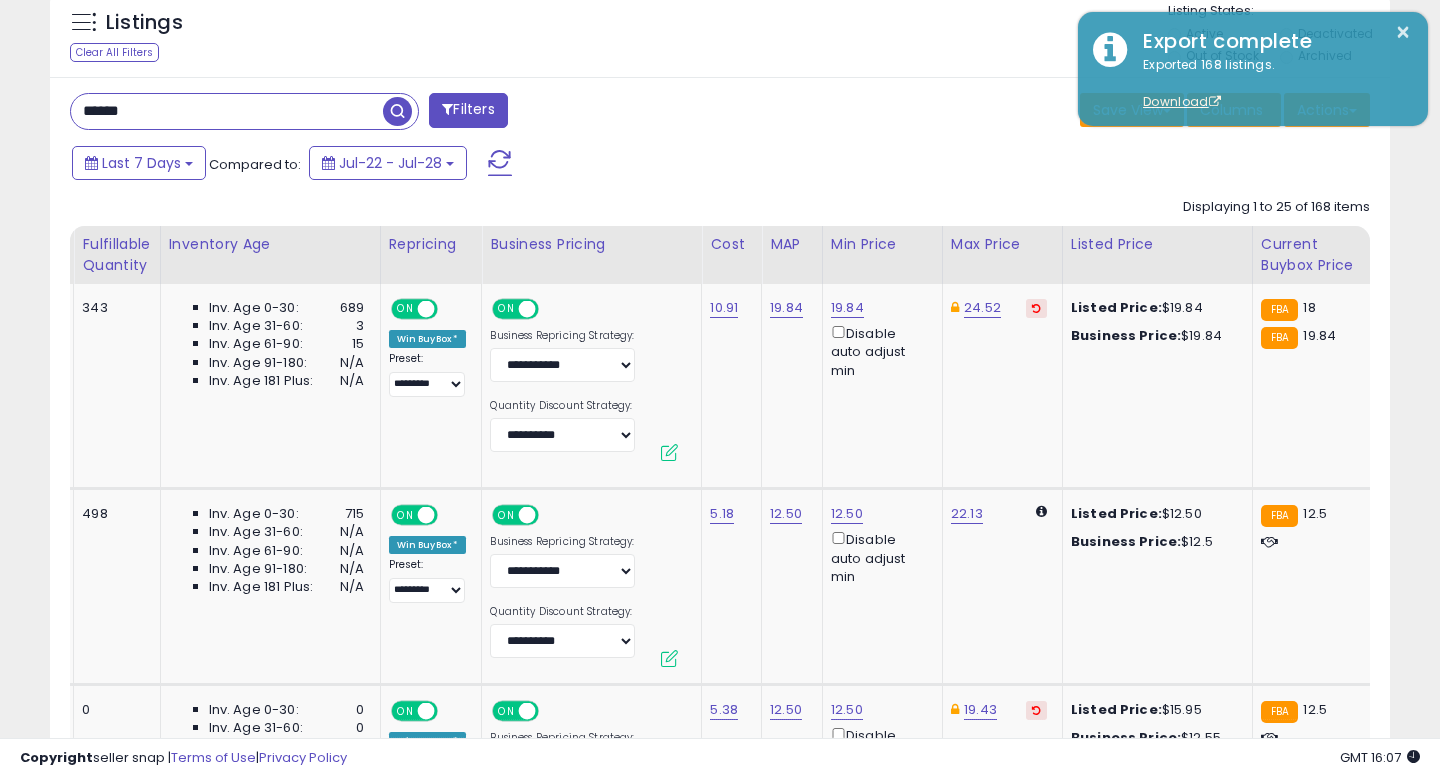 click on "Disable auto adjust min" at bounding box center (879, 351) 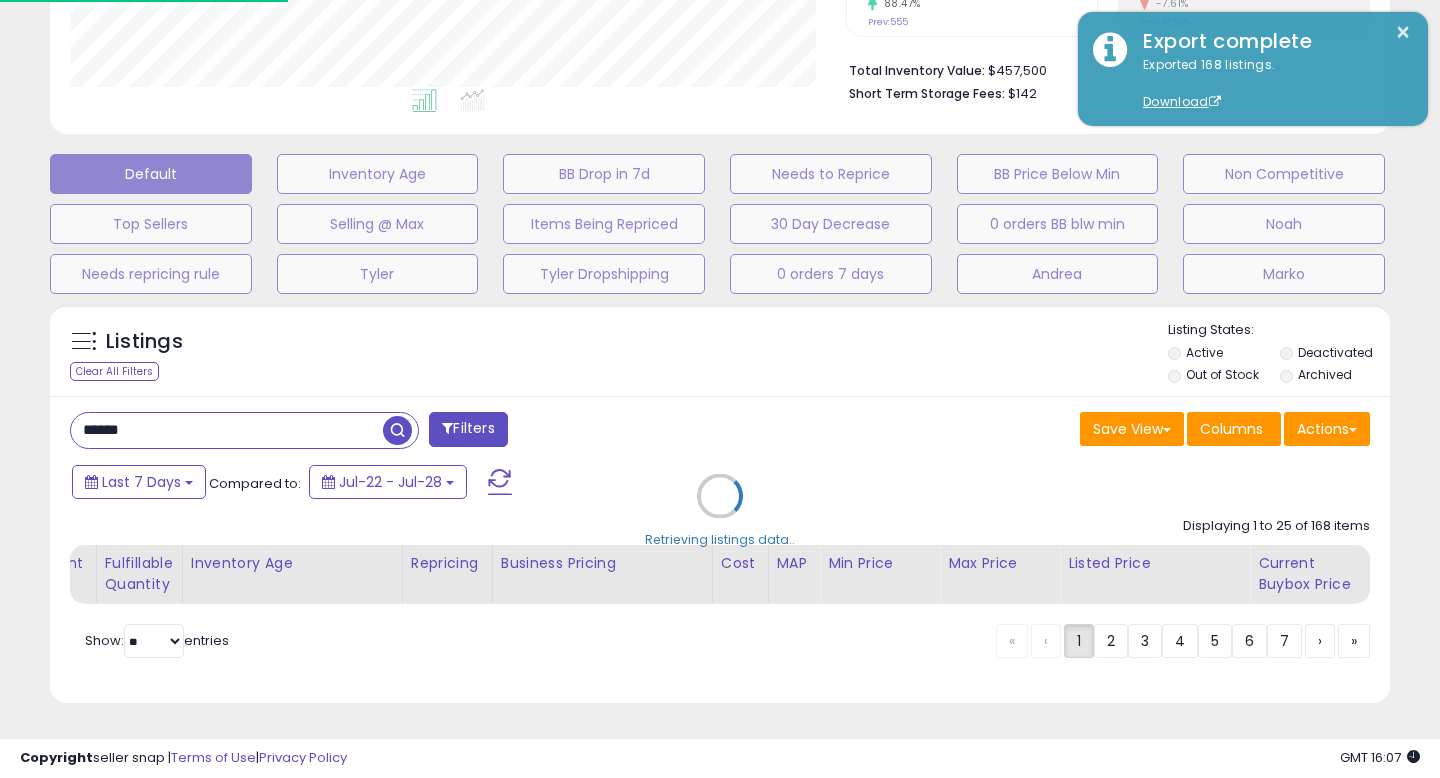 scroll, scrollTop: 476, scrollLeft: 0, axis: vertical 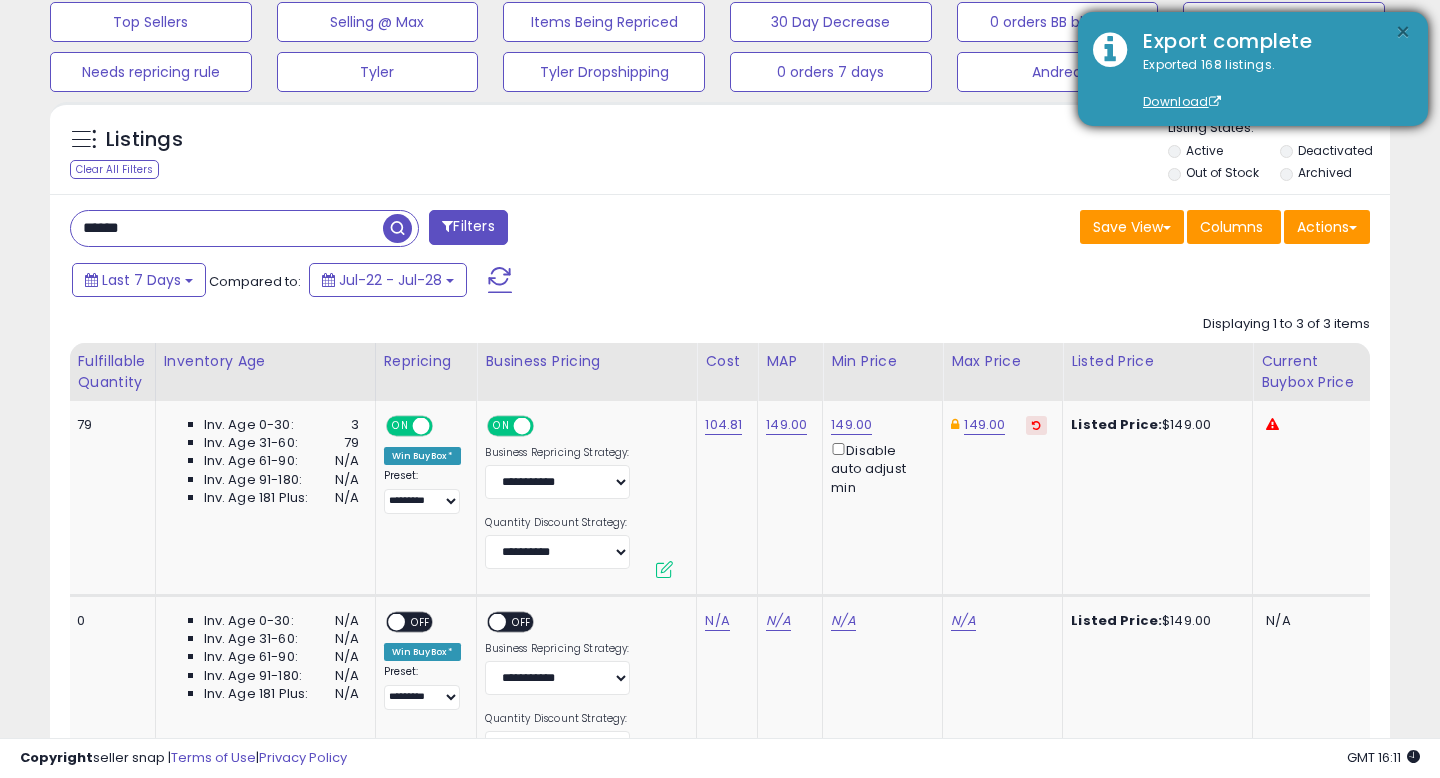 click on "×" at bounding box center [1403, 32] 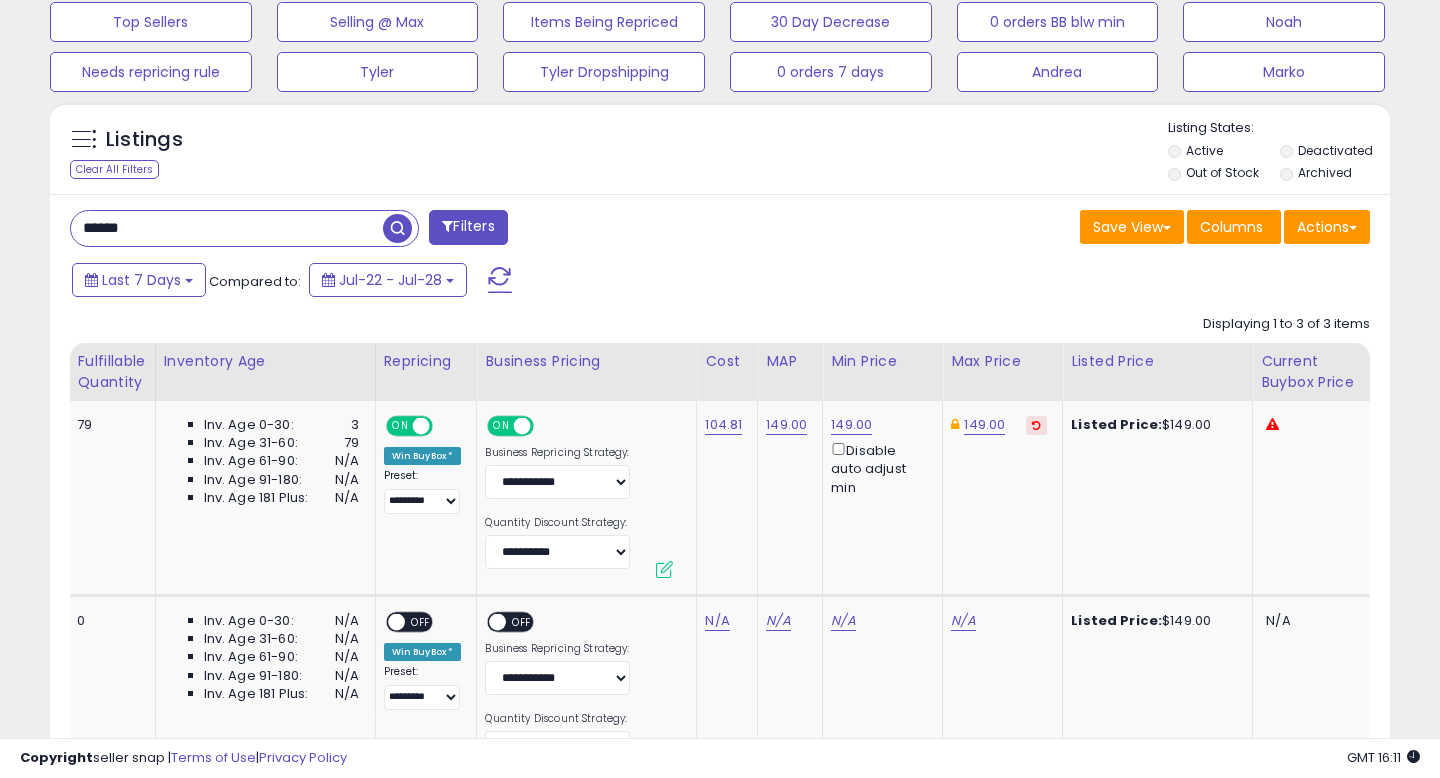 click on "Listings
Clear All Filters
Listing States:" at bounding box center (720, 153) 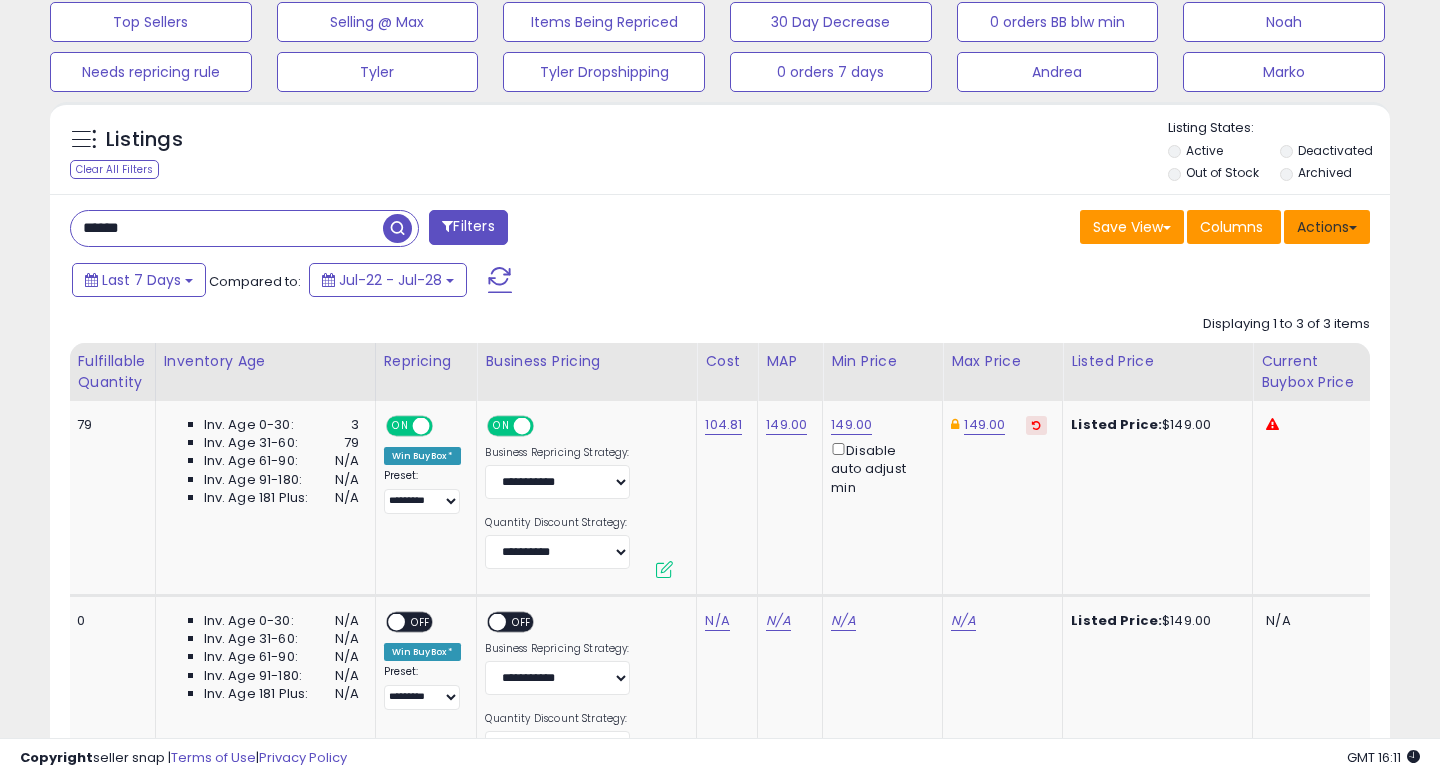 click on "Actions" at bounding box center (1327, 227) 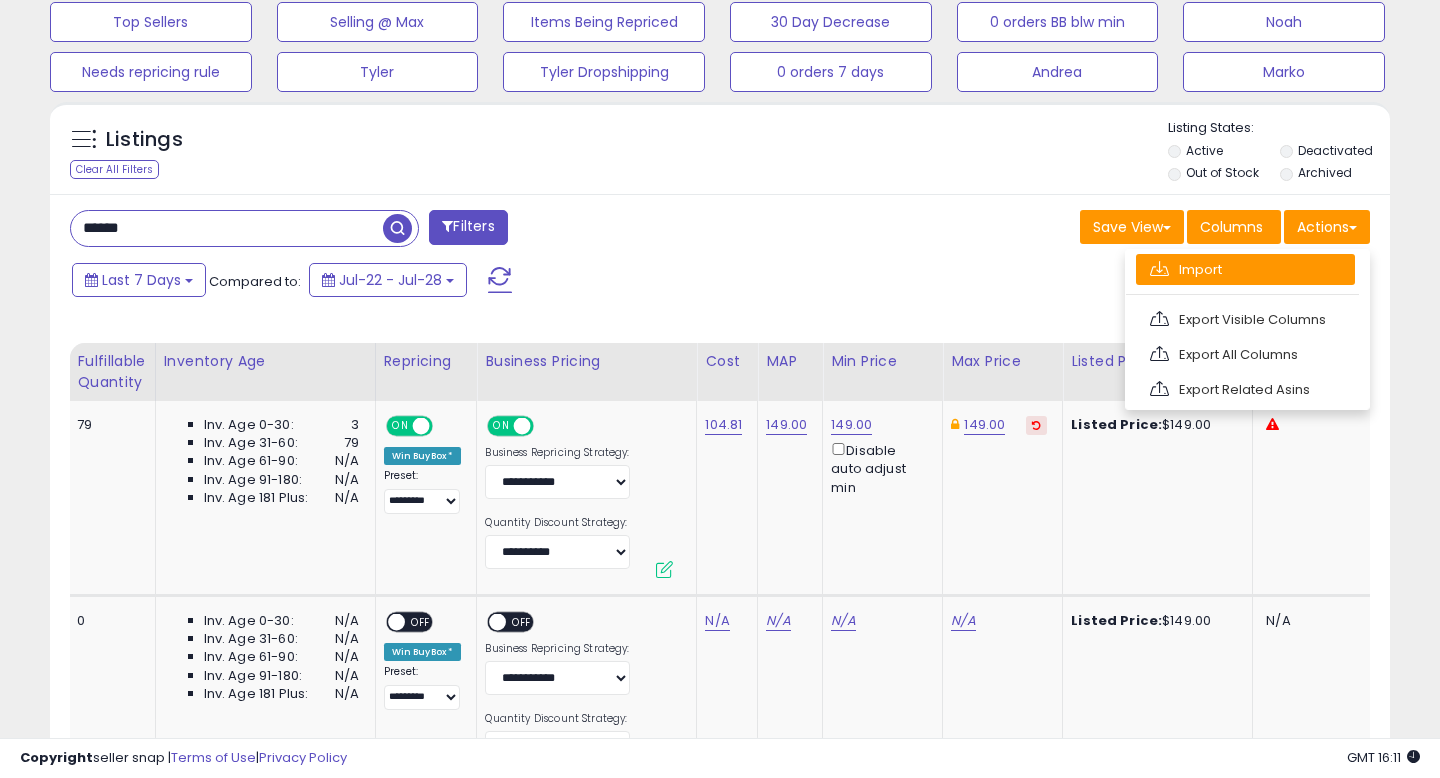 click on "Import" at bounding box center (1245, 269) 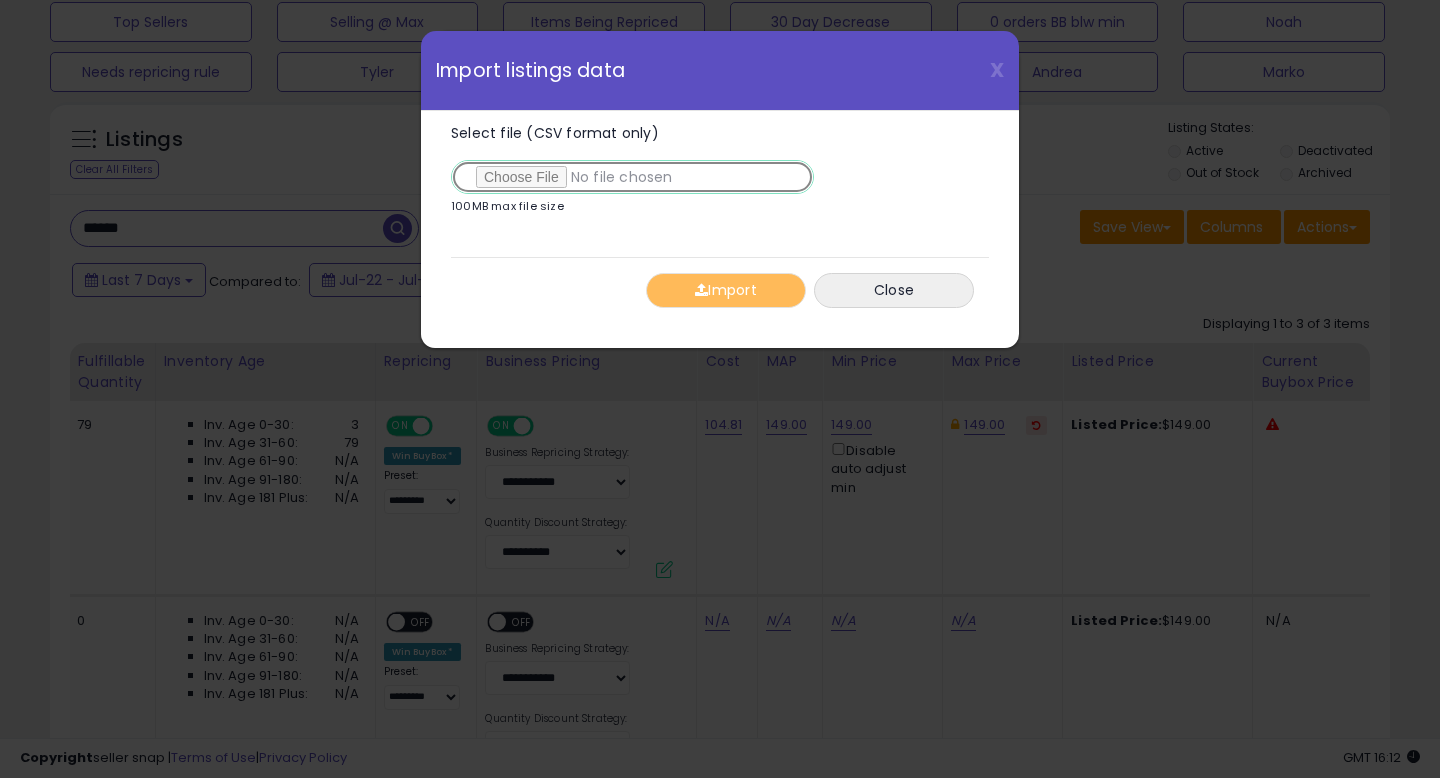 click on "Select file (CSV format only)" at bounding box center (632, 177) 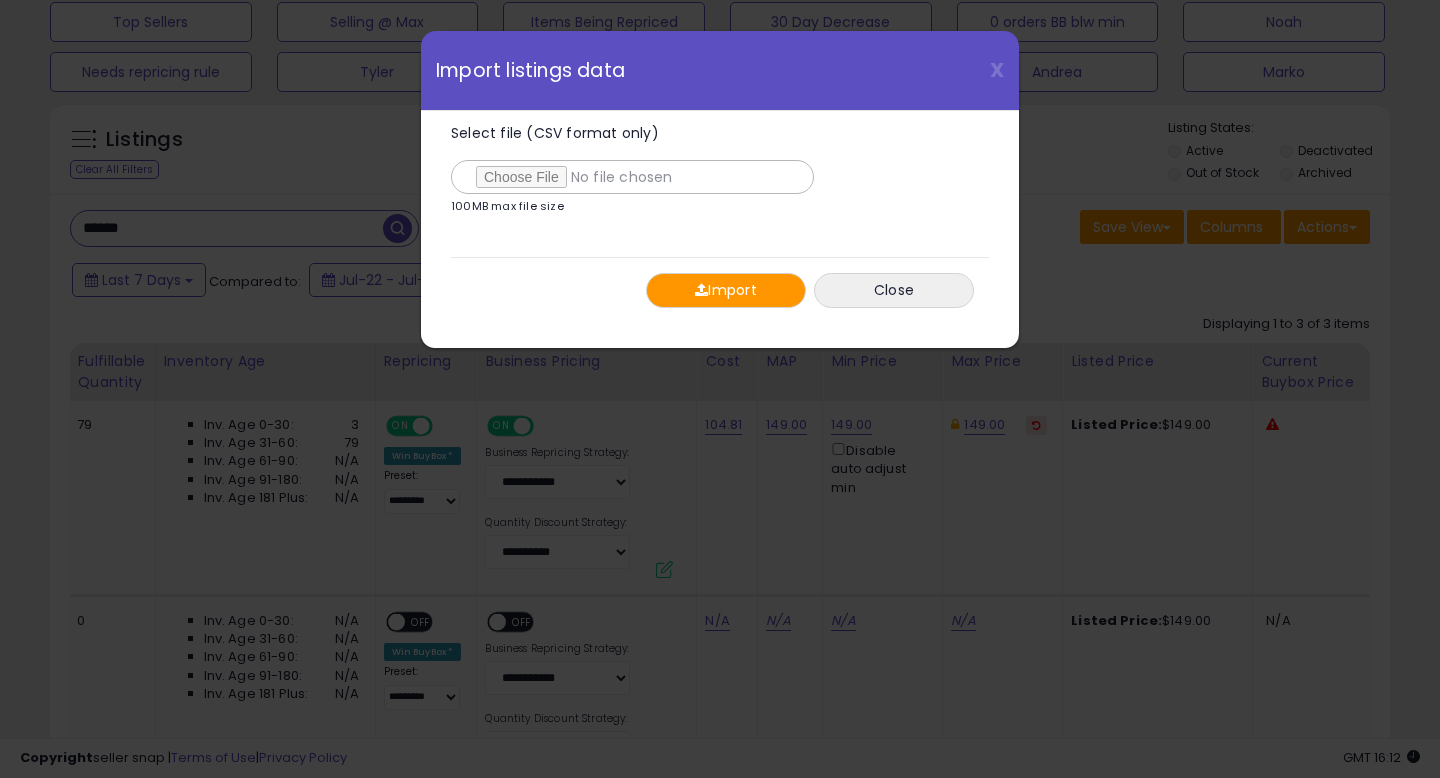click on "Import" at bounding box center [726, 290] 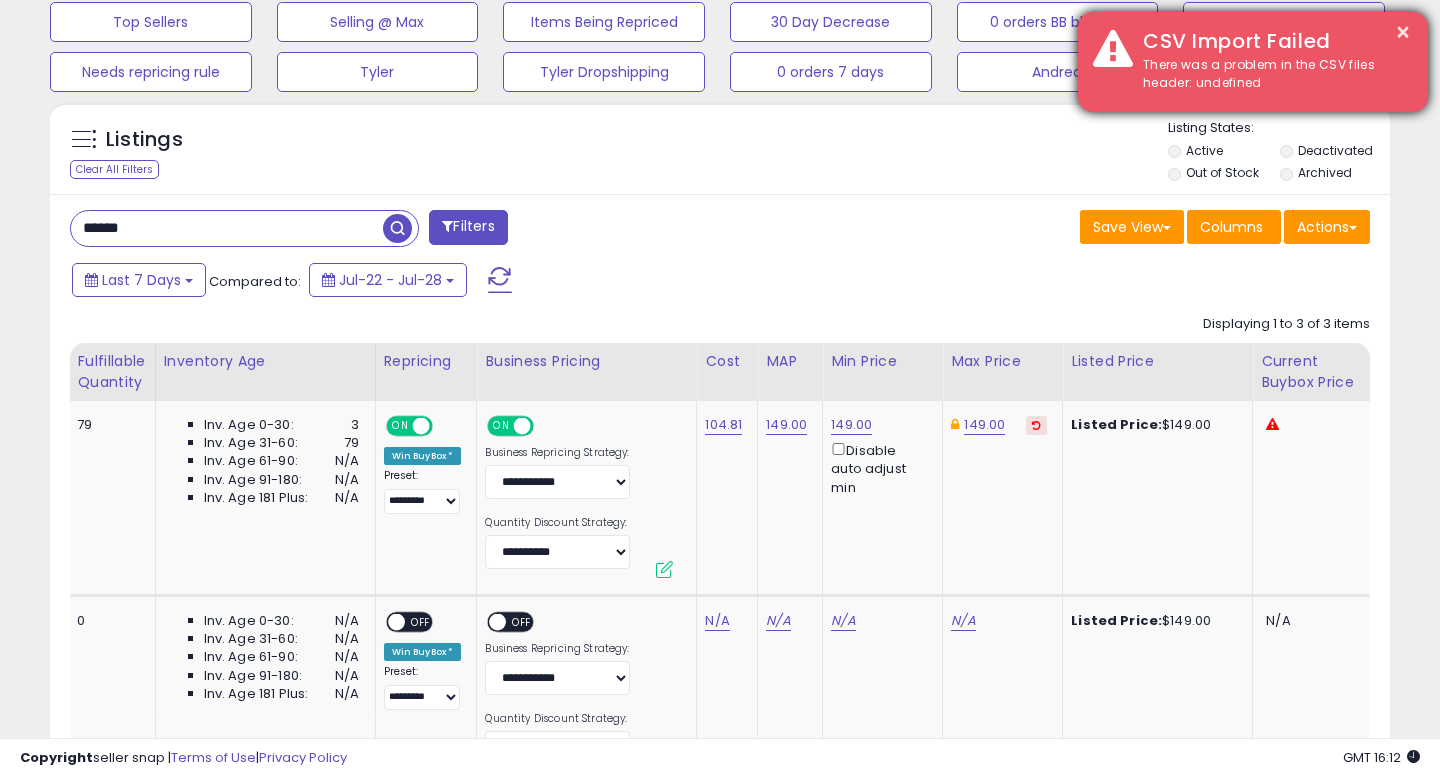 click on "There was a problem in the CSV files header: undefined" at bounding box center (1270, 74) 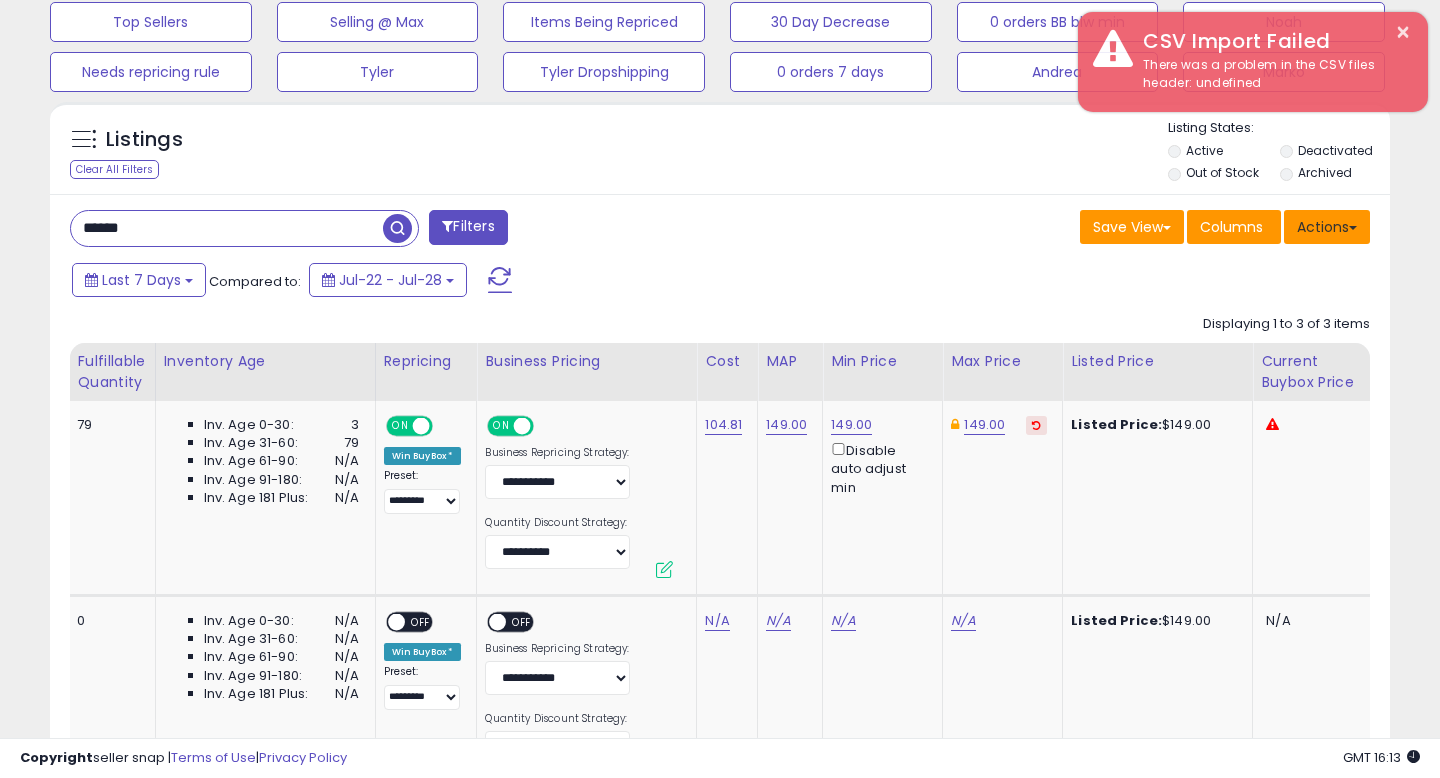 click on "Actions" at bounding box center (1327, 227) 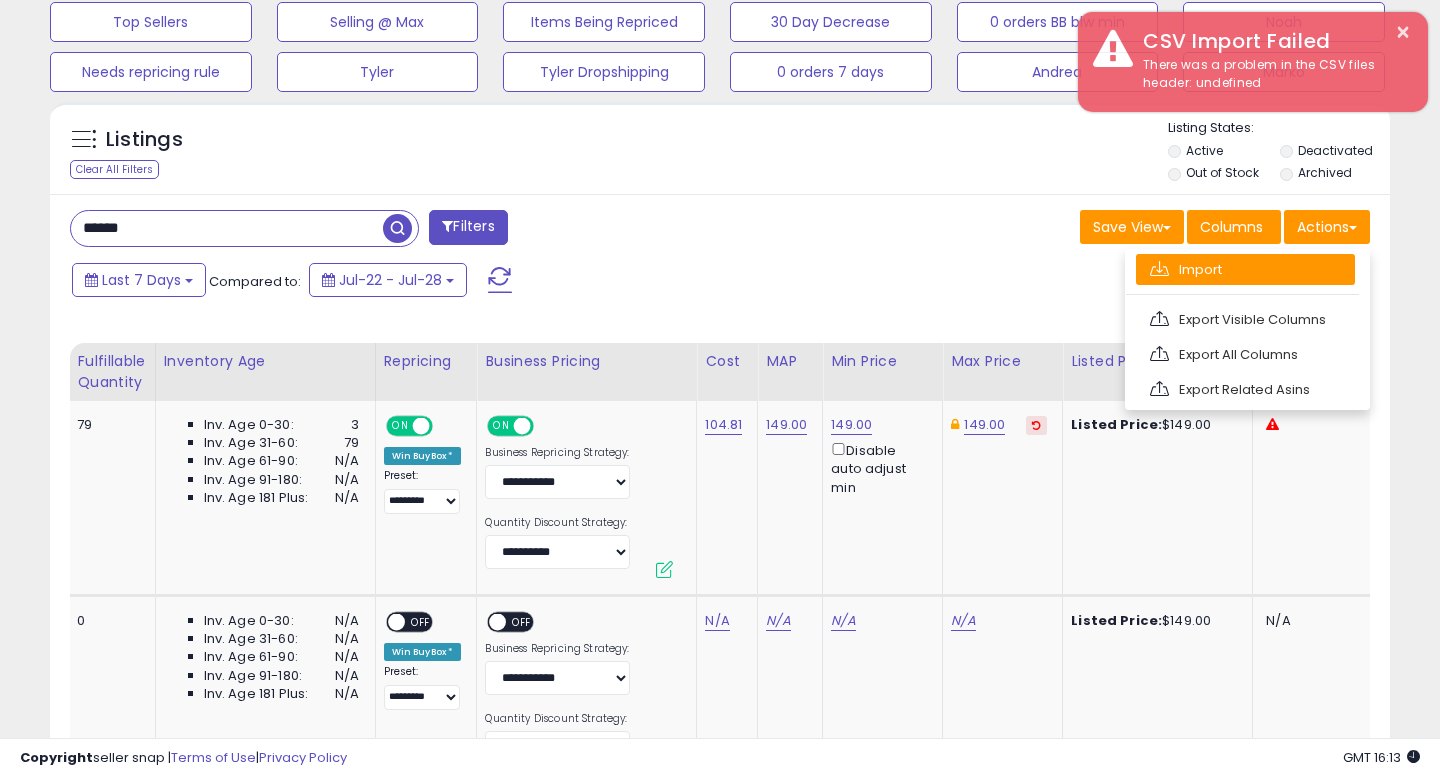 click on "Import" at bounding box center (1245, 269) 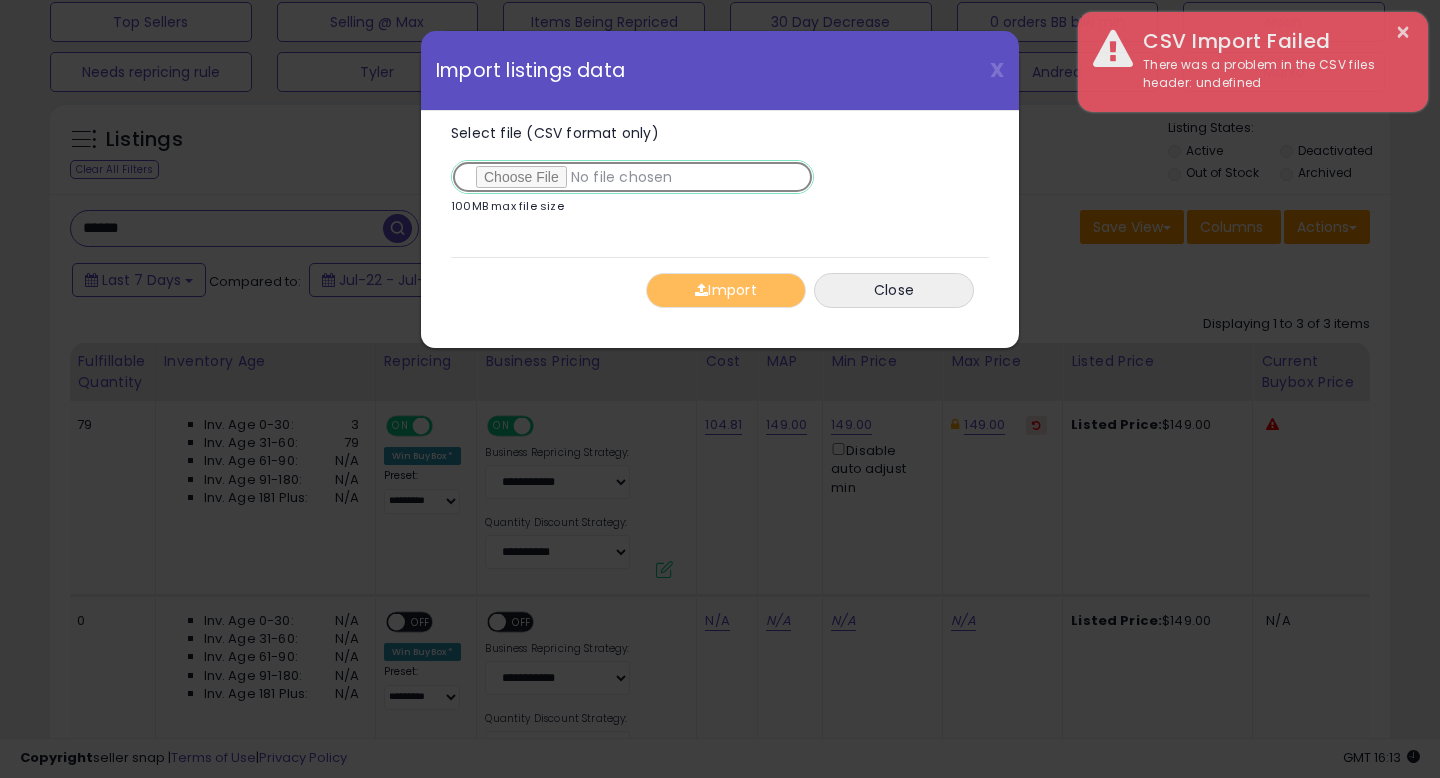click on "Select file (CSV format only)" at bounding box center [632, 177] 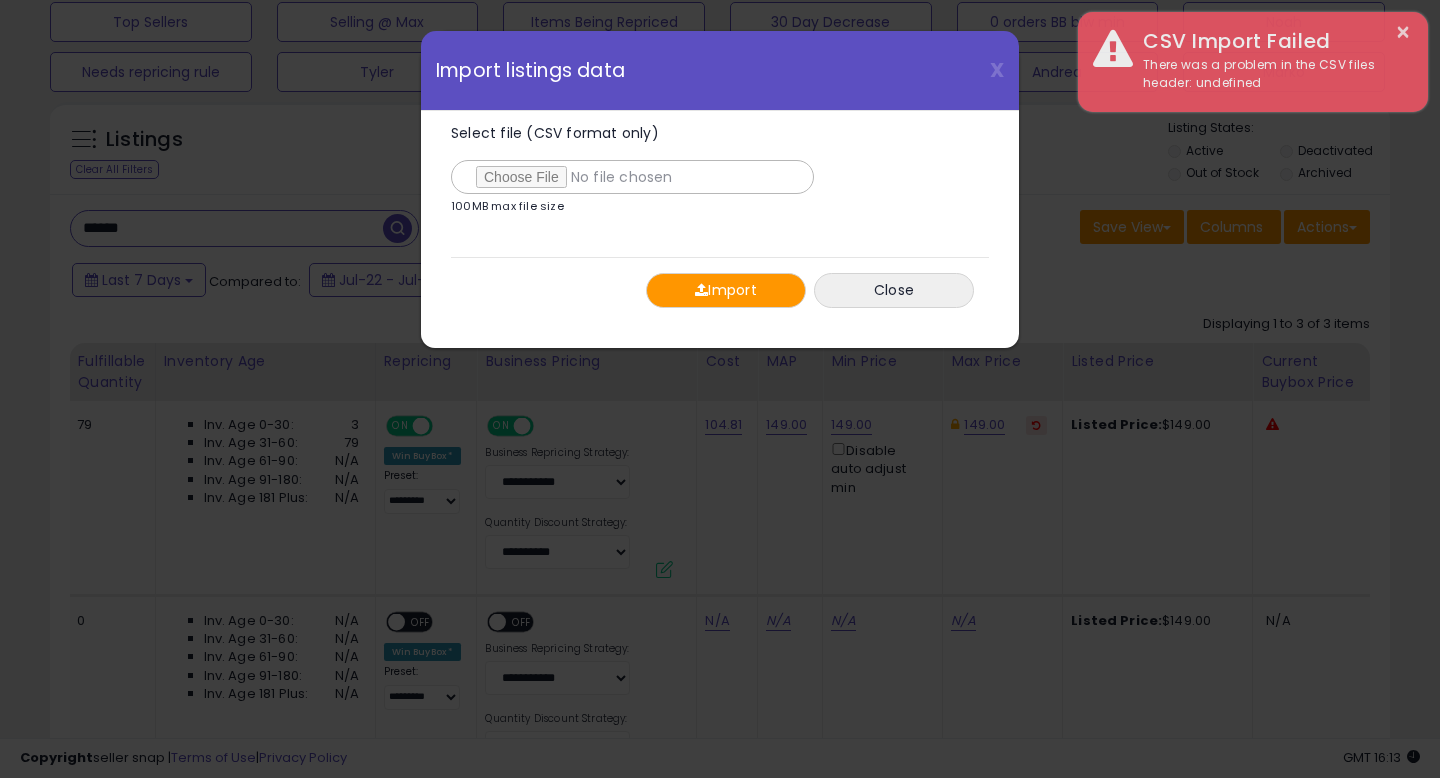 click on "Import" at bounding box center [726, 290] 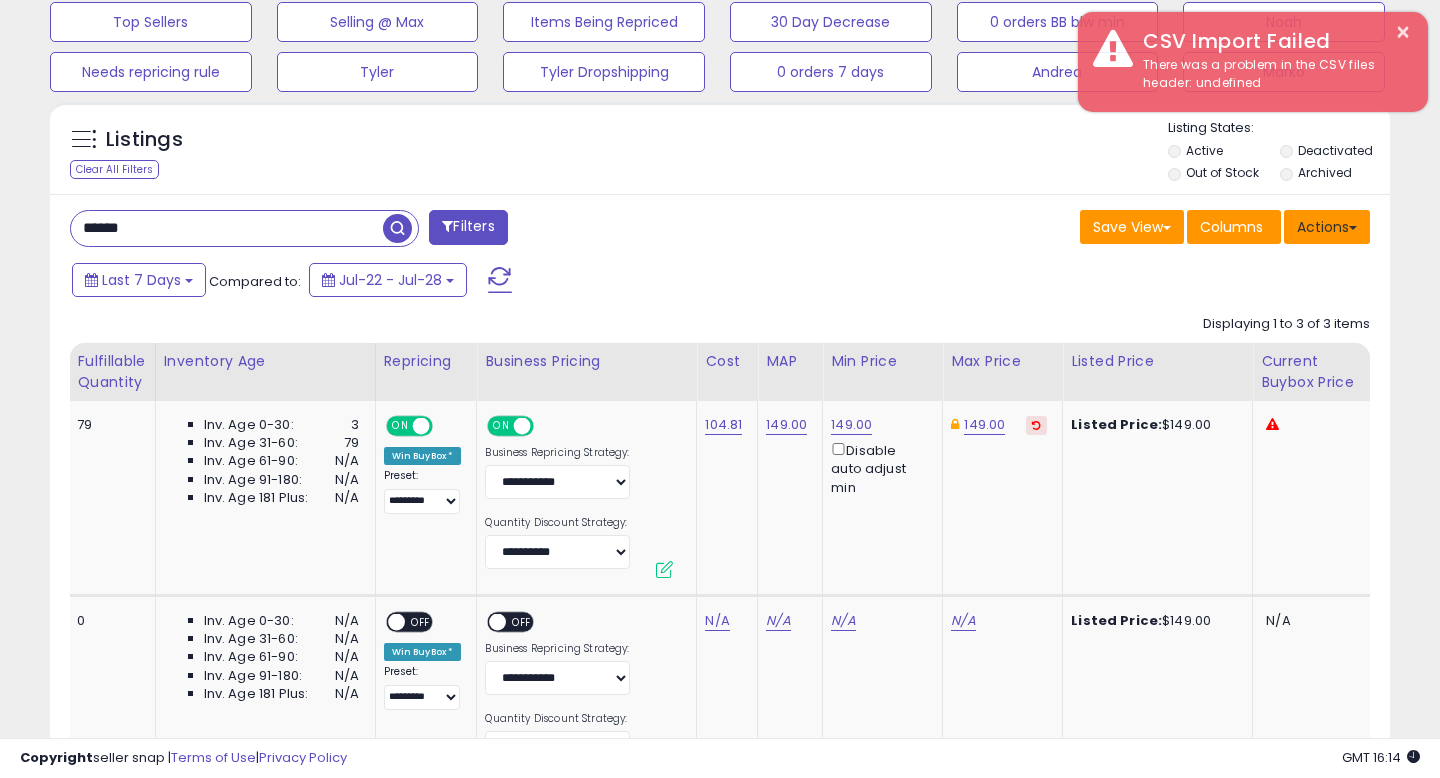 click on "Actions" at bounding box center (1327, 227) 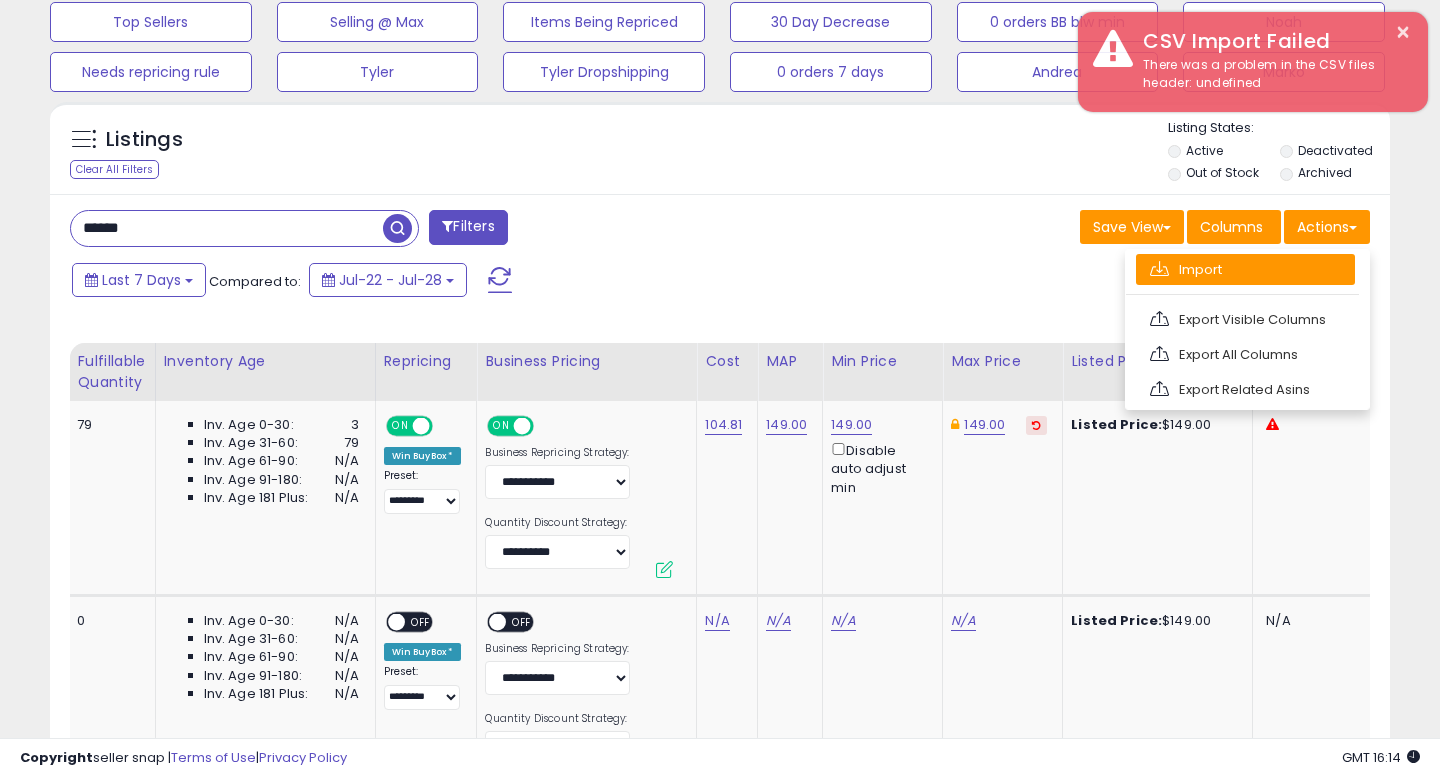 click on "Import" at bounding box center (1245, 269) 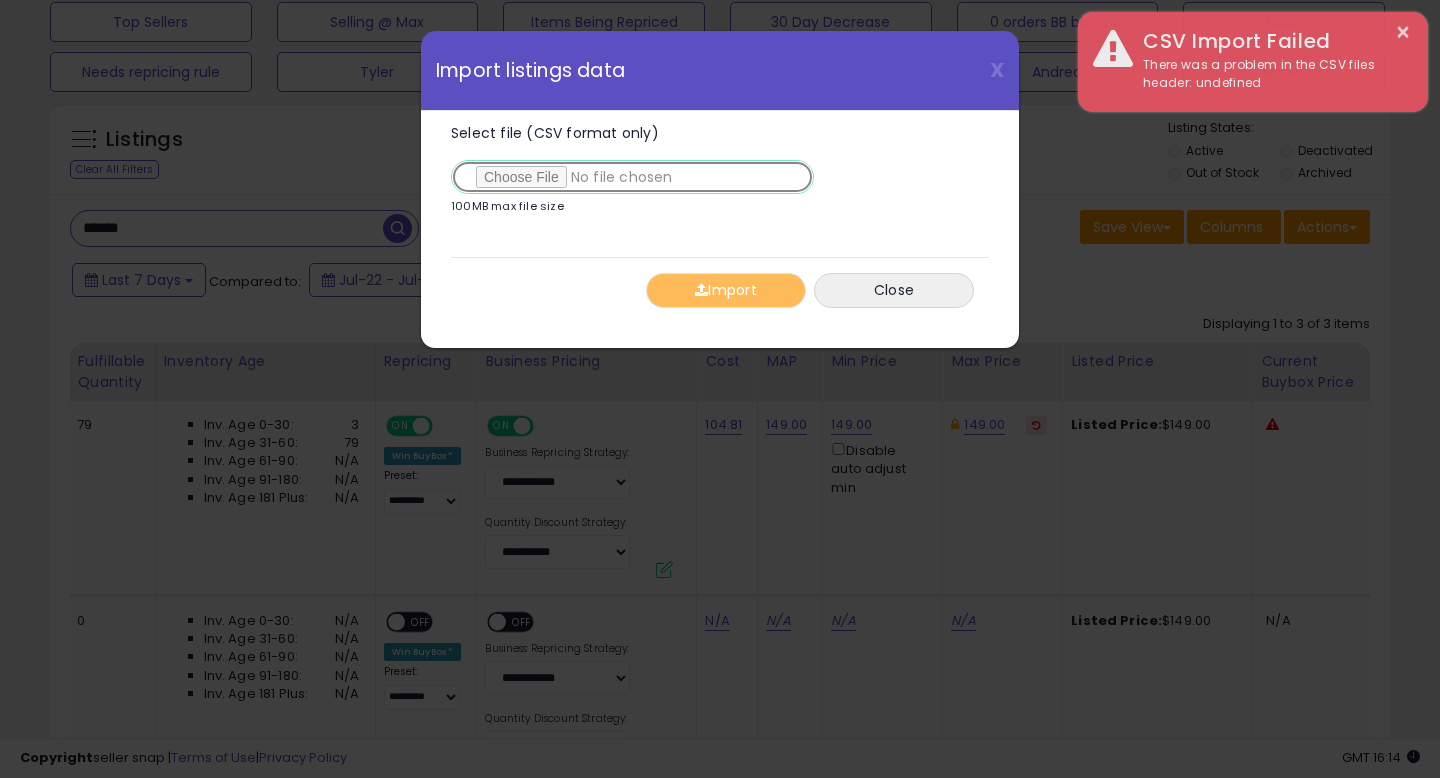 click on "Select file (CSV format only)" at bounding box center (632, 177) 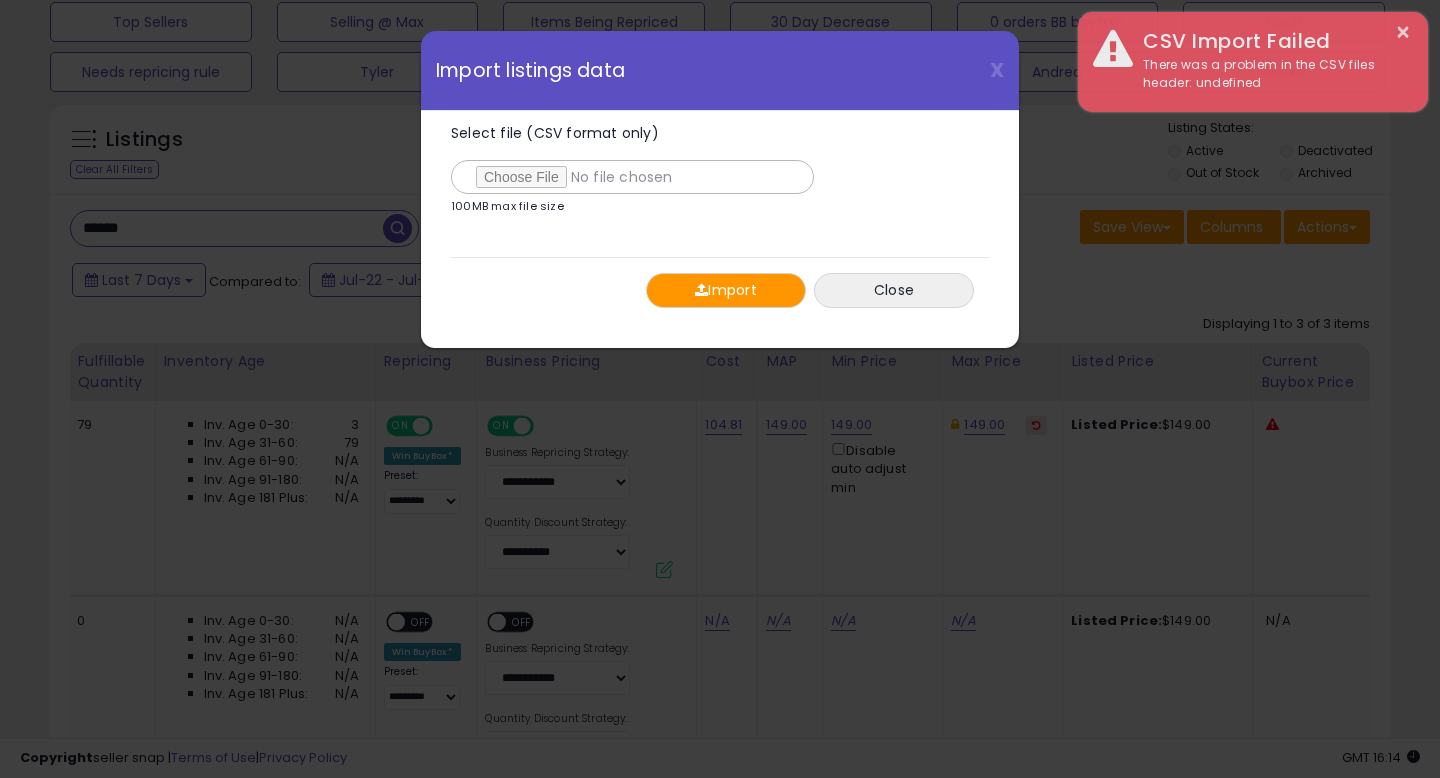 click on "Import" at bounding box center [726, 290] 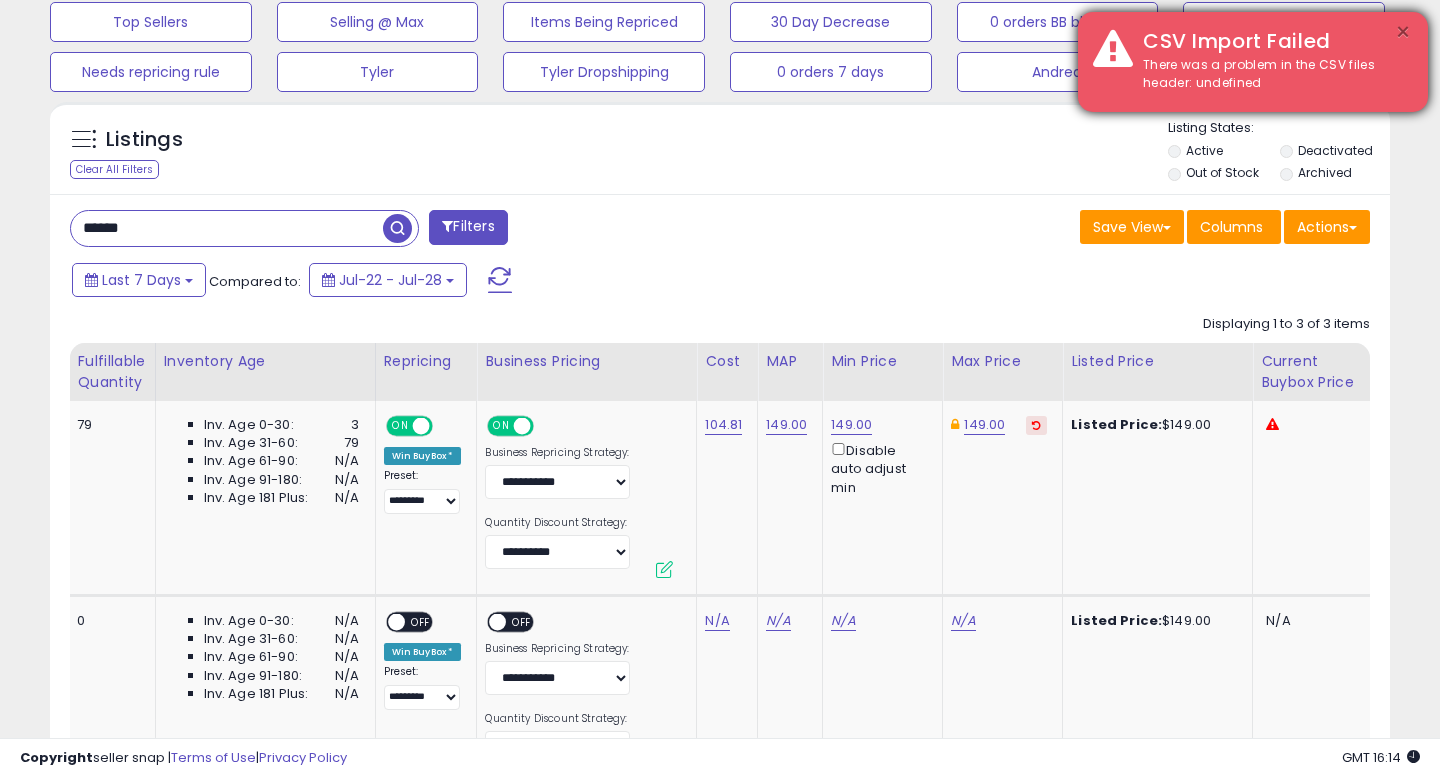 click on "×" at bounding box center (1403, 32) 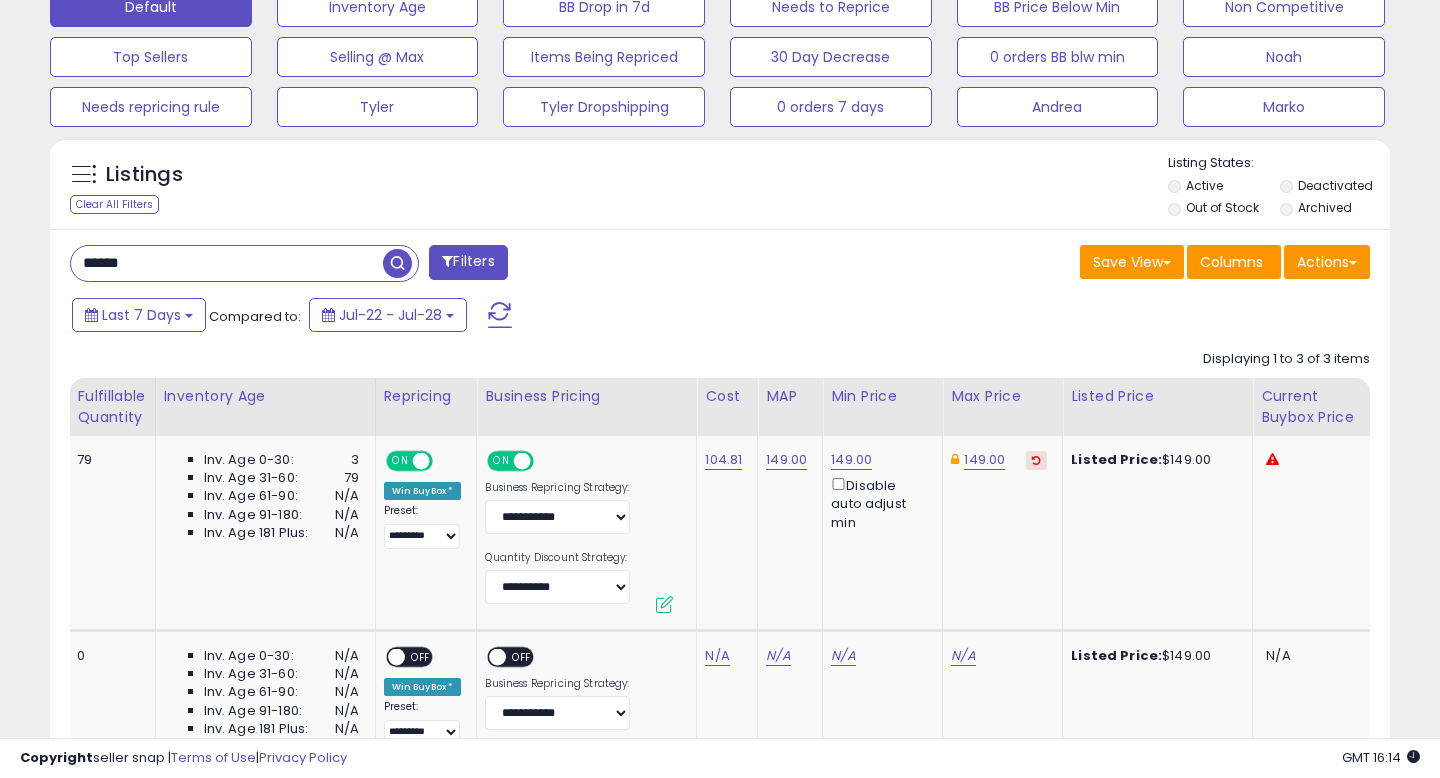 scroll, scrollTop: 620, scrollLeft: 0, axis: vertical 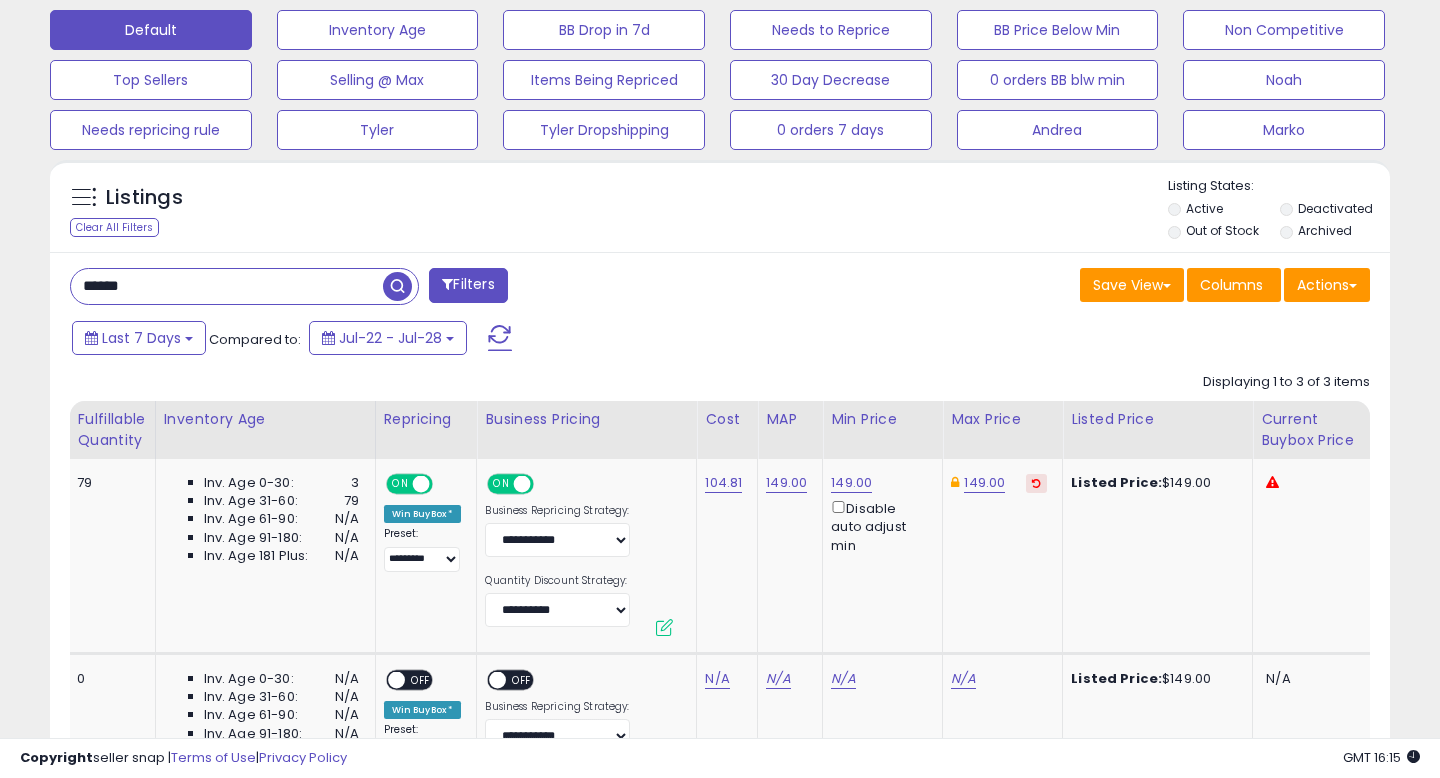 click on "Last 7 Days
Compared to:
Jul-22 - Jul-28" at bounding box center [554, 340] 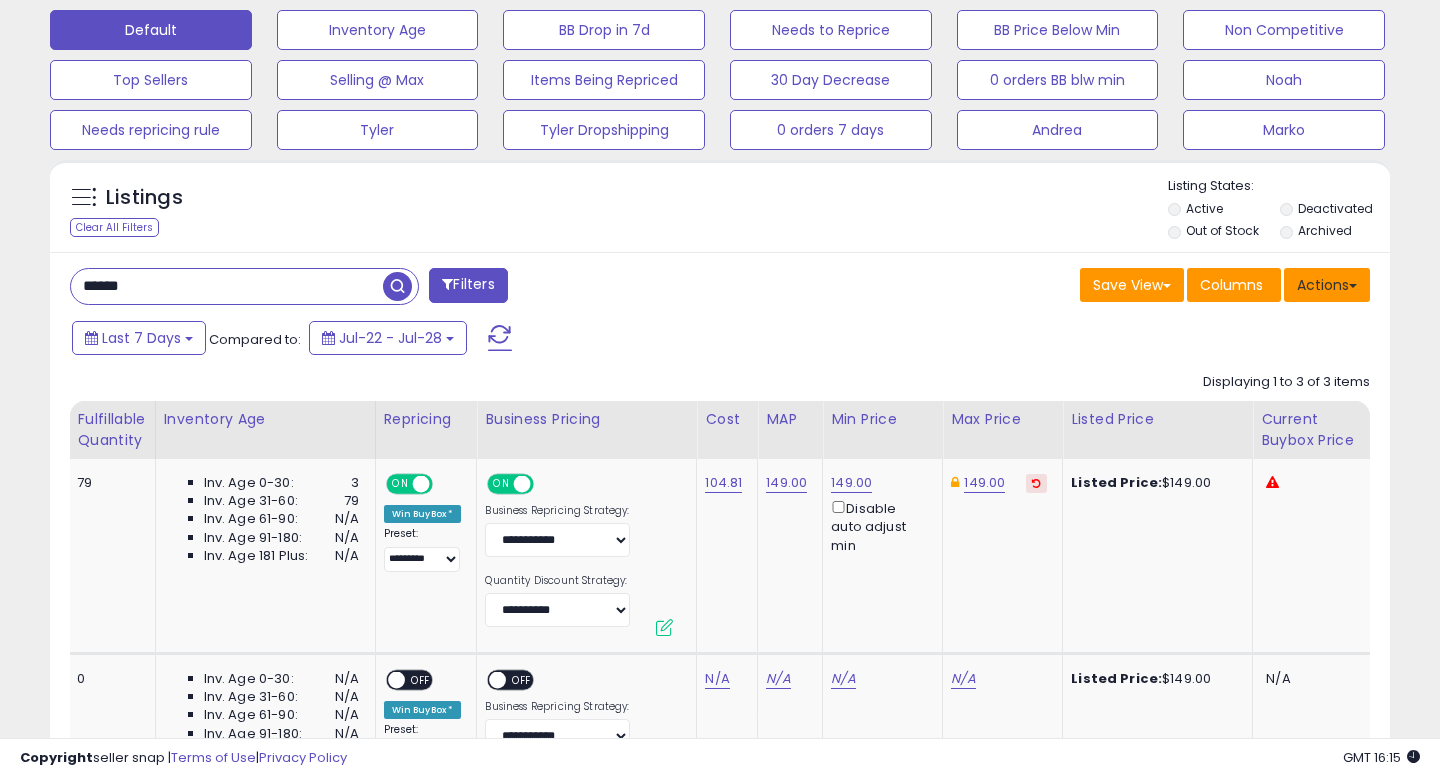 click on "Actions" at bounding box center [1327, 285] 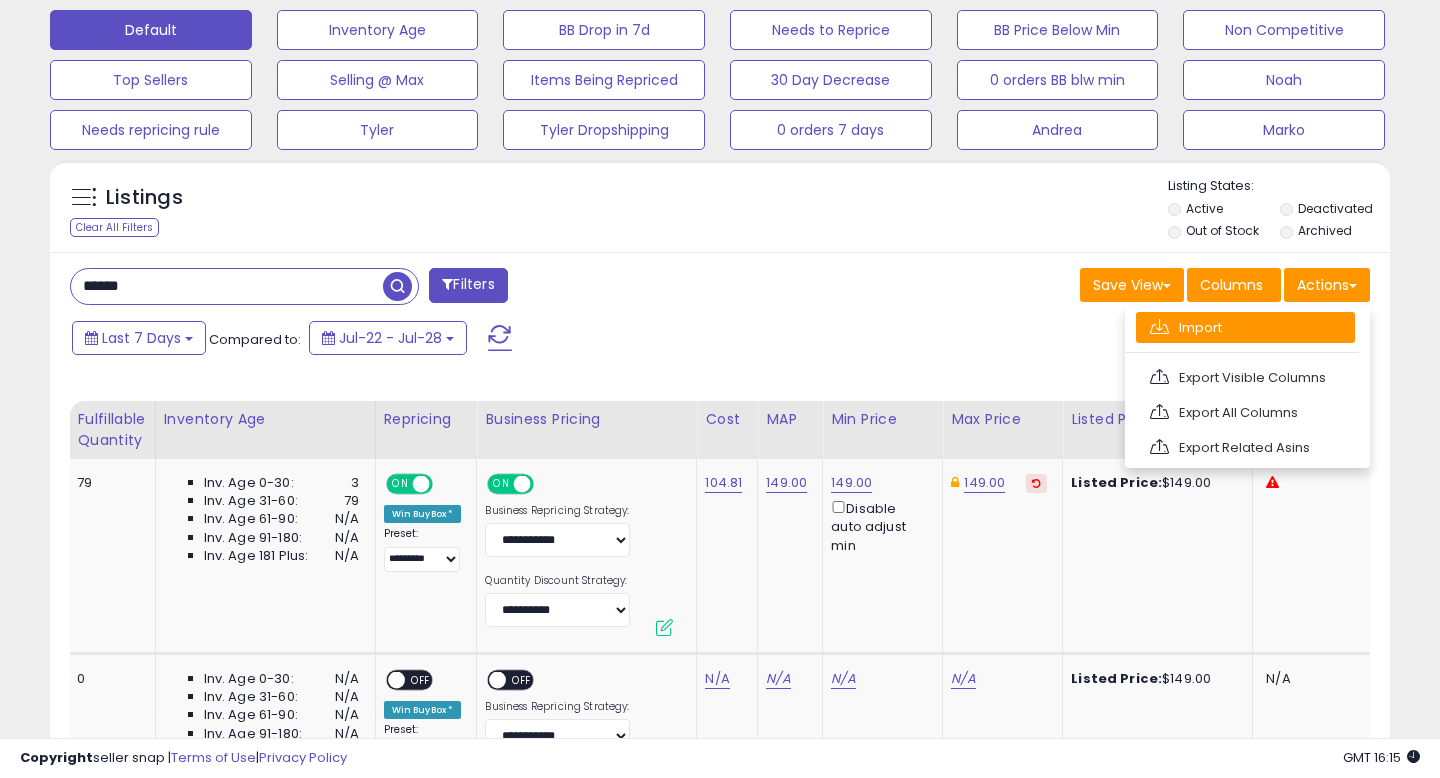 click on "Import" at bounding box center (1245, 327) 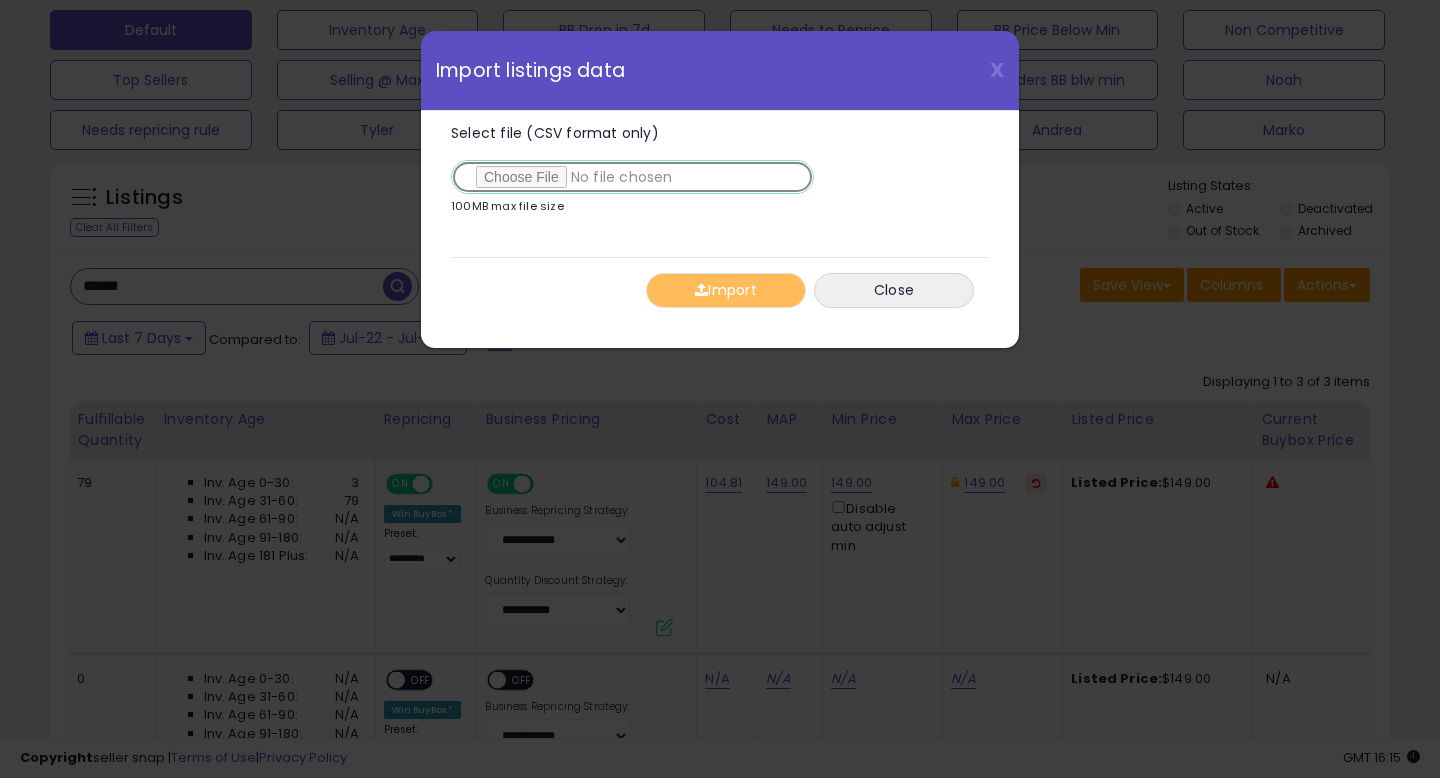 click on "Select file (CSV format only)" at bounding box center (632, 177) 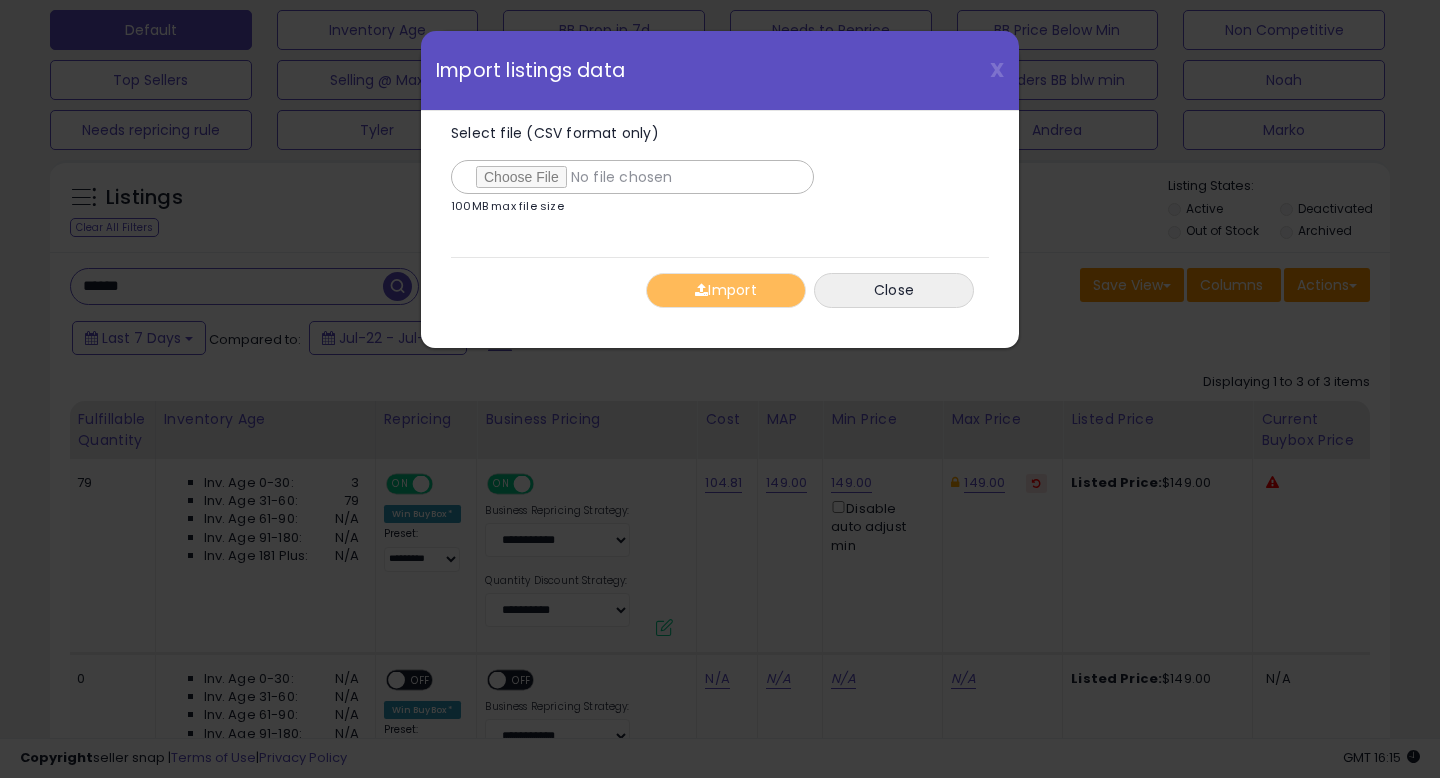 type on "**********" 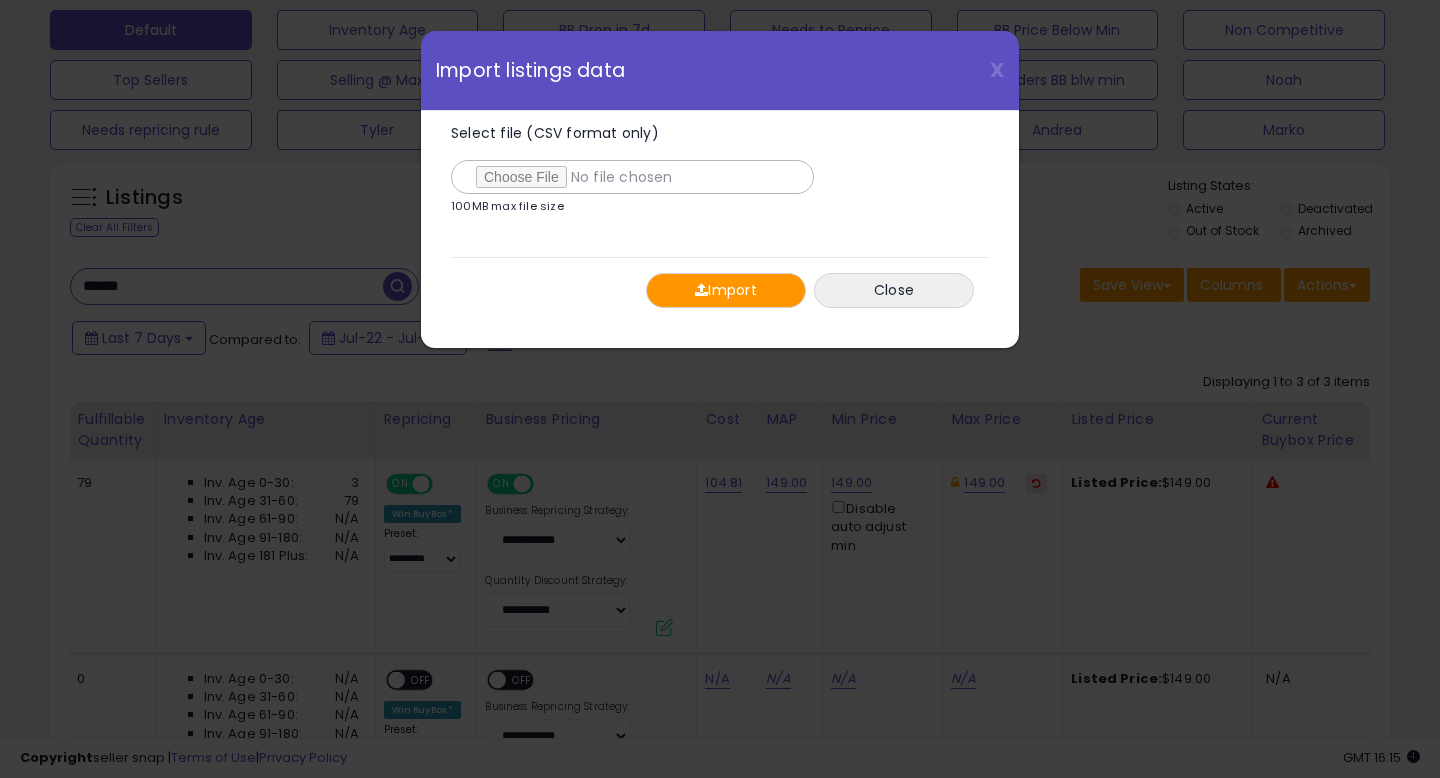 click on "Import" at bounding box center (726, 290) 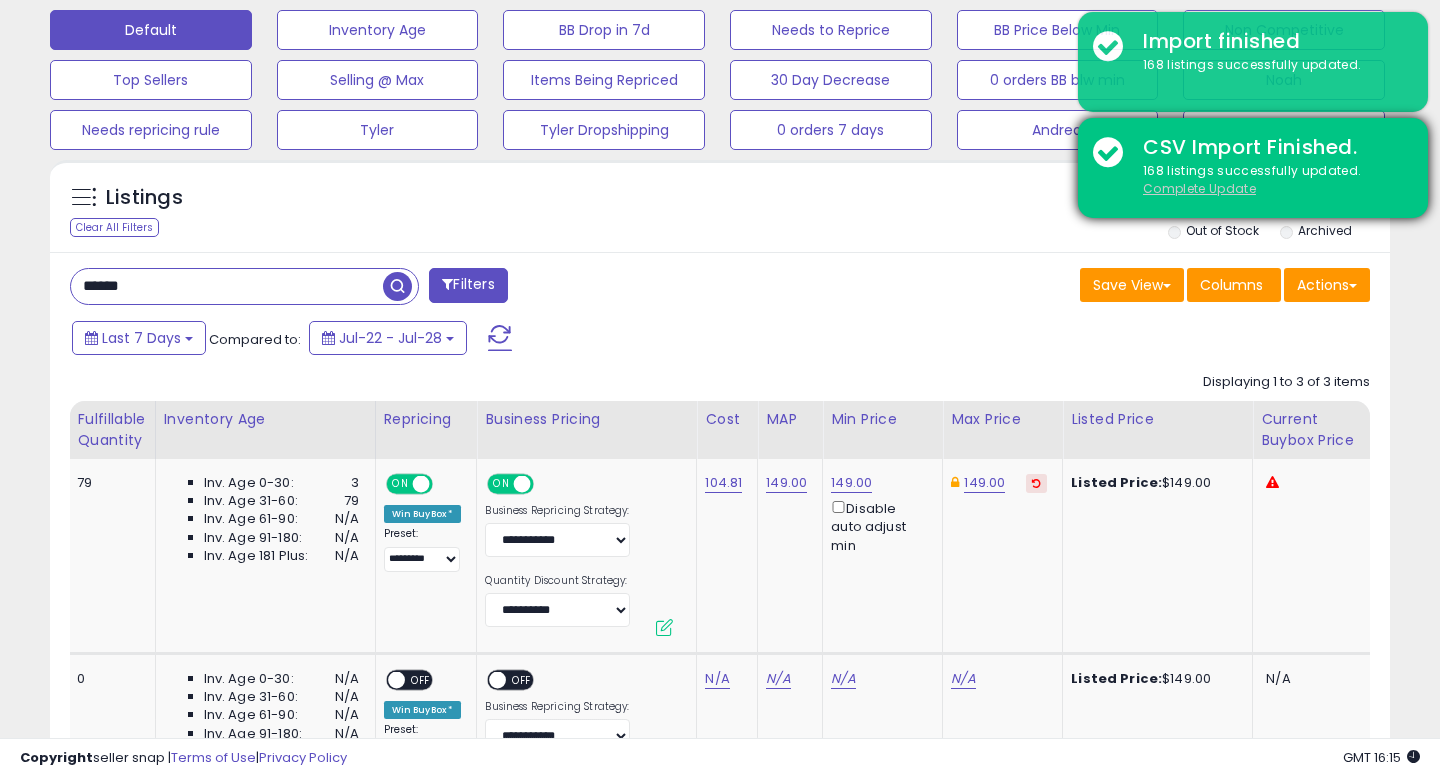click on "Complete Update" at bounding box center (1199, 188) 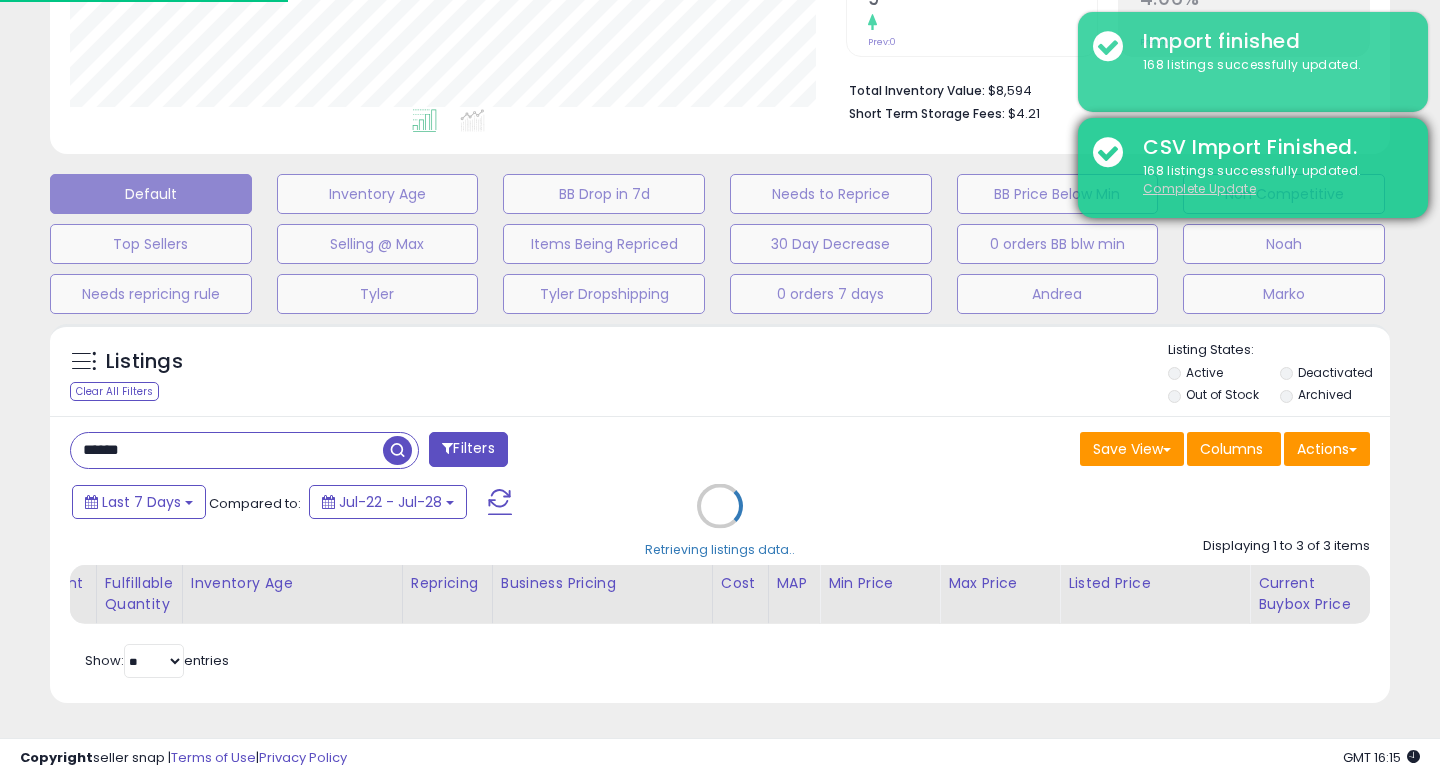 scroll, scrollTop: 456, scrollLeft: 0, axis: vertical 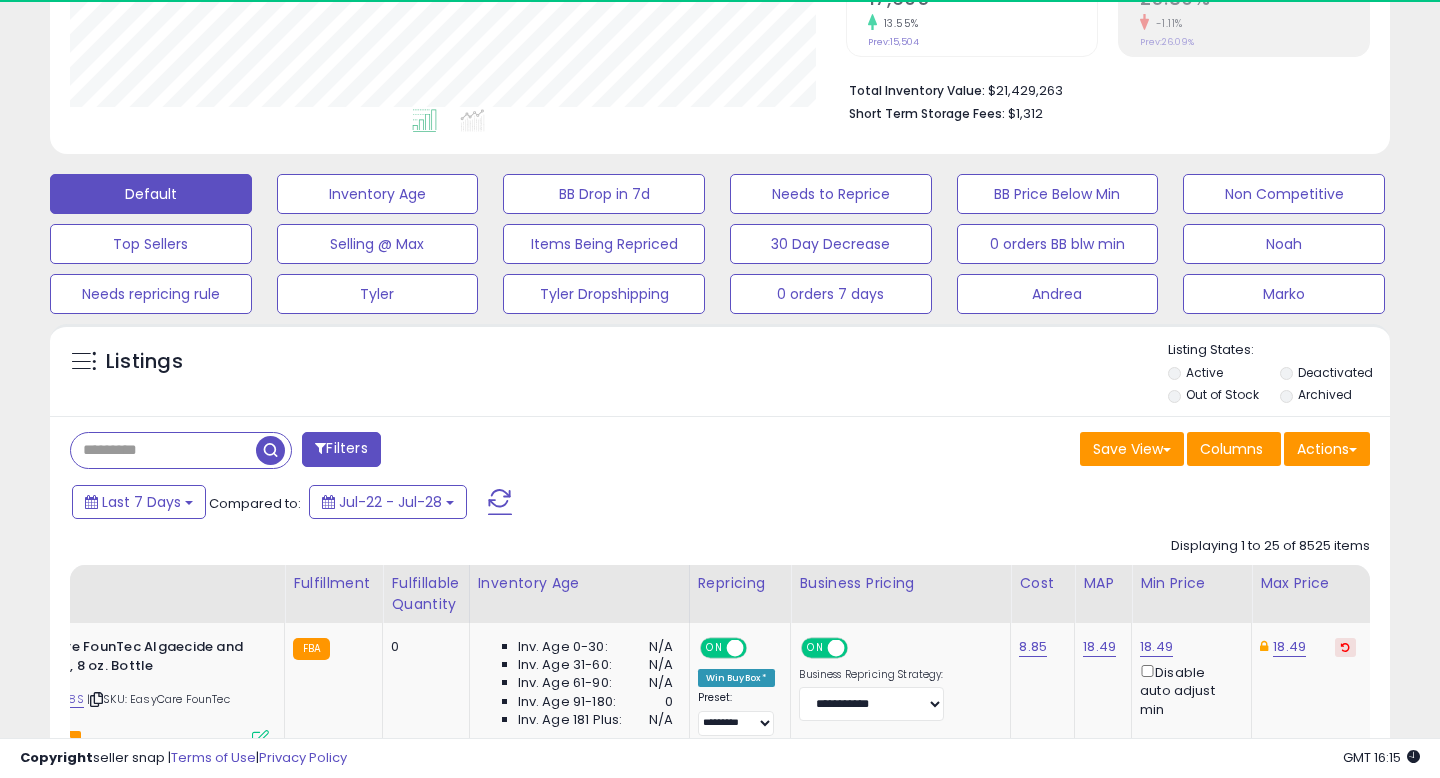click at bounding box center (163, 450) 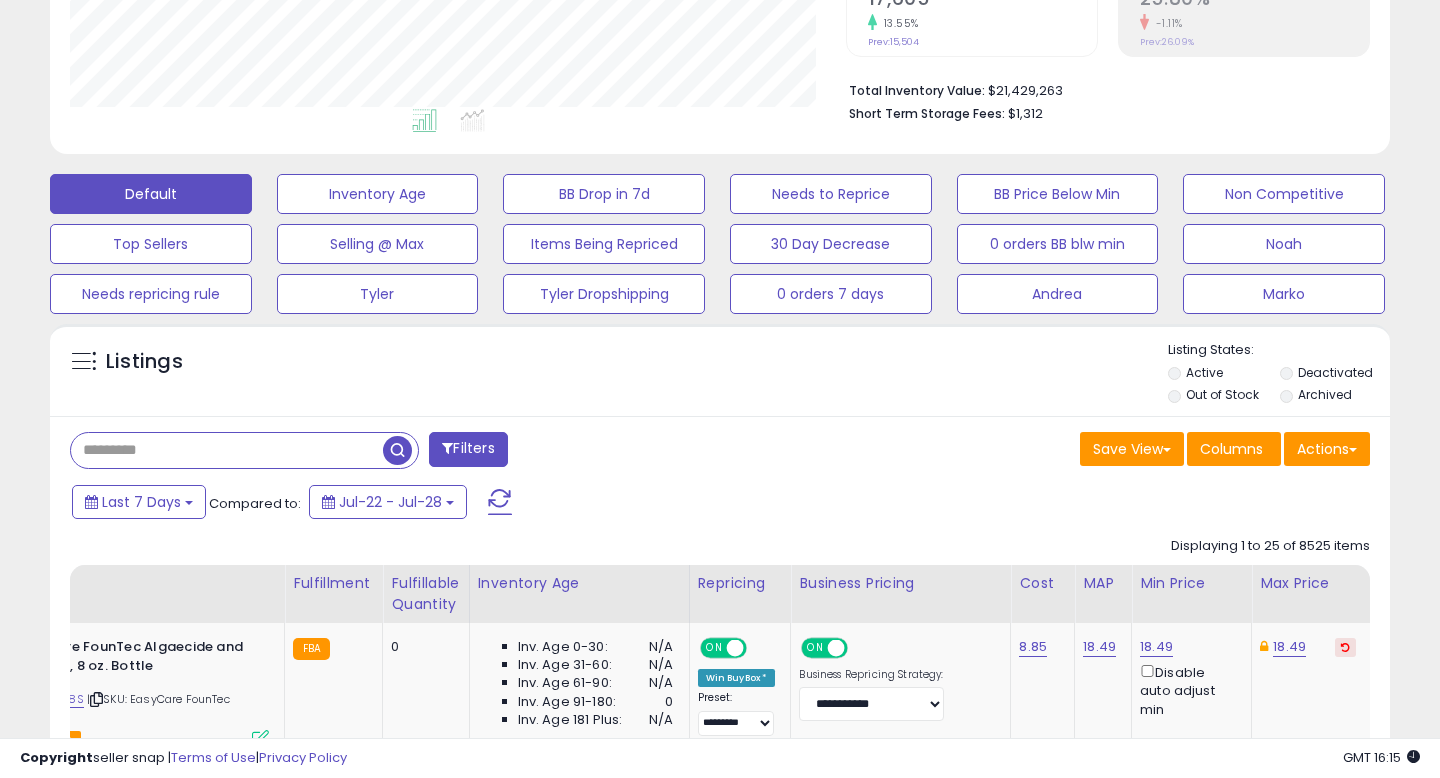 scroll, scrollTop: 999590, scrollLeft: 999224, axis: both 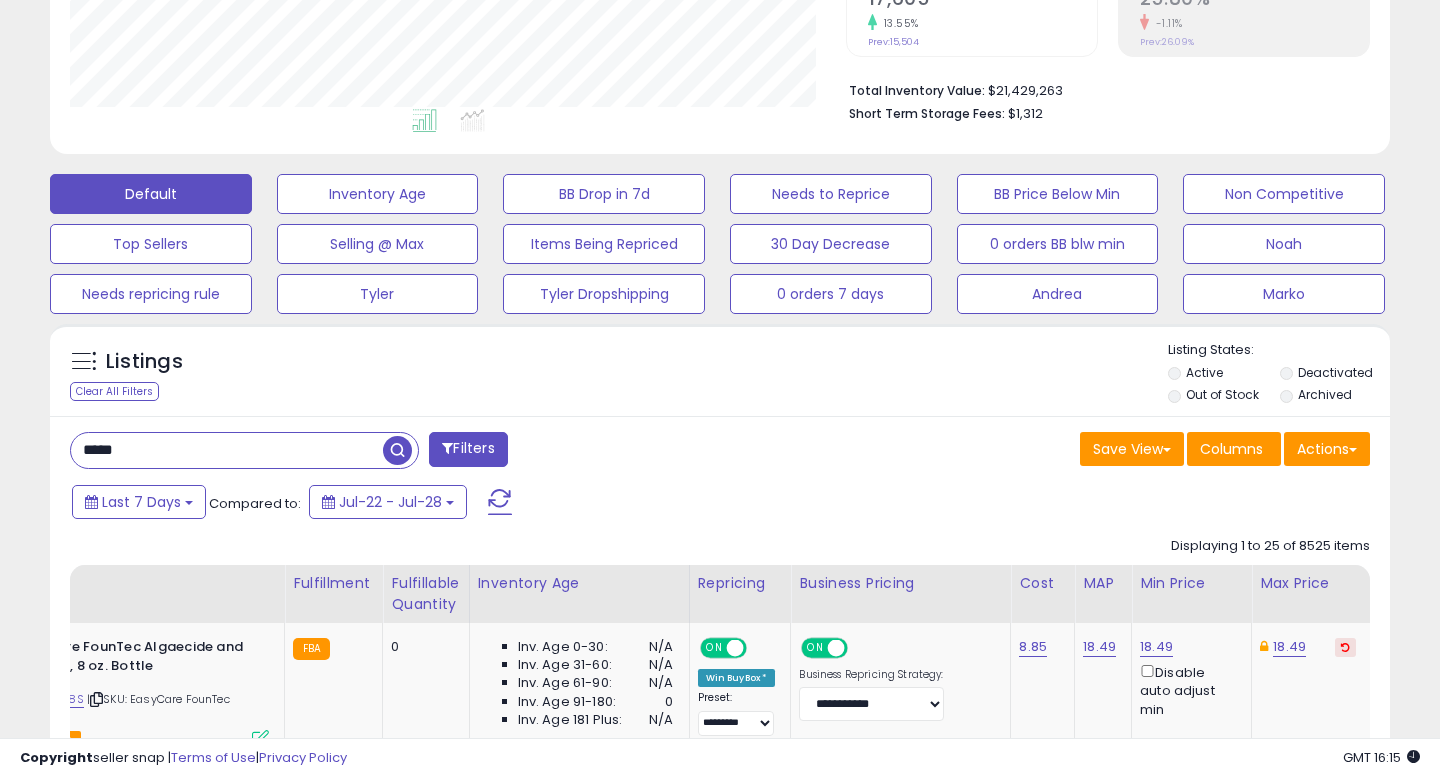 type on "*****" 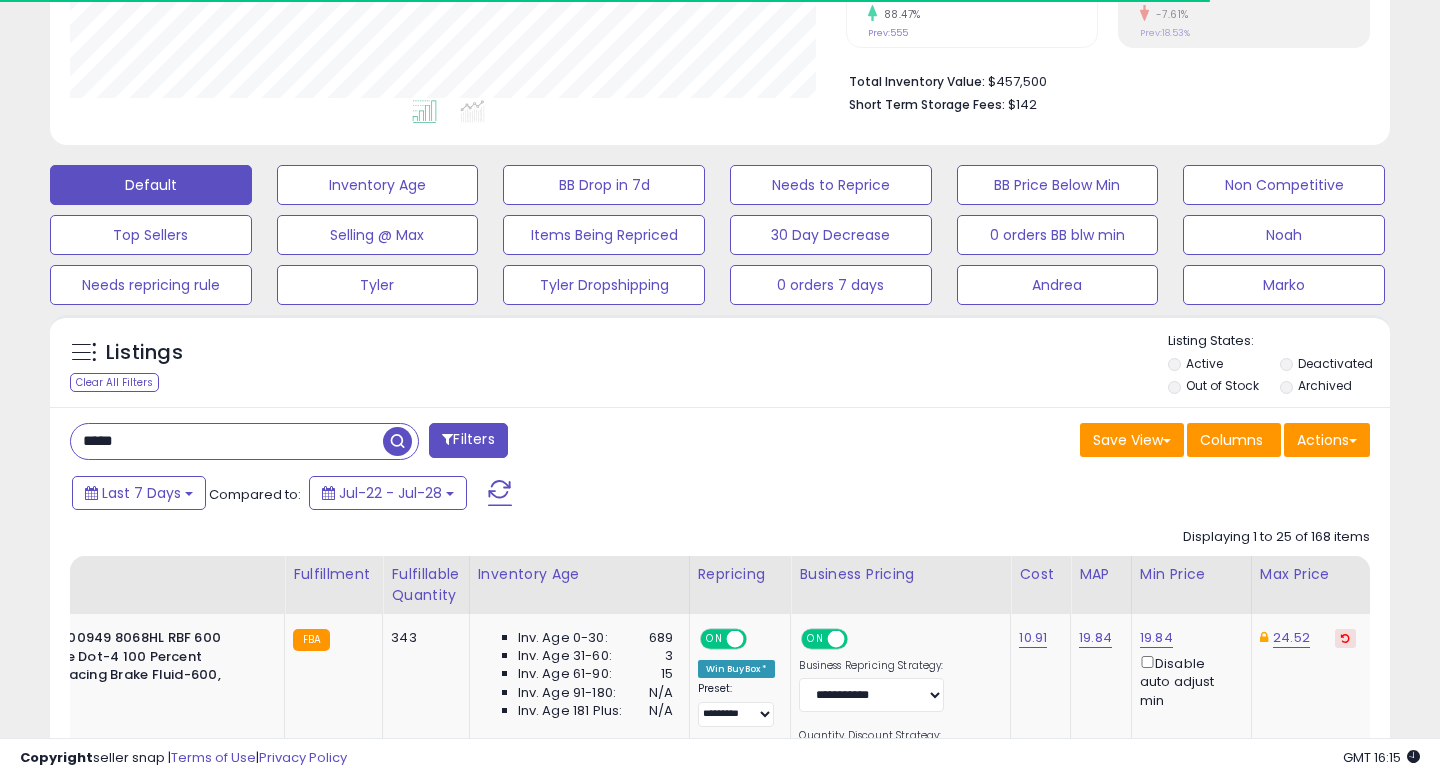 scroll, scrollTop: 527, scrollLeft: 0, axis: vertical 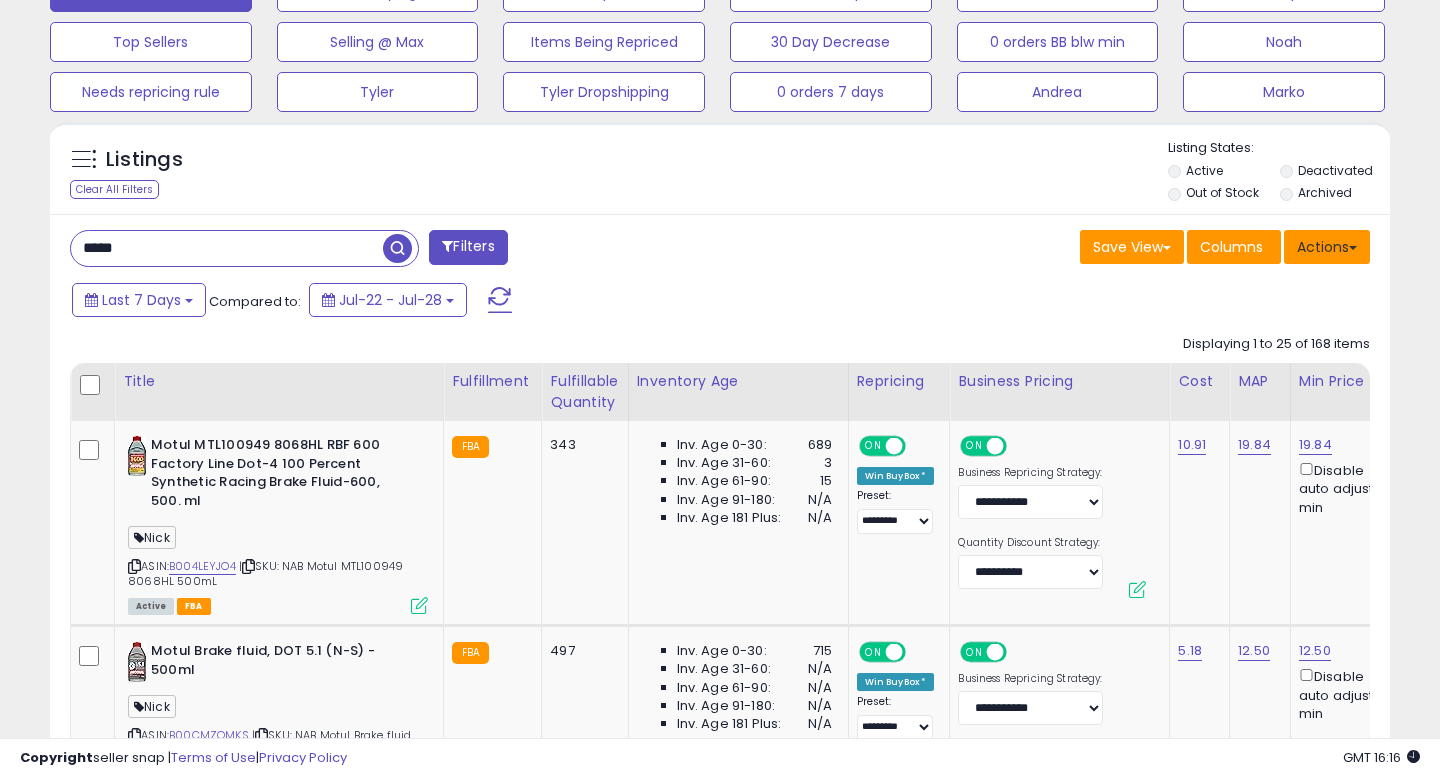 click on "Actions" at bounding box center [1327, 247] 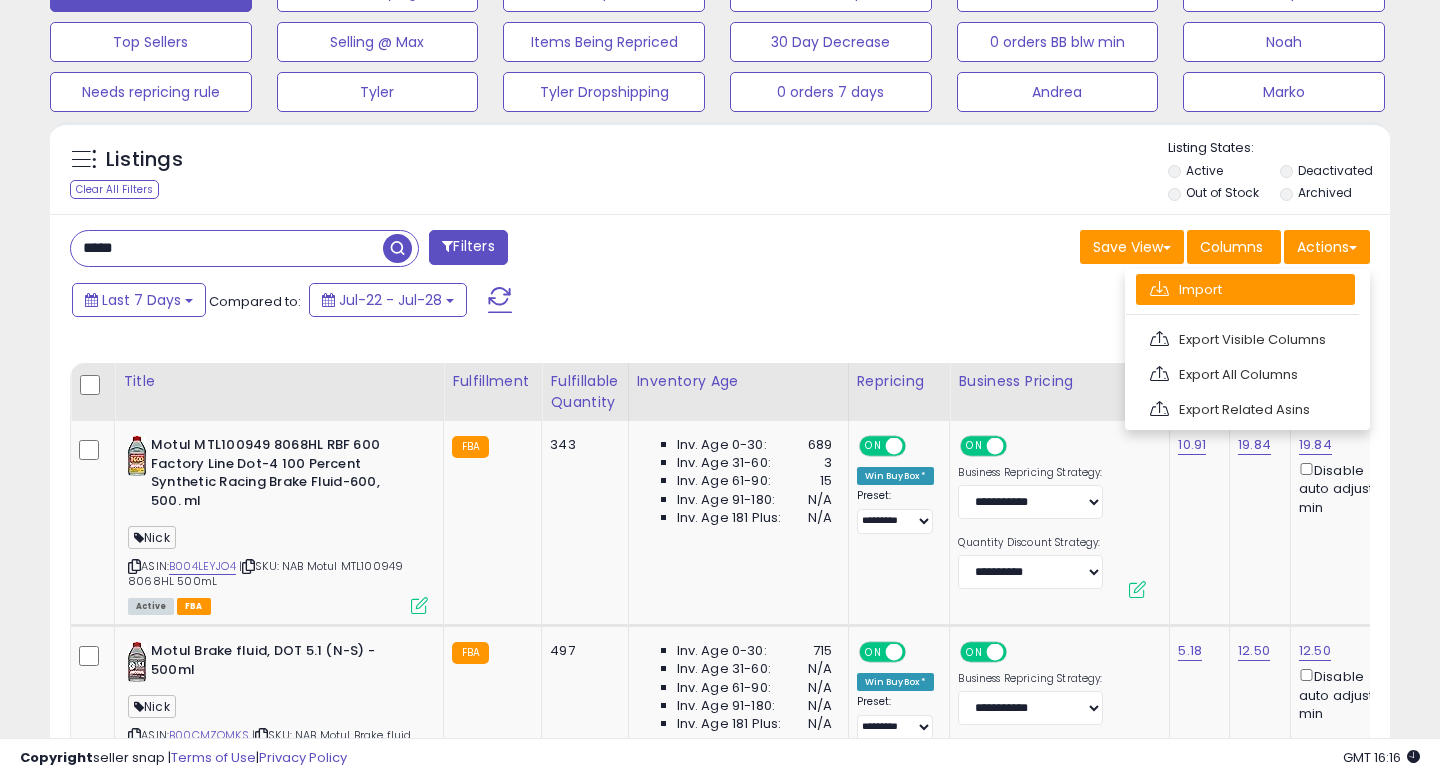 click on "Import" at bounding box center [1245, 289] 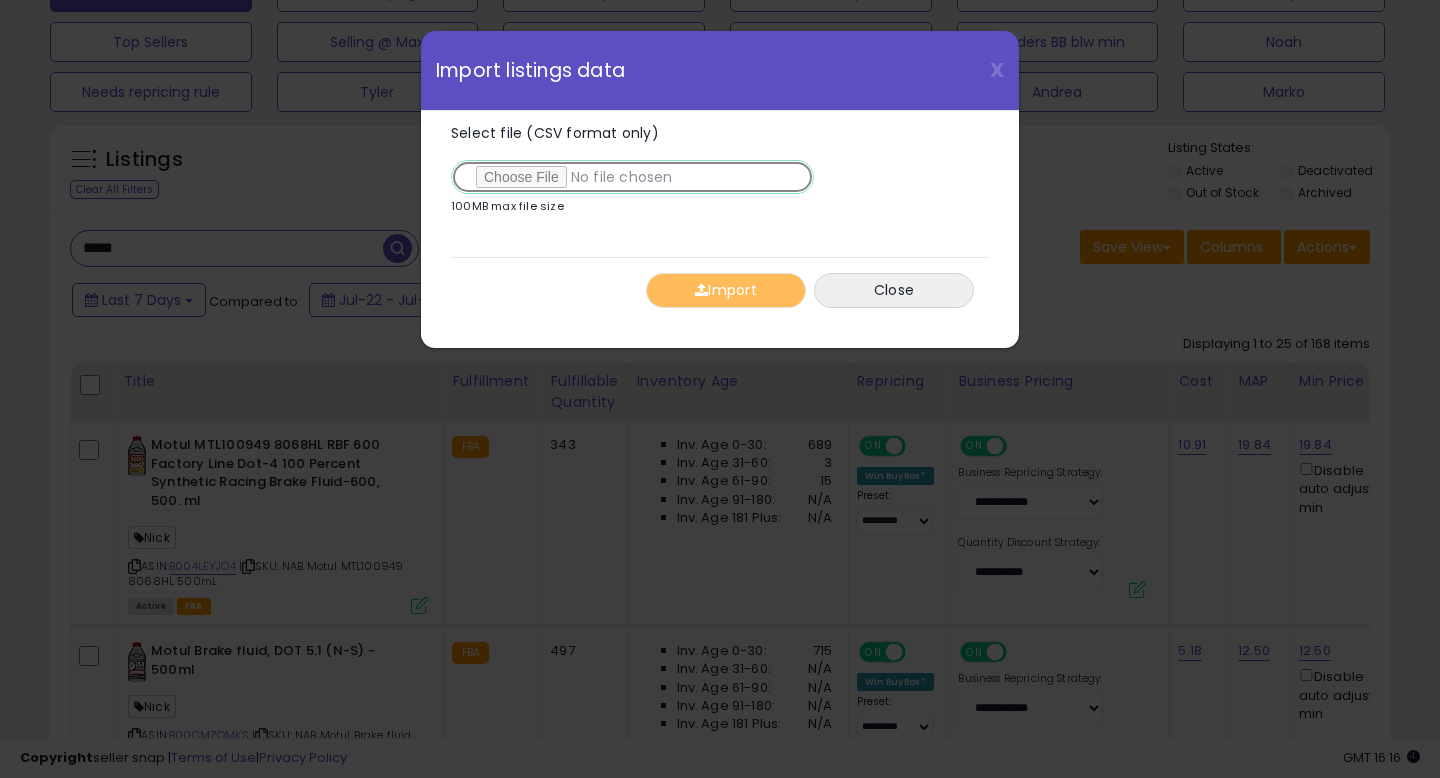 click on "Select file (CSV format only)" at bounding box center (632, 177) 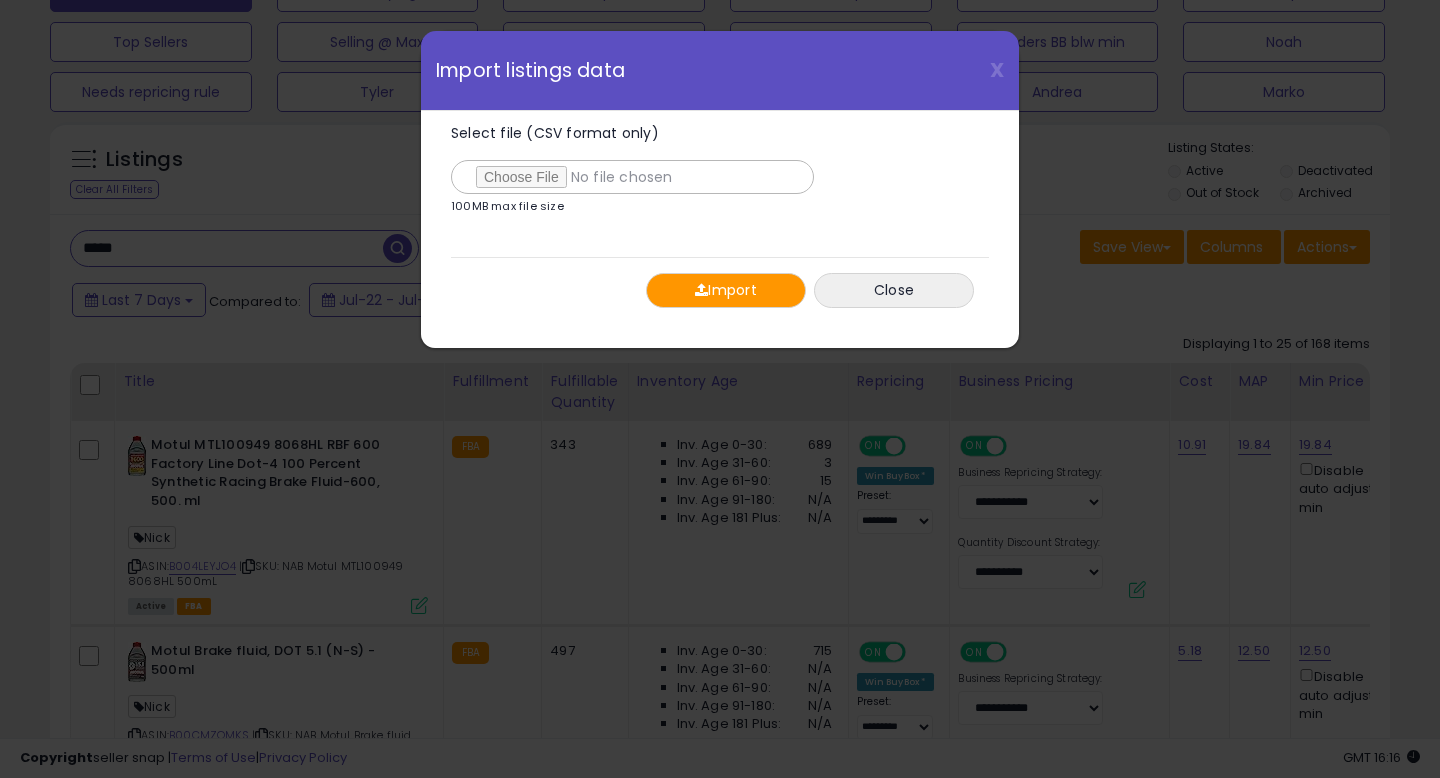 click on "Import" at bounding box center [726, 290] 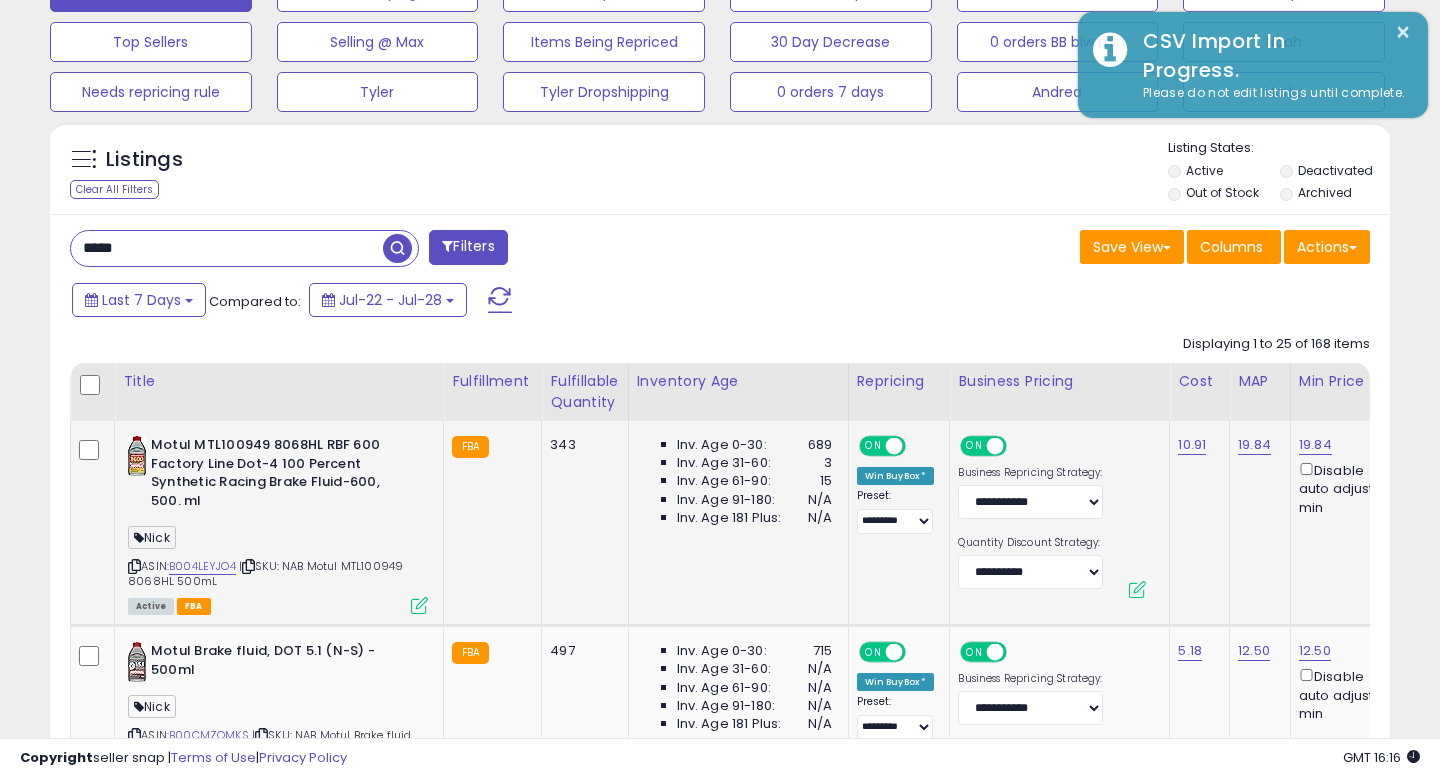 scroll, scrollTop: 0, scrollLeft: 134, axis: horizontal 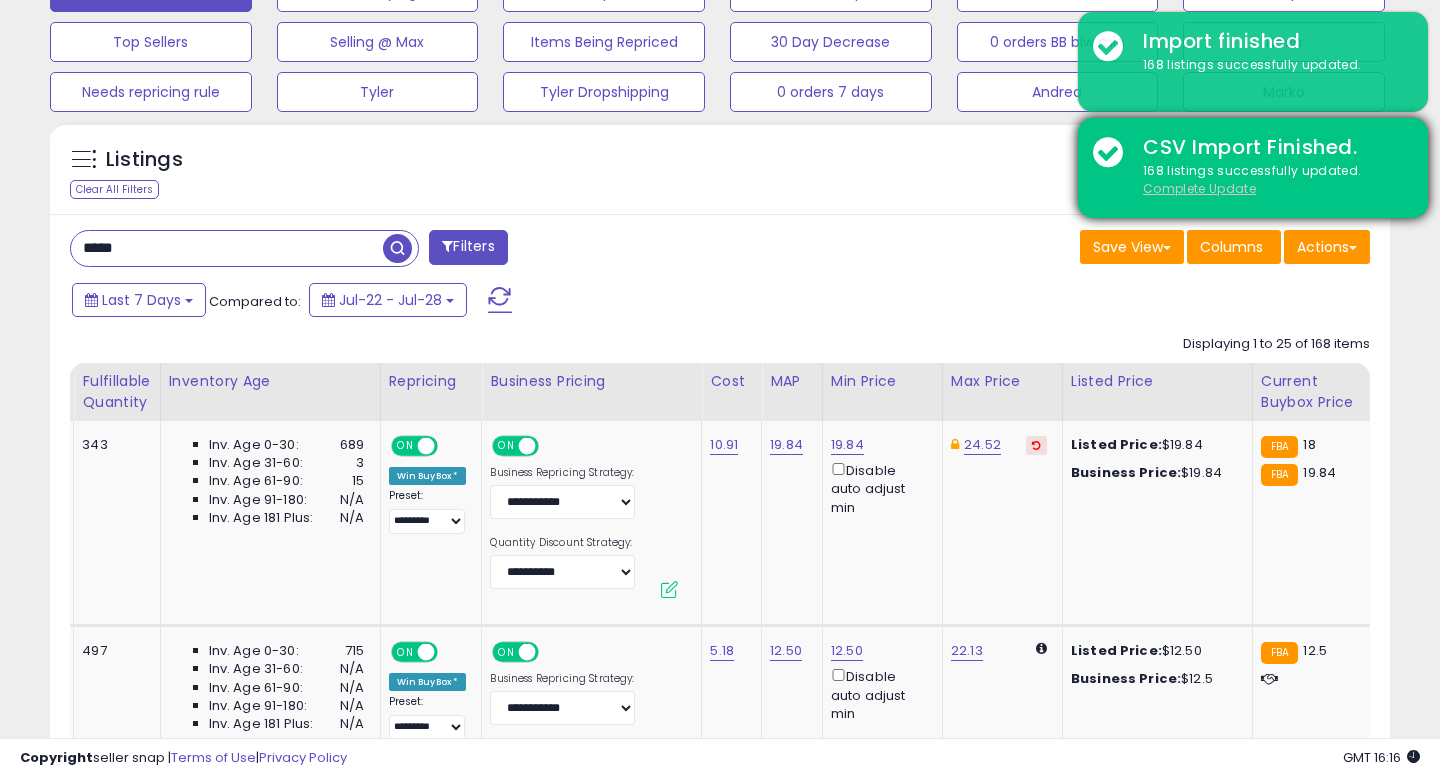 click on "Complete Update" at bounding box center [1199, 188] 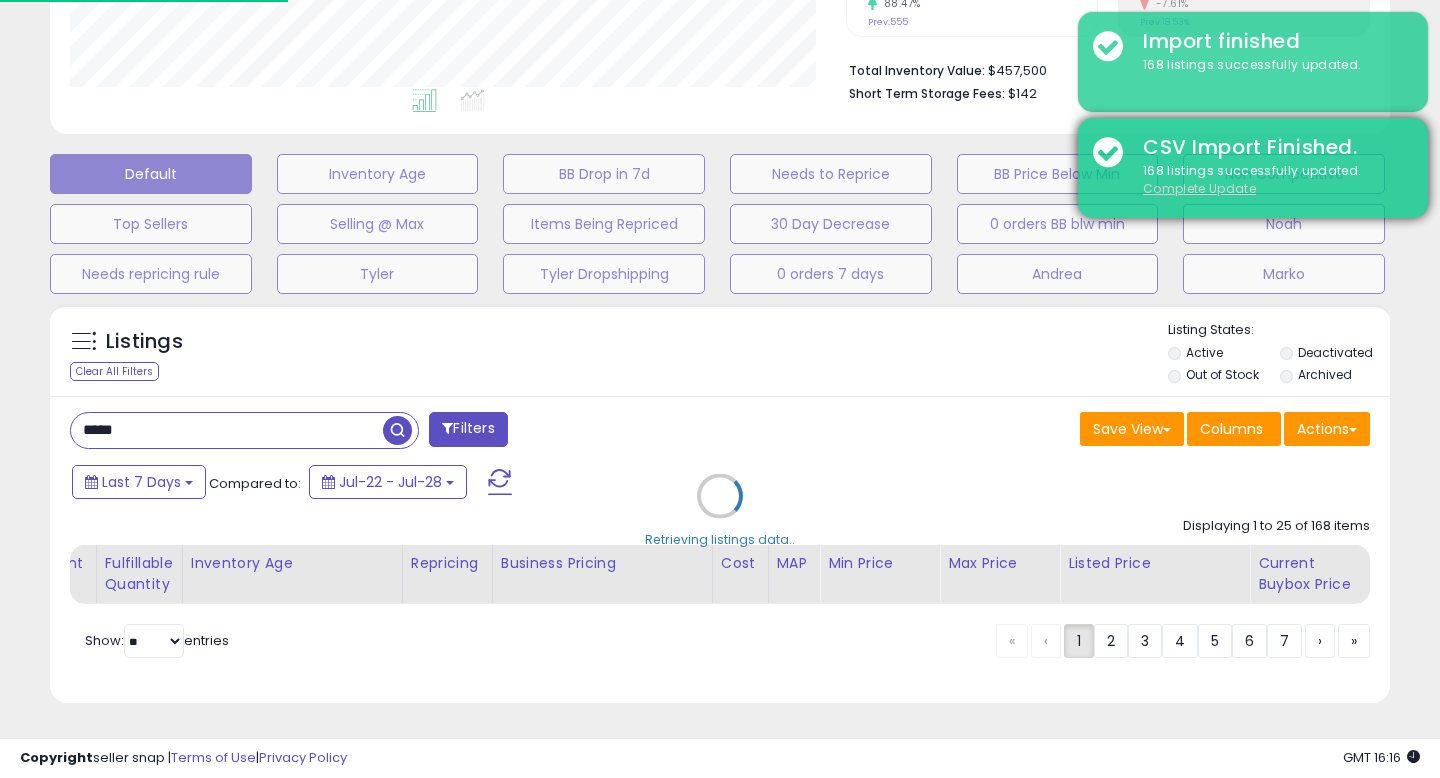 scroll, scrollTop: 476, scrollLeft: 0, axis: vertical 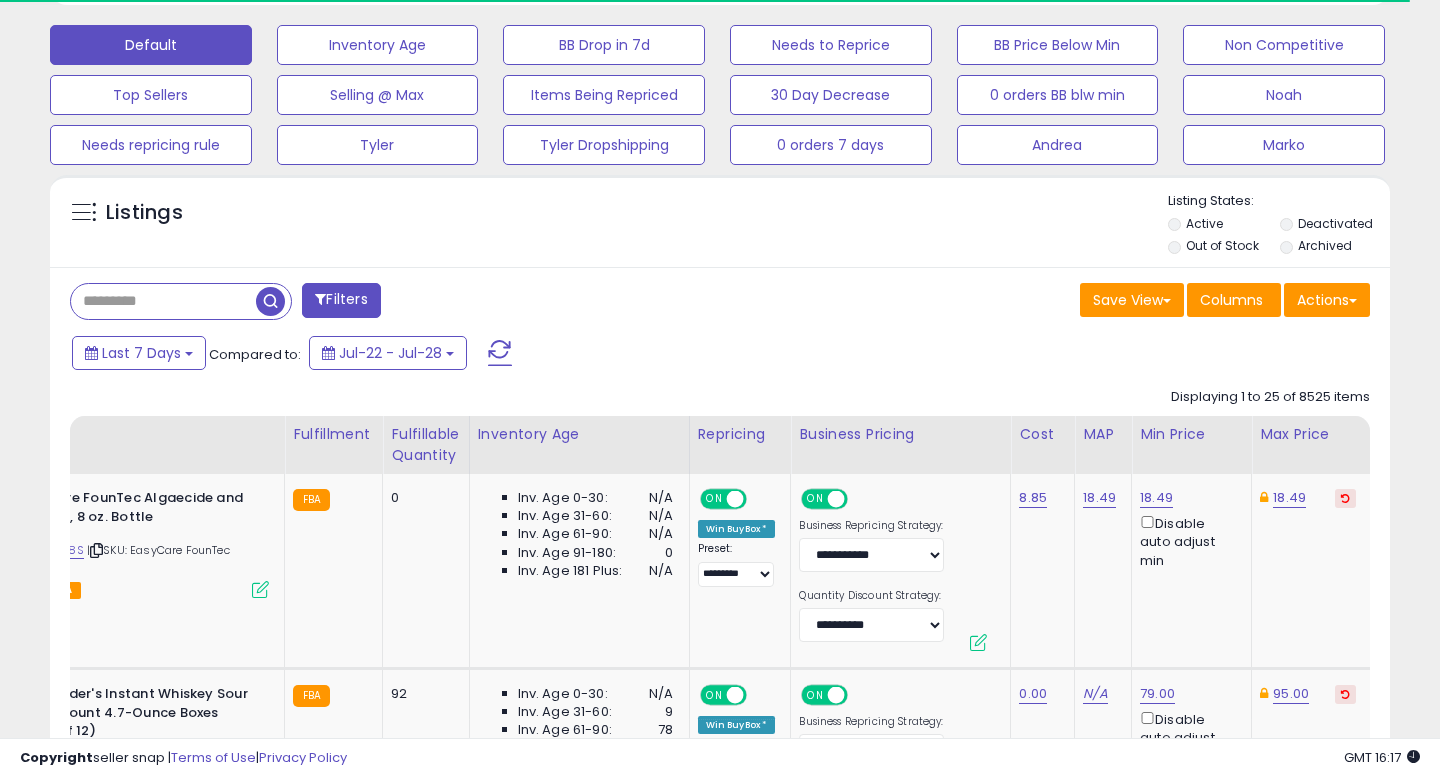 click at bounding box center [163, 301] 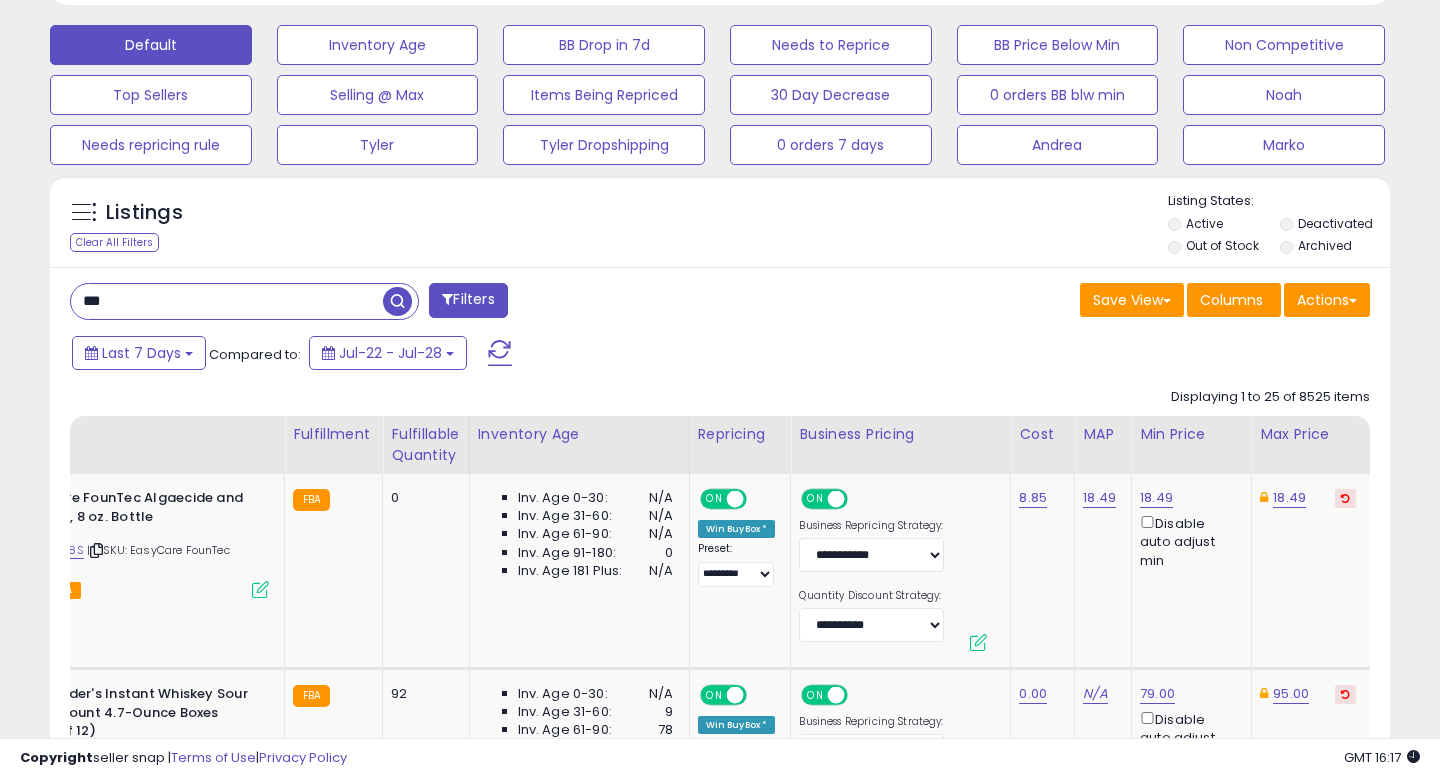 scroll, scrollTop: 999590, scrollLeft: 999224, axis: both 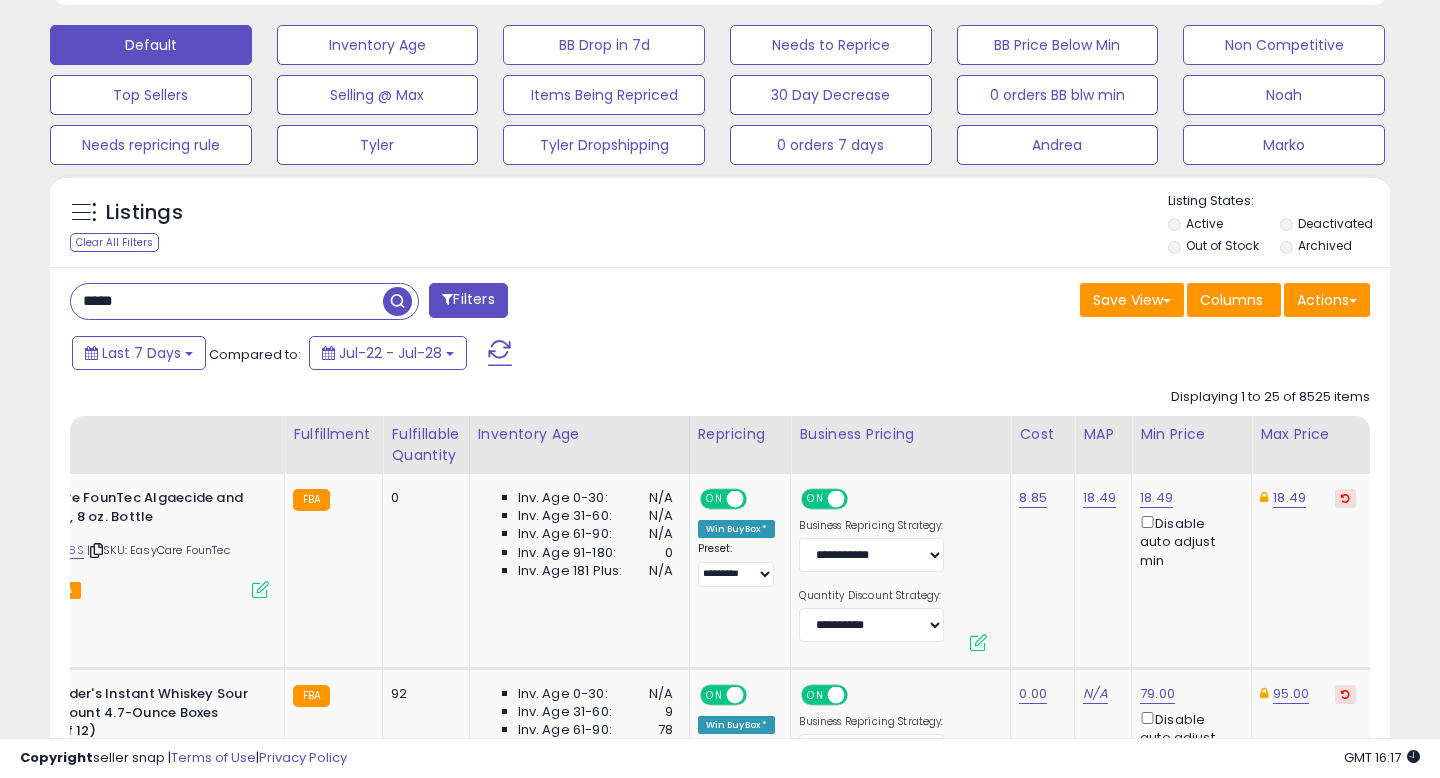 type on "*****" 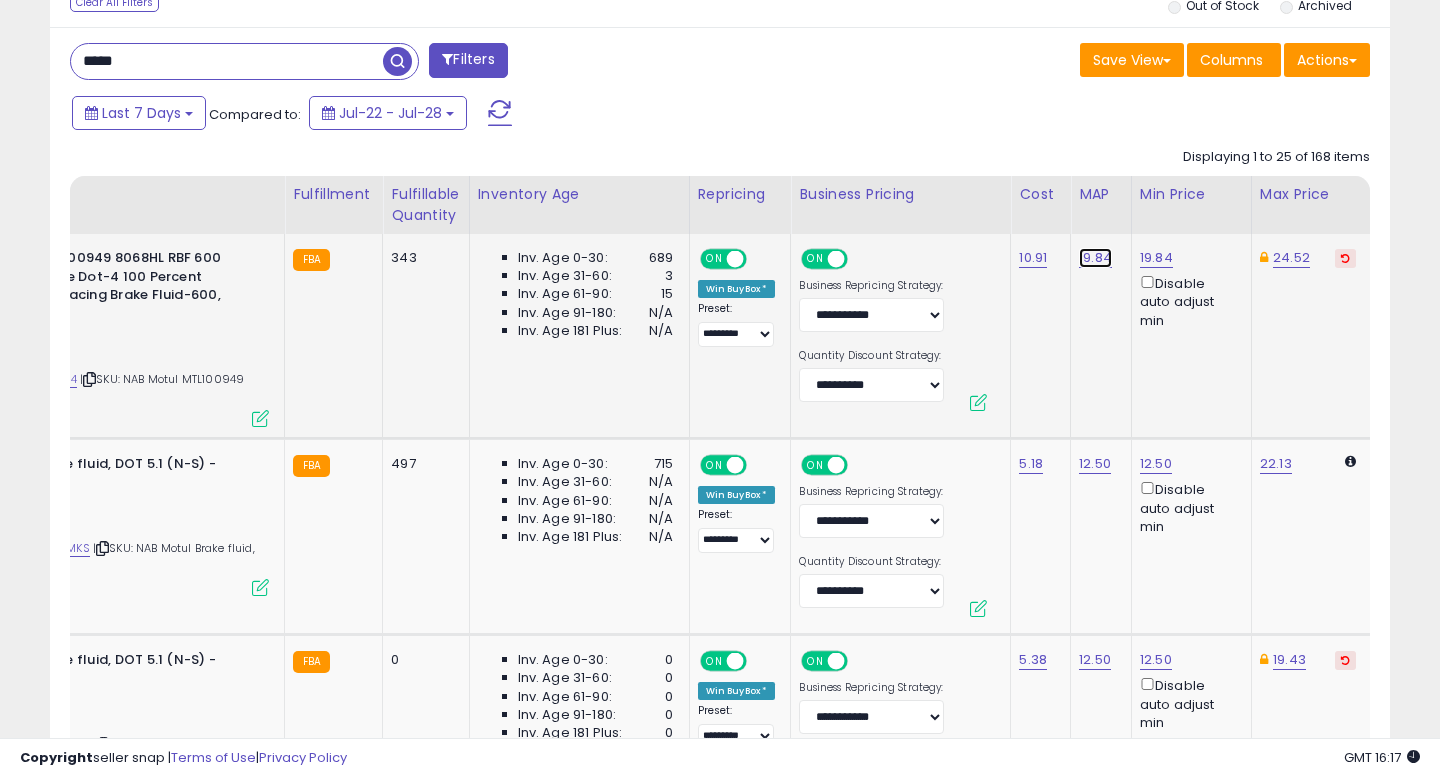 click on "19.84" at bounding box center [1095, 258] 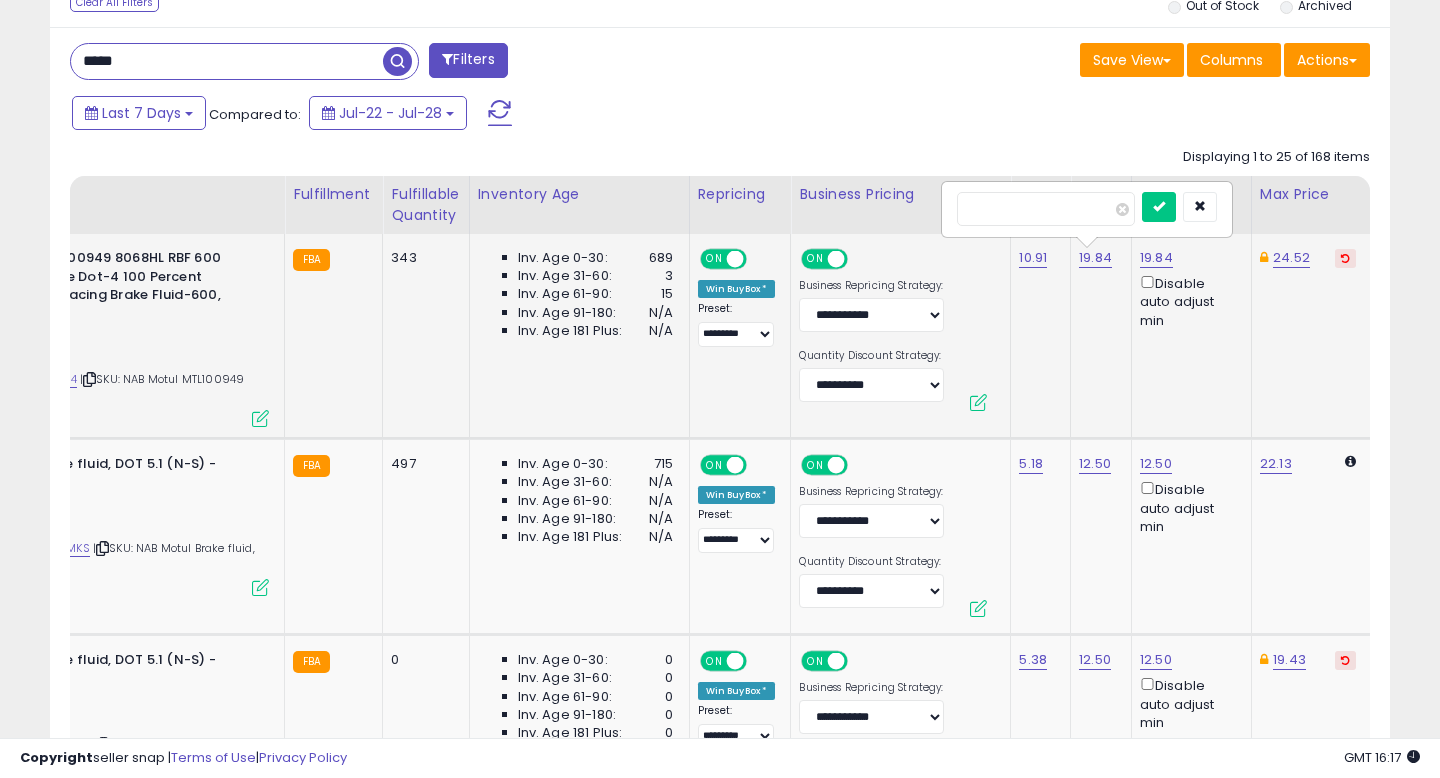 click on "*****" at bounding box center (1046, 209) 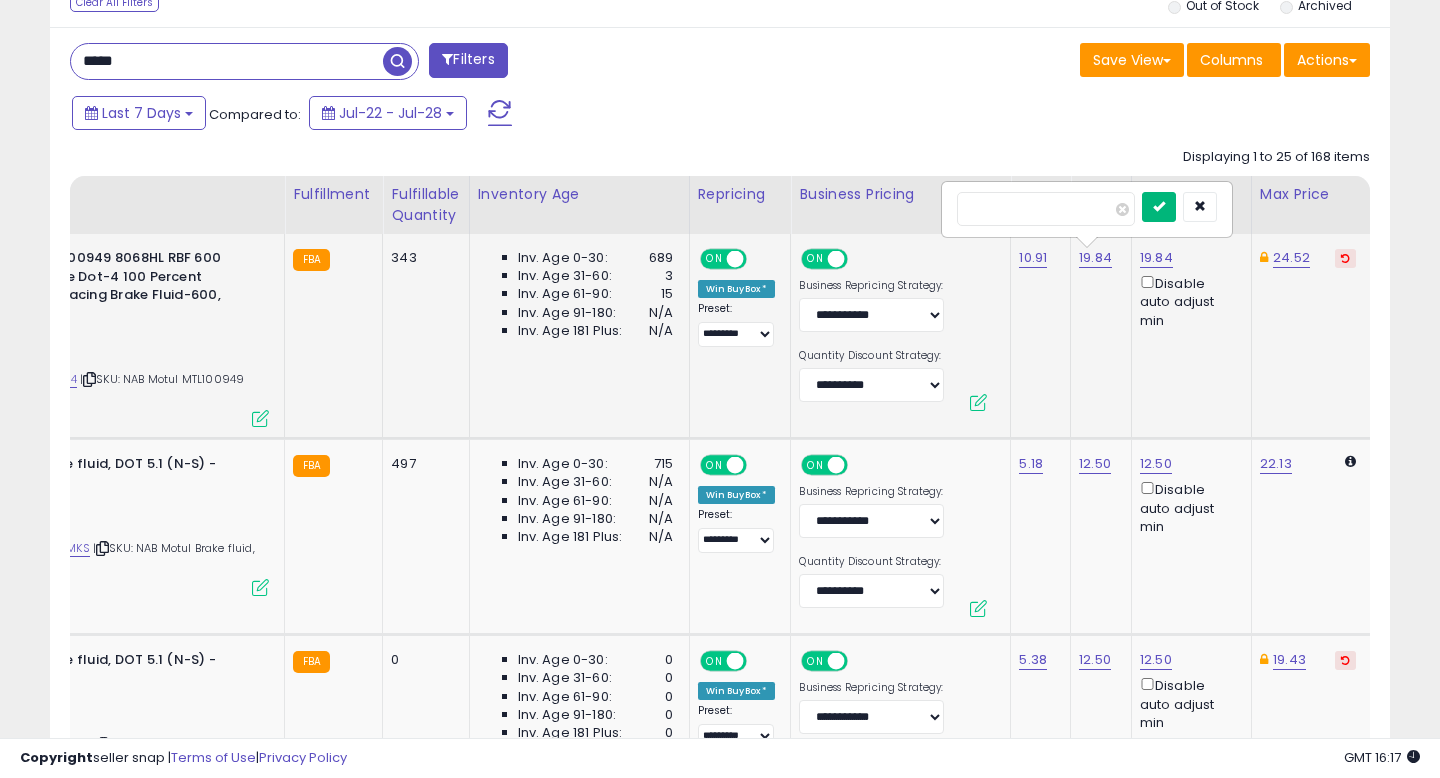 type on "*" 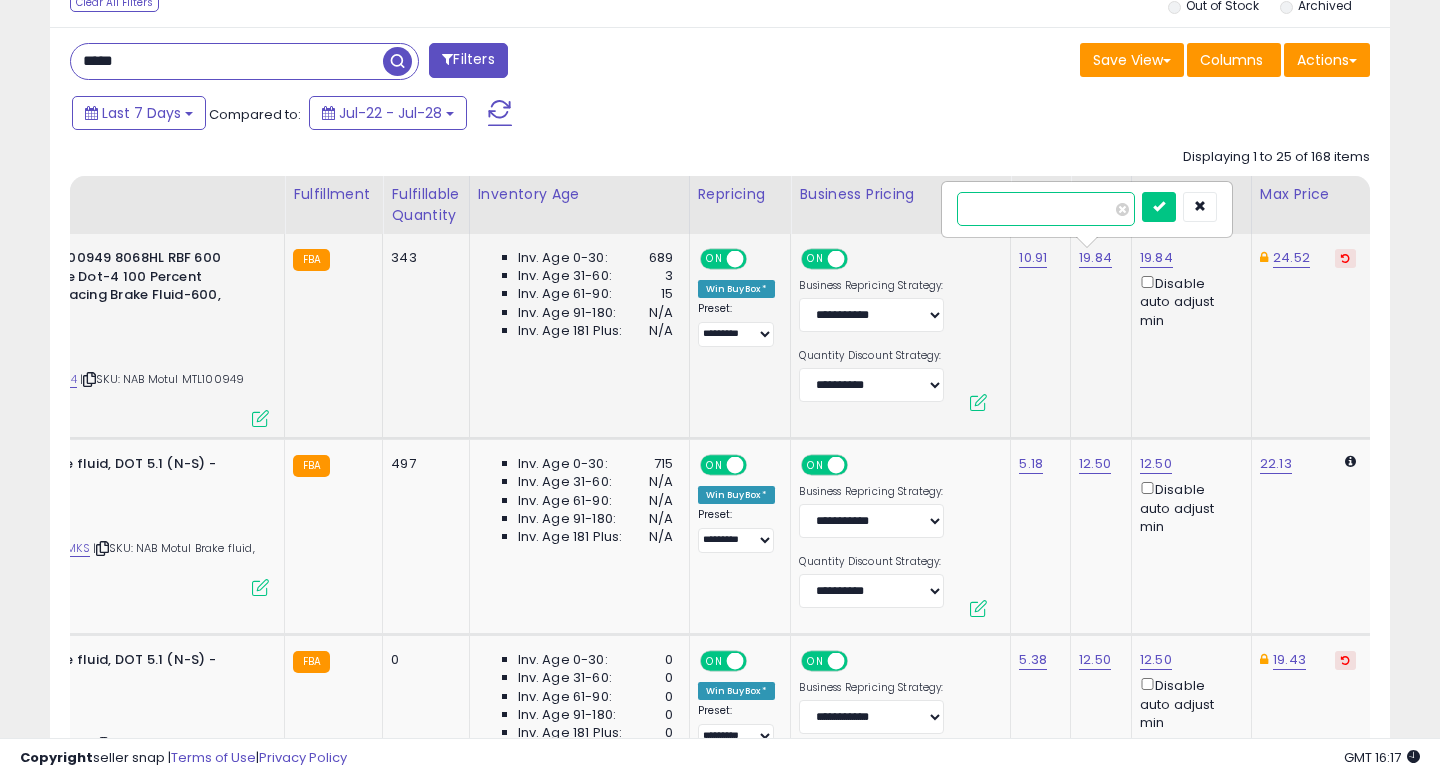 type 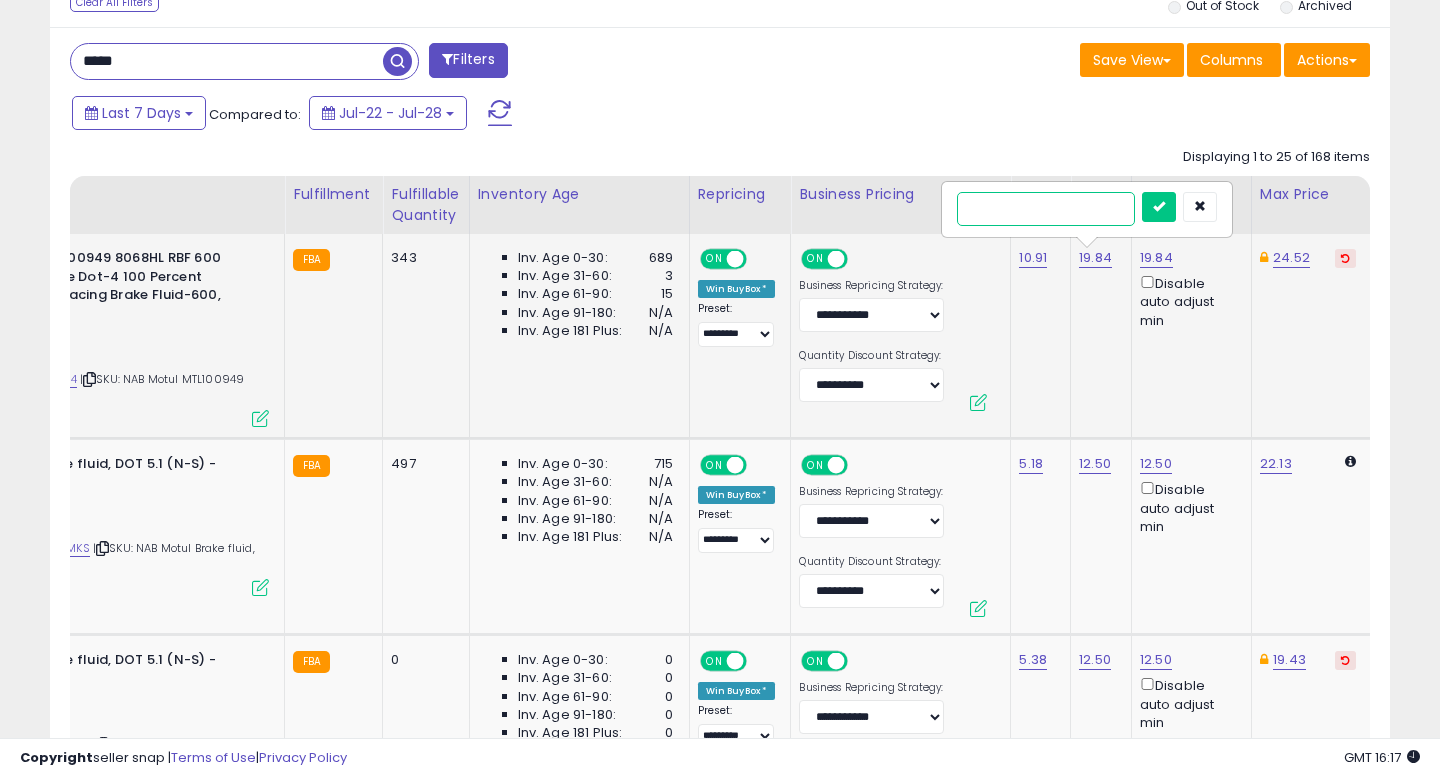 click at bounding box center (1159, 207) 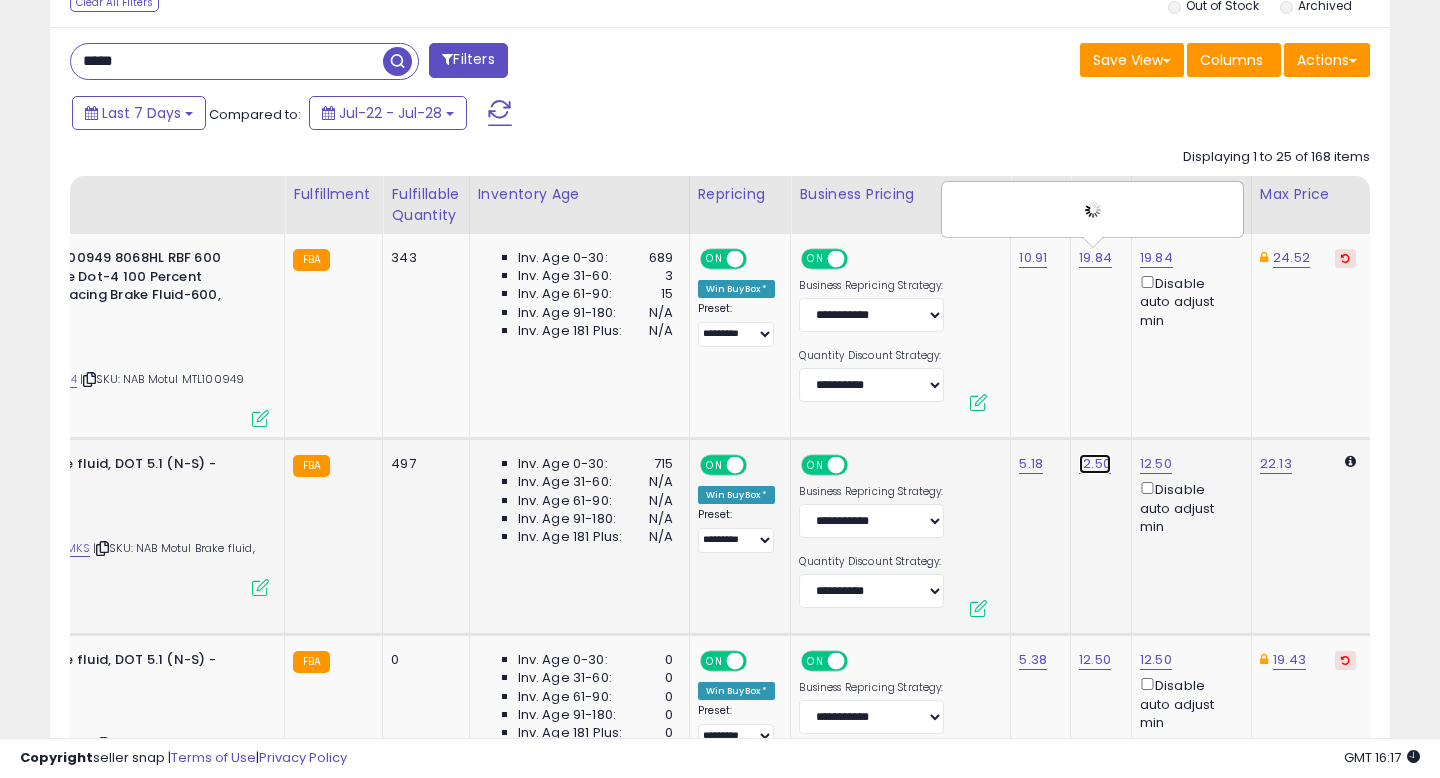 click on "12.50" at bounding box center (1095, 258) 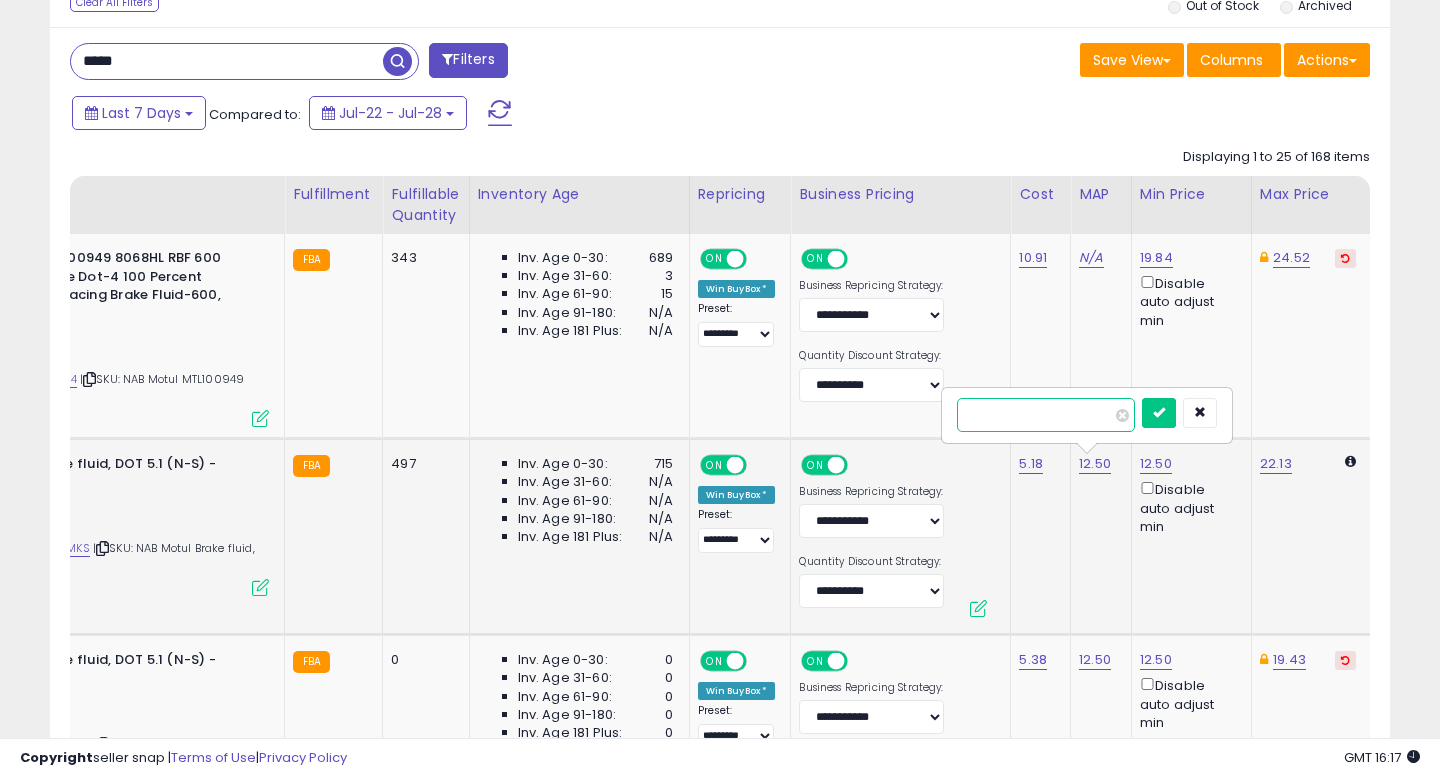 click on "*****" at bounding box center [1046, 415] 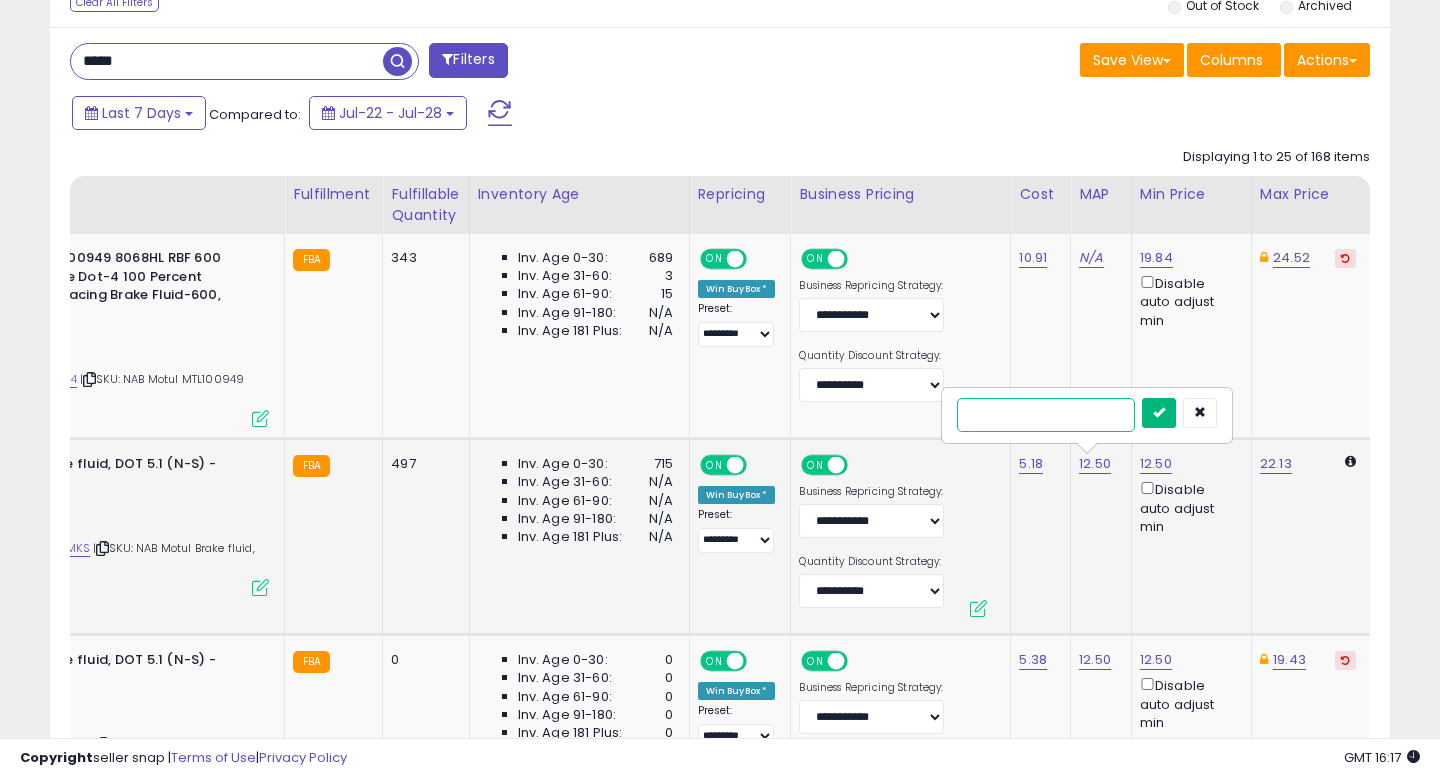 type 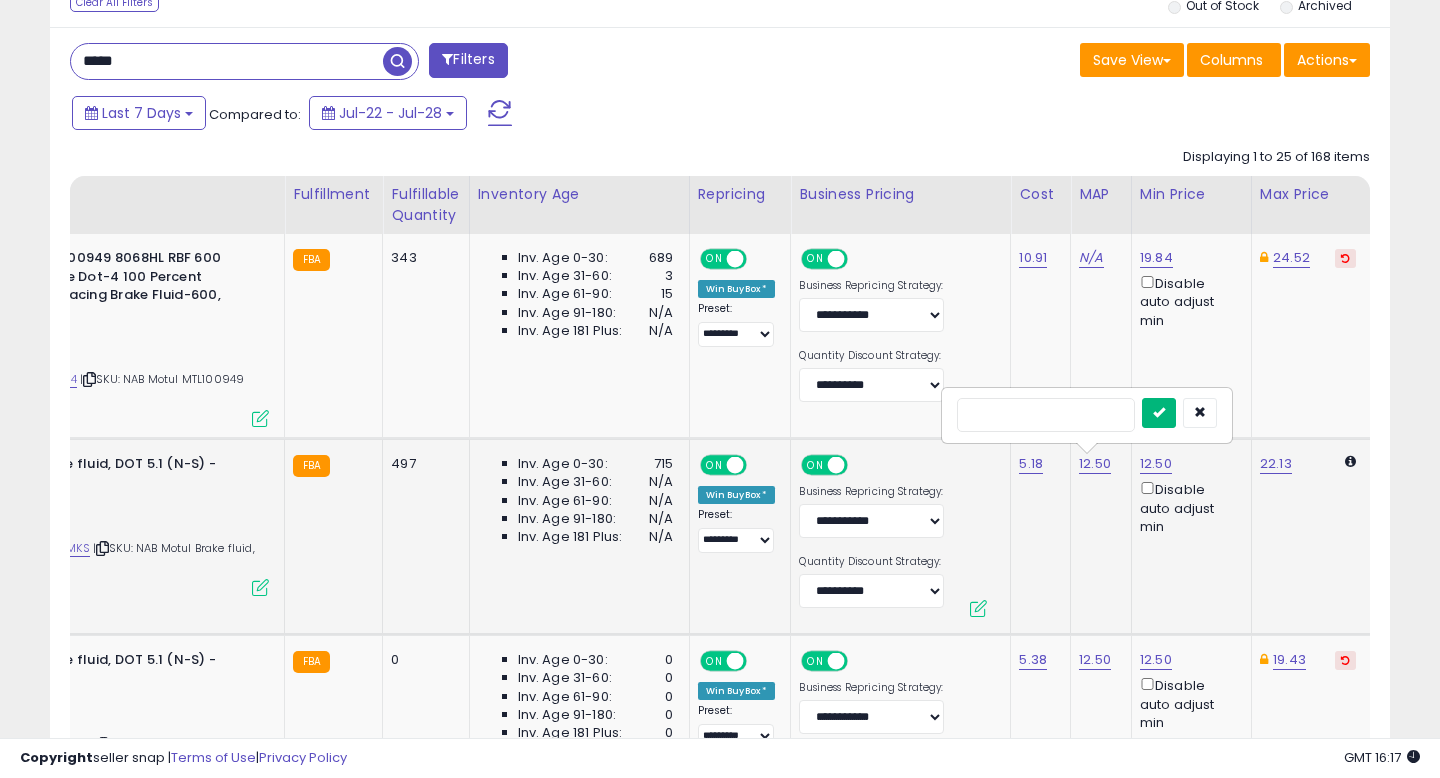 click at bounding box center [1159, 413] 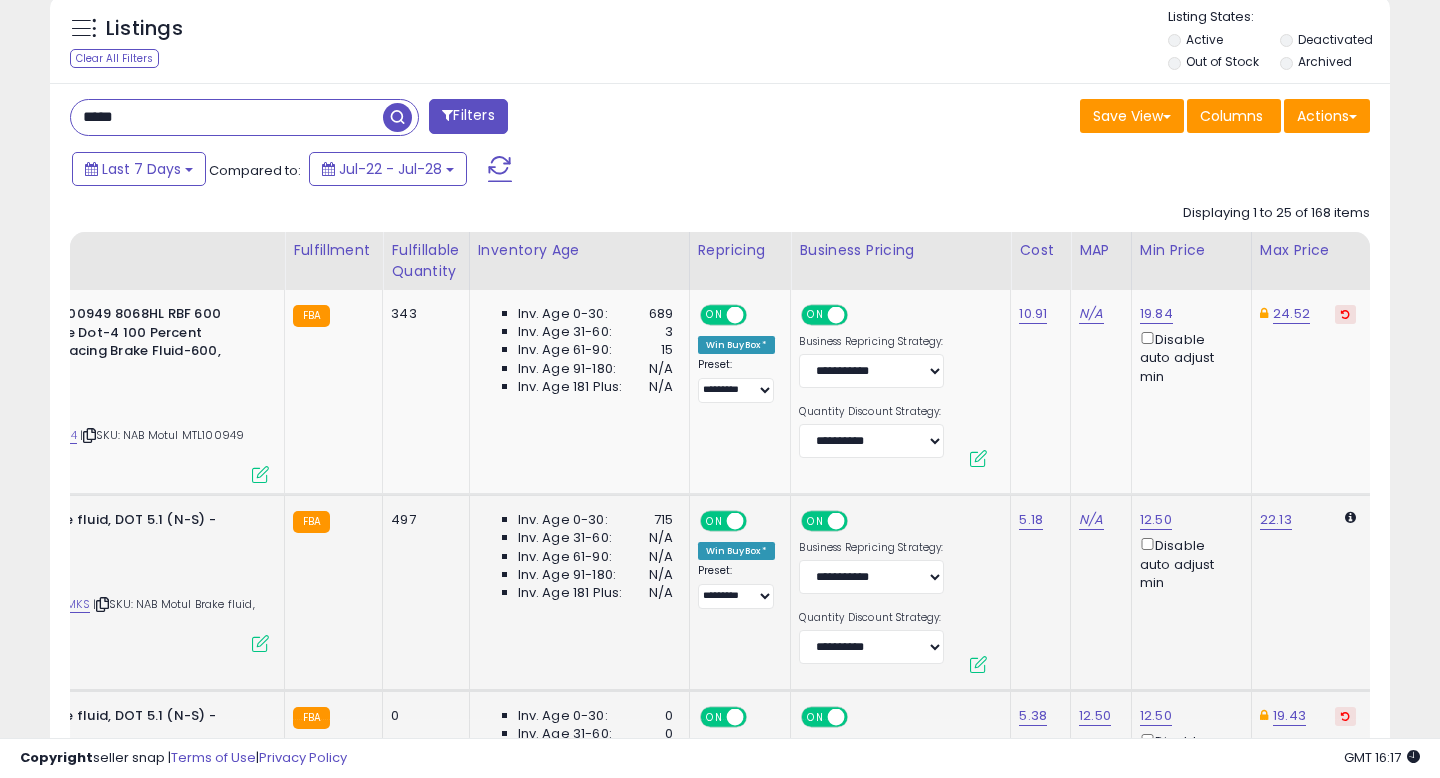 scroll, scrollTop: 811, scrollLeft: 0, axis: vertical 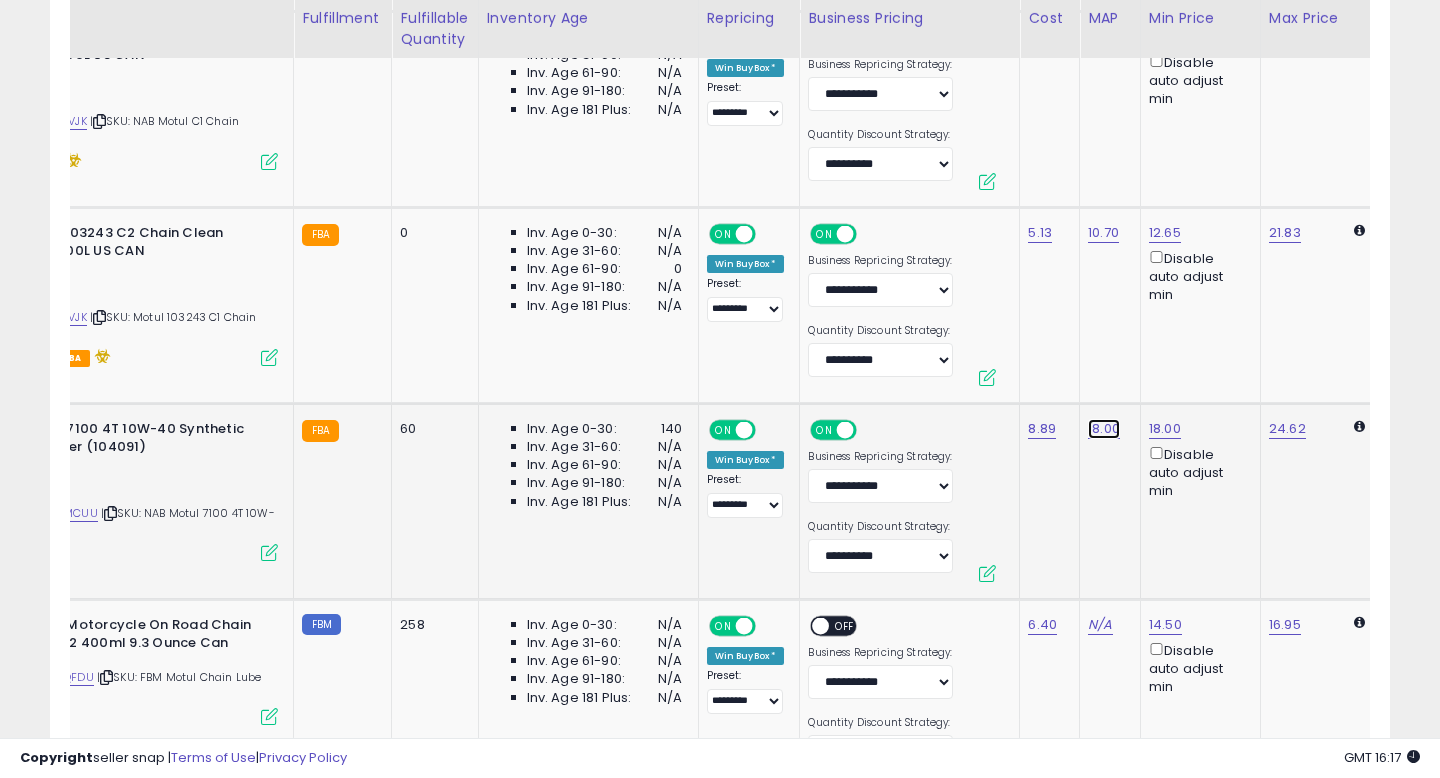 click on "18.00" at bounding box center (1100, -4115) 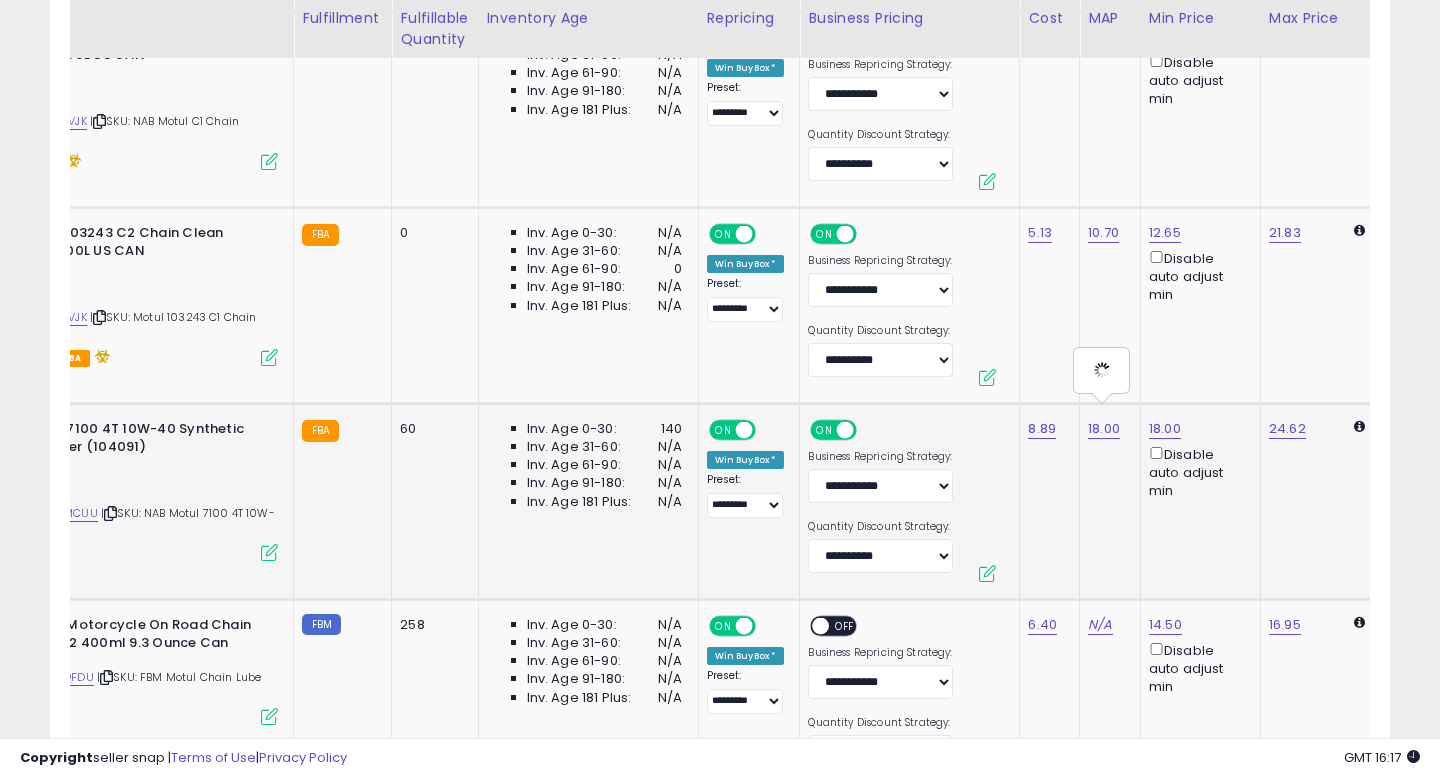 type on "*****" 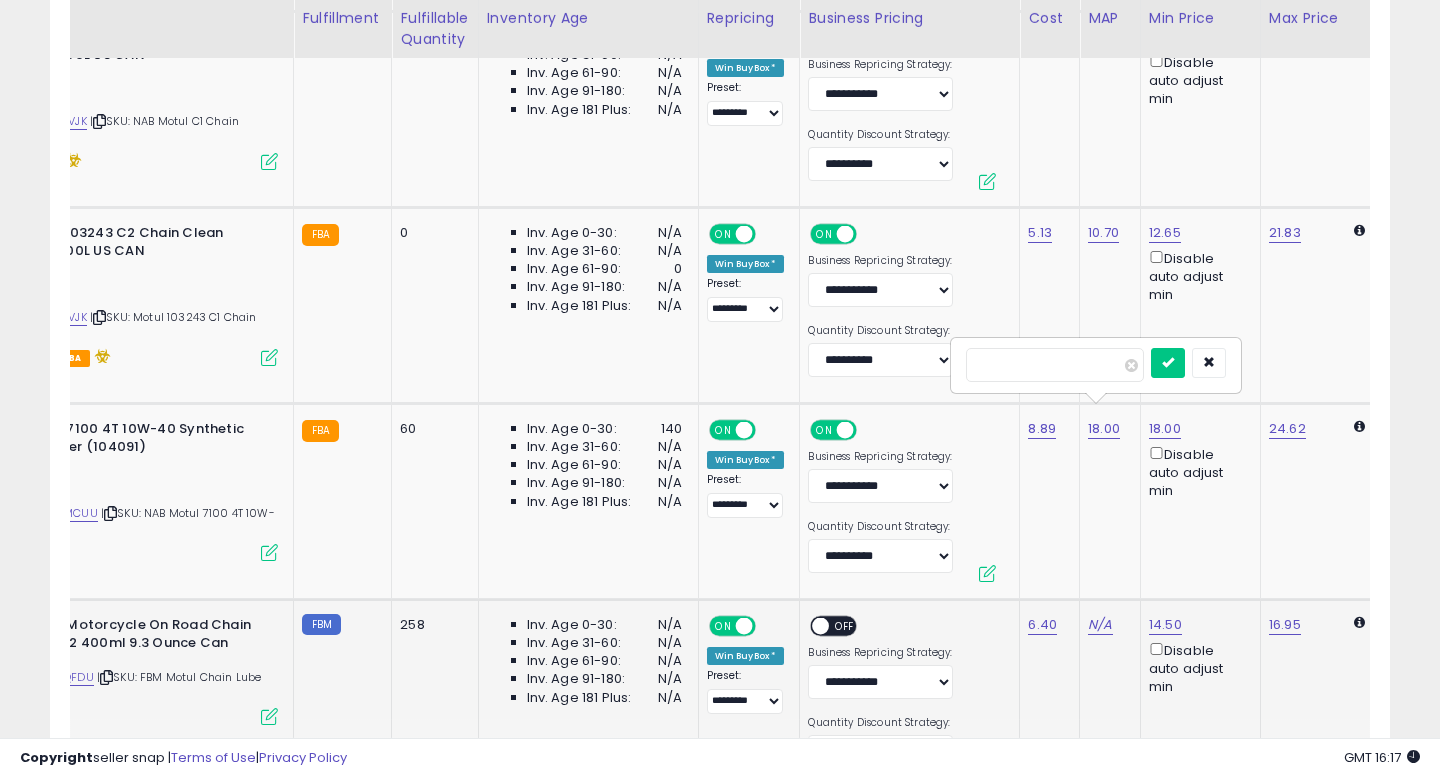 click on "16.95" 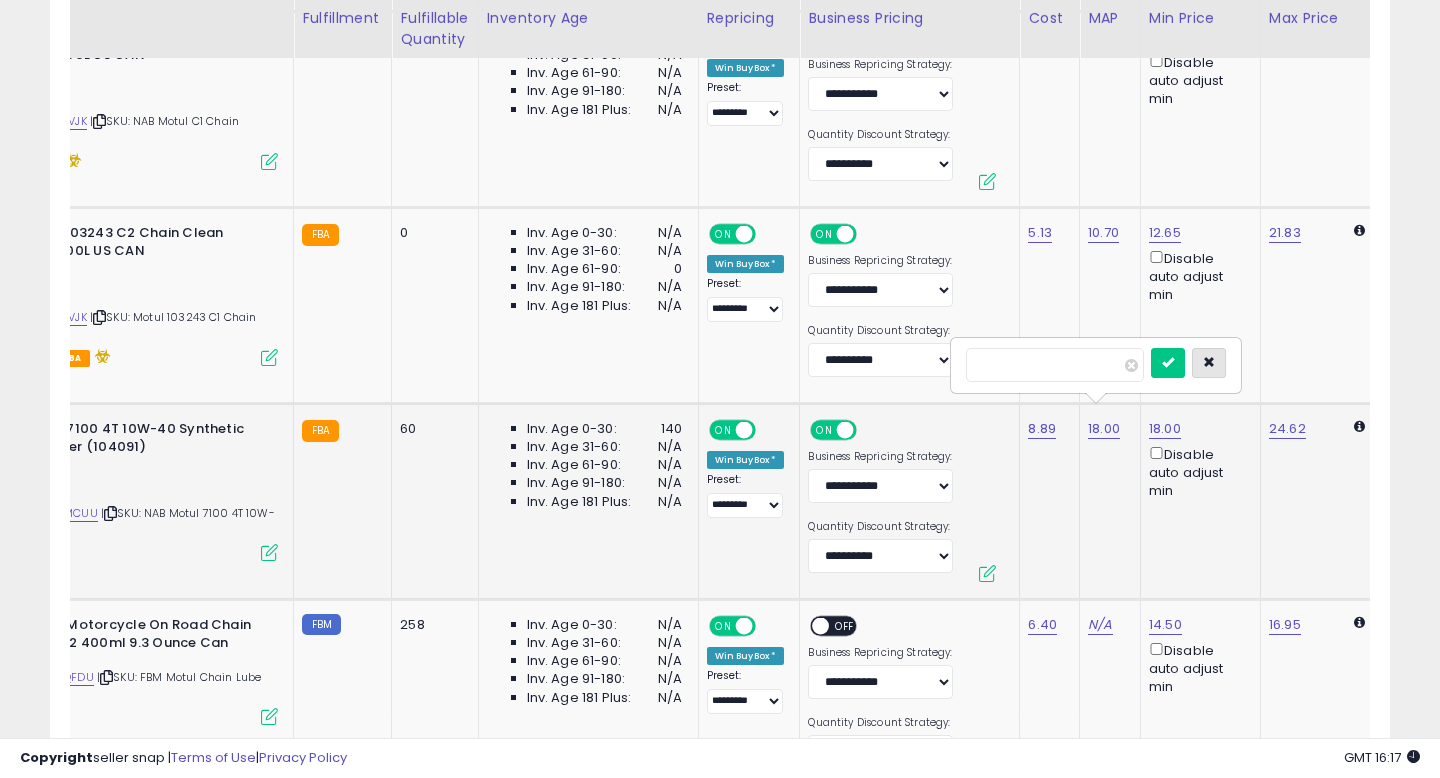 click at bounding box center [1209, 362] 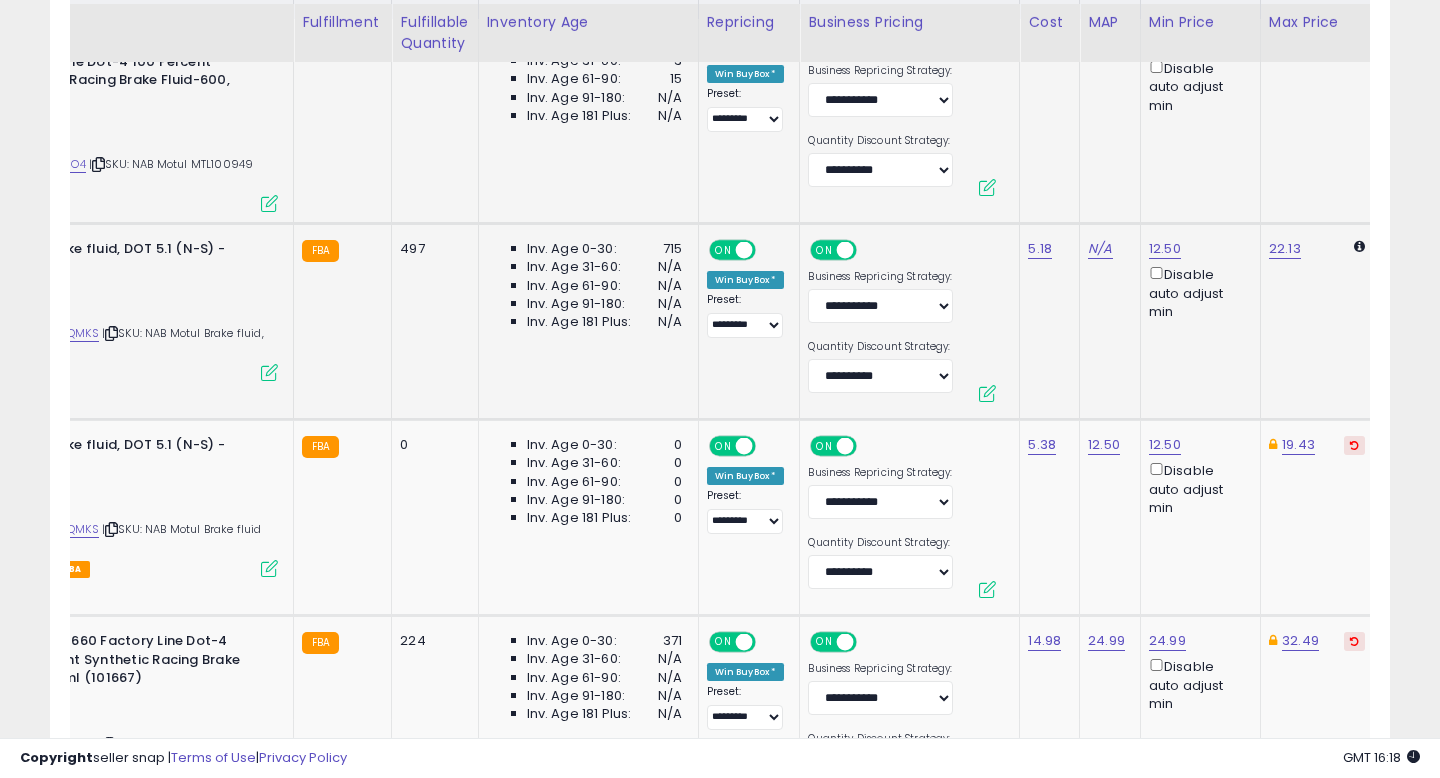 scroll, scrollTop: 1162, scrollLeft: 0, axis: vertical 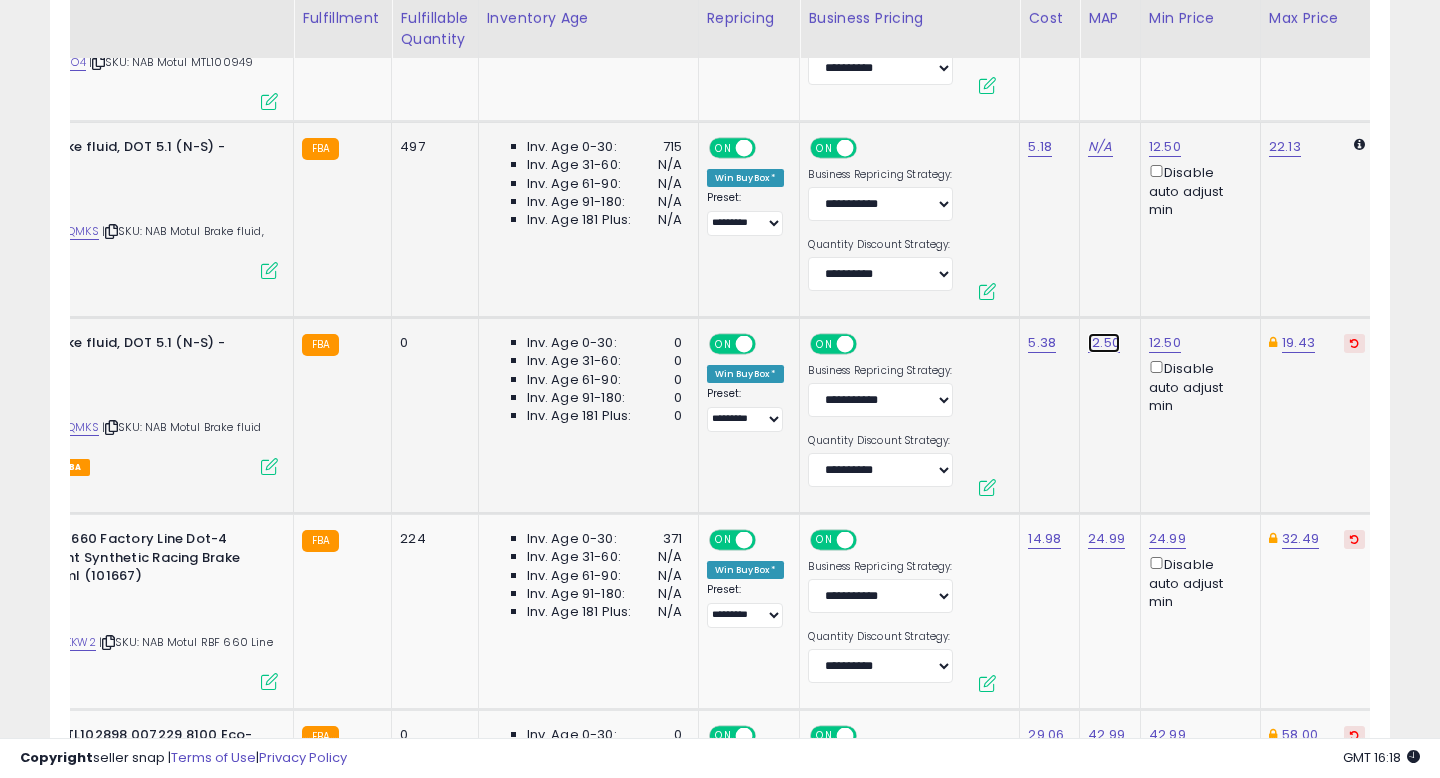 click on "12.50" at bounding box center (1100, -59) 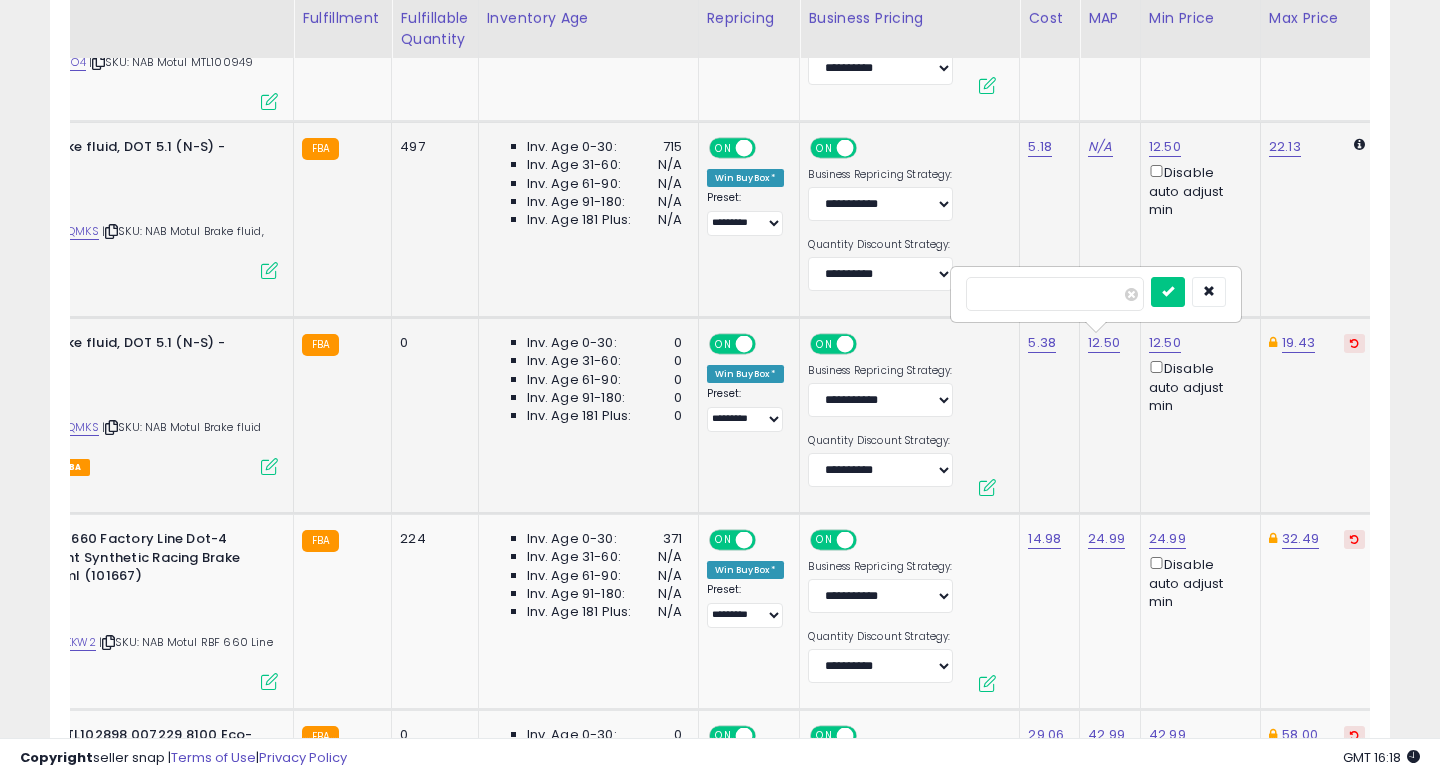 click on "*****" at bounding box center [1055, 294] 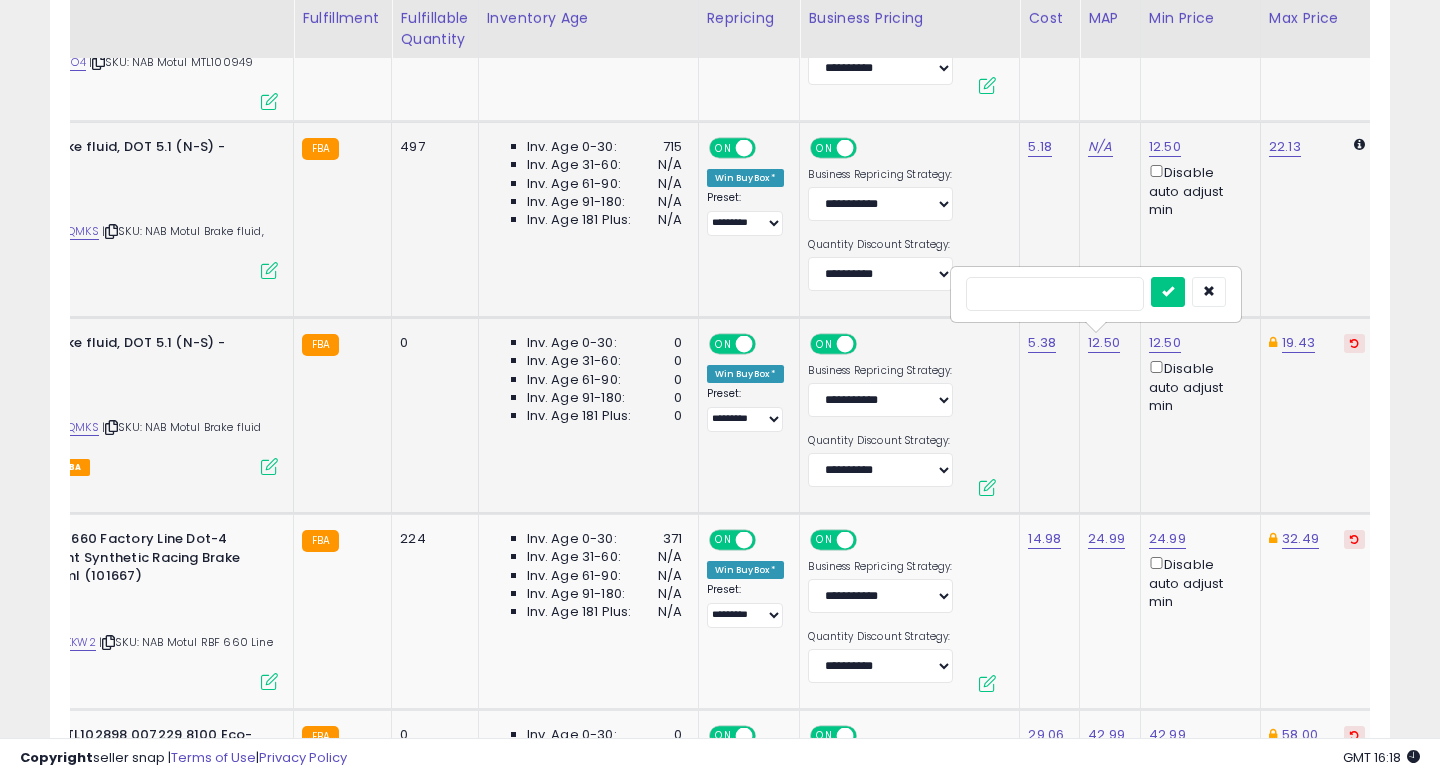 click at bounding box center [1168, 292] 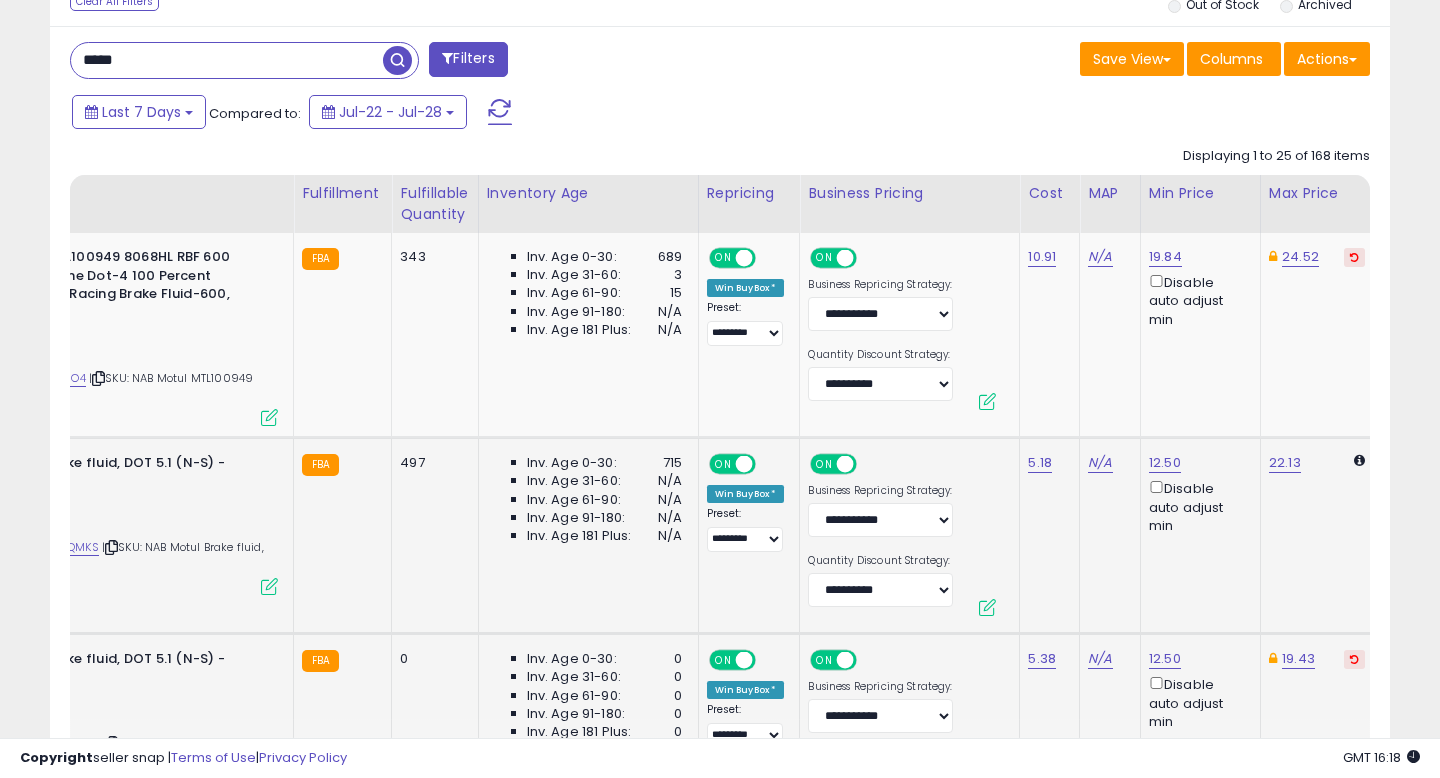 scroll, scrollTop: 863, scrollLeft: 0, axis: vertical 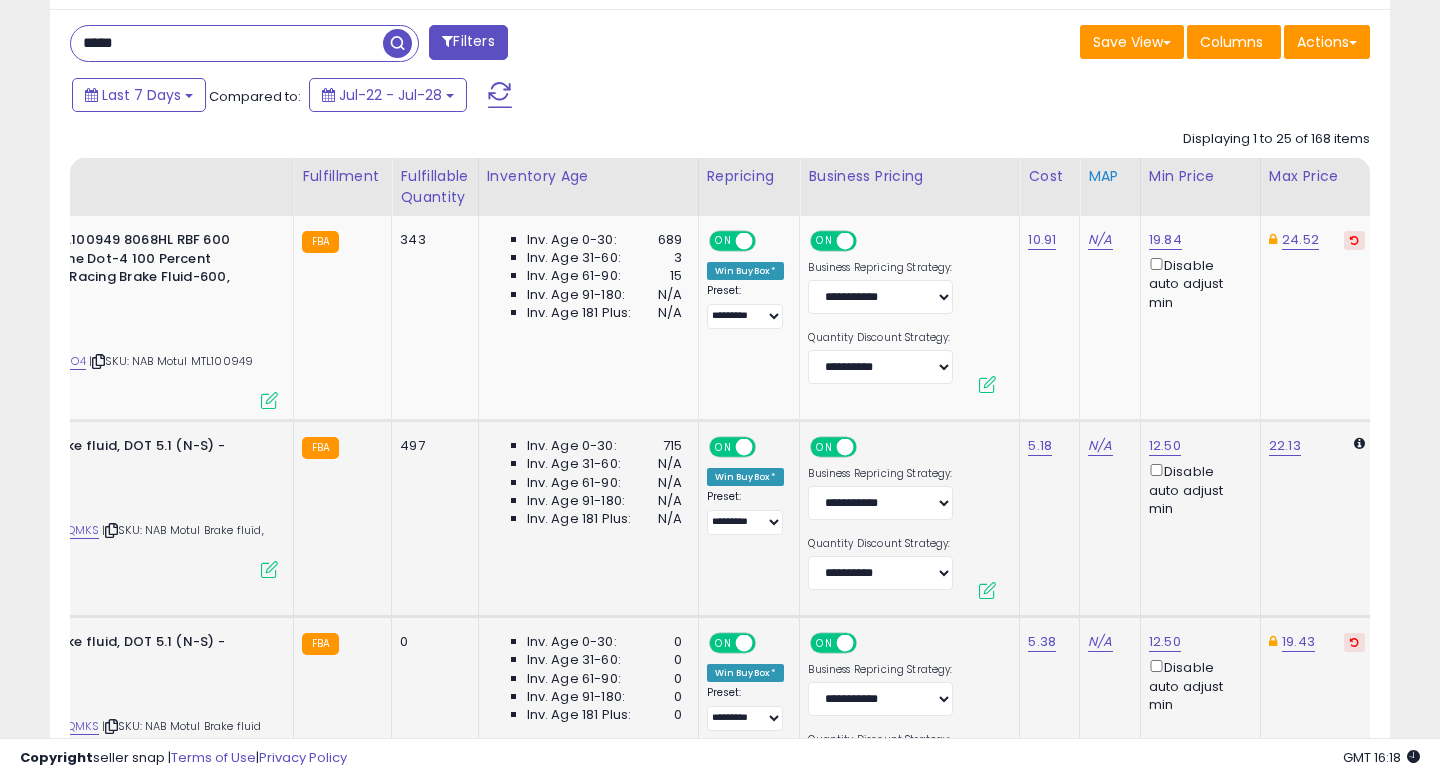 click on "MAP" at bounding box center [1110, 176] 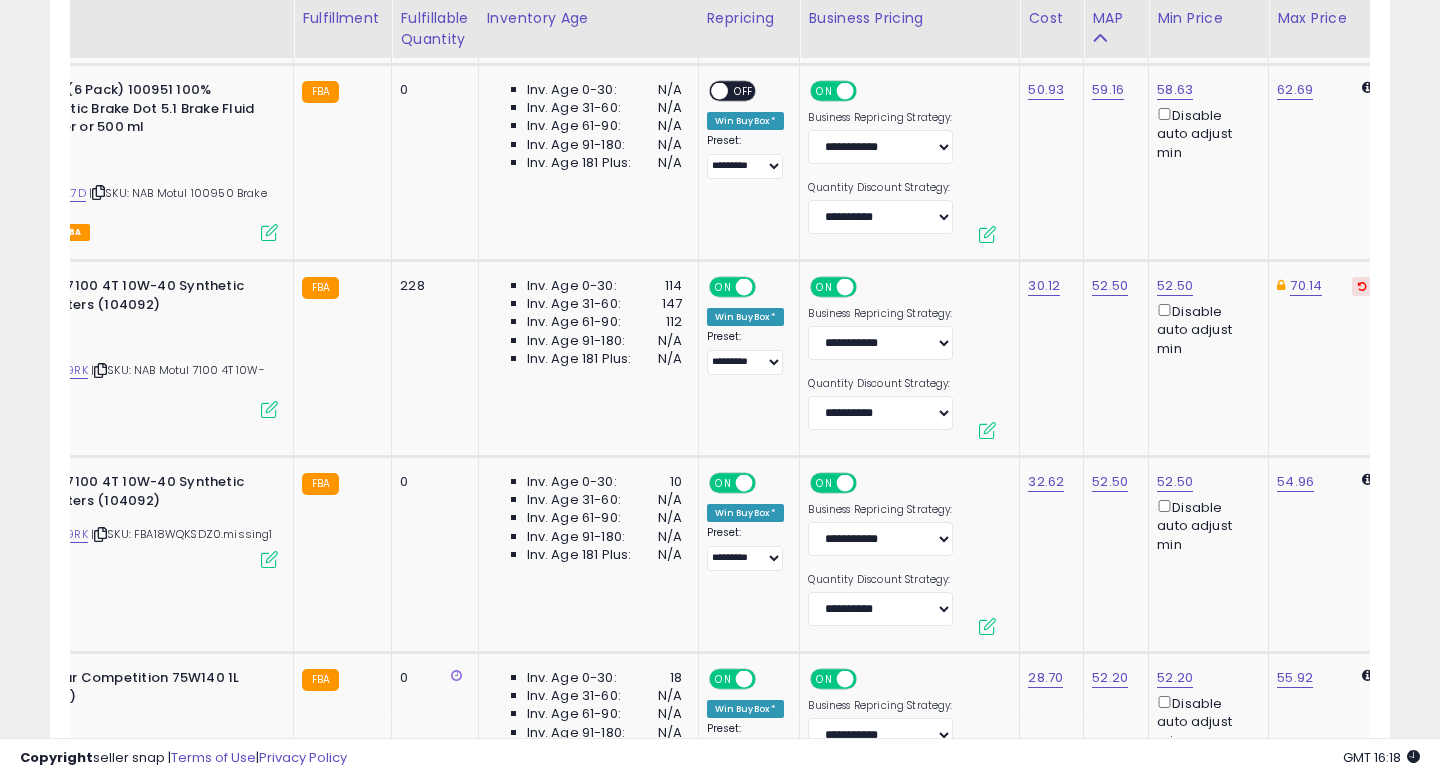 scroll, scrollTop: 5436, scrollLeft: 0, axis: vertical 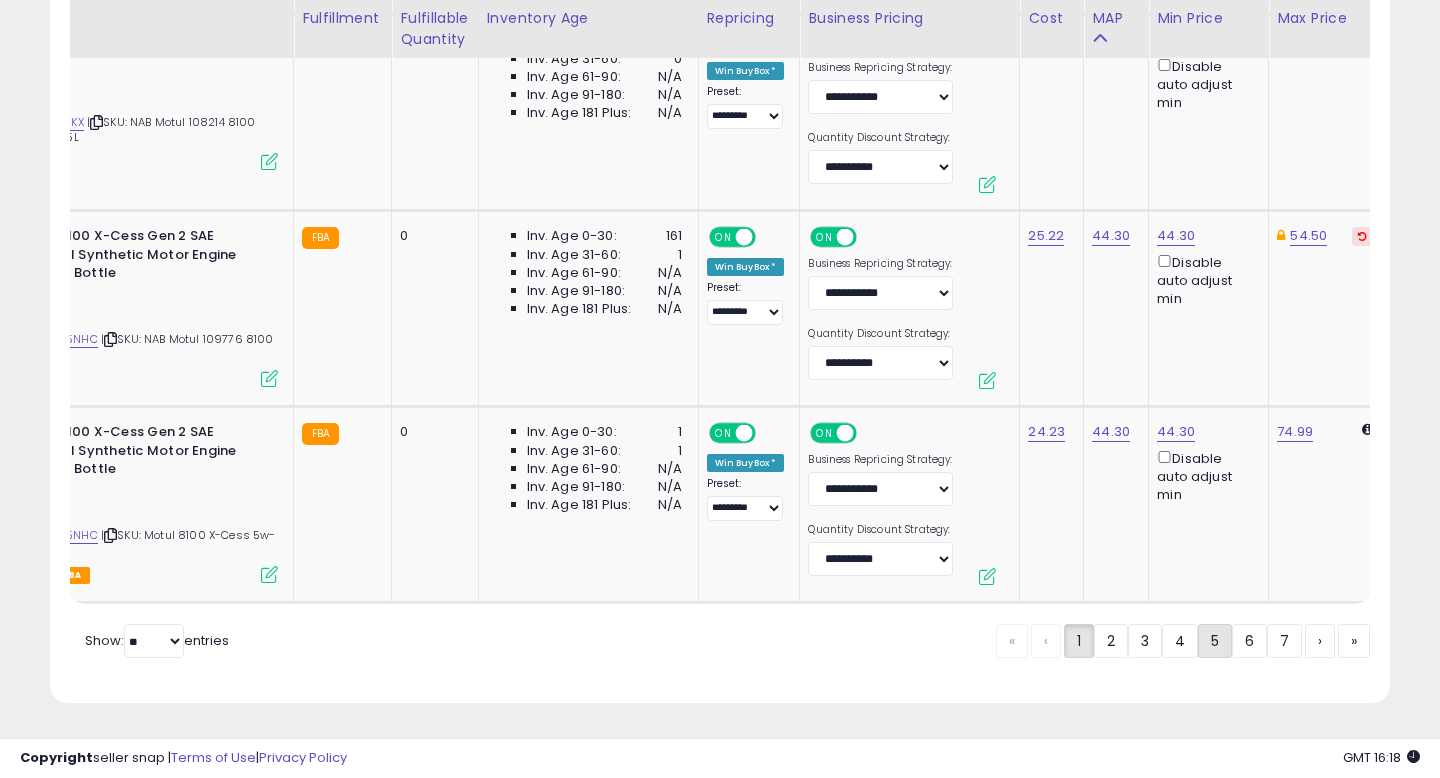 click on "5" 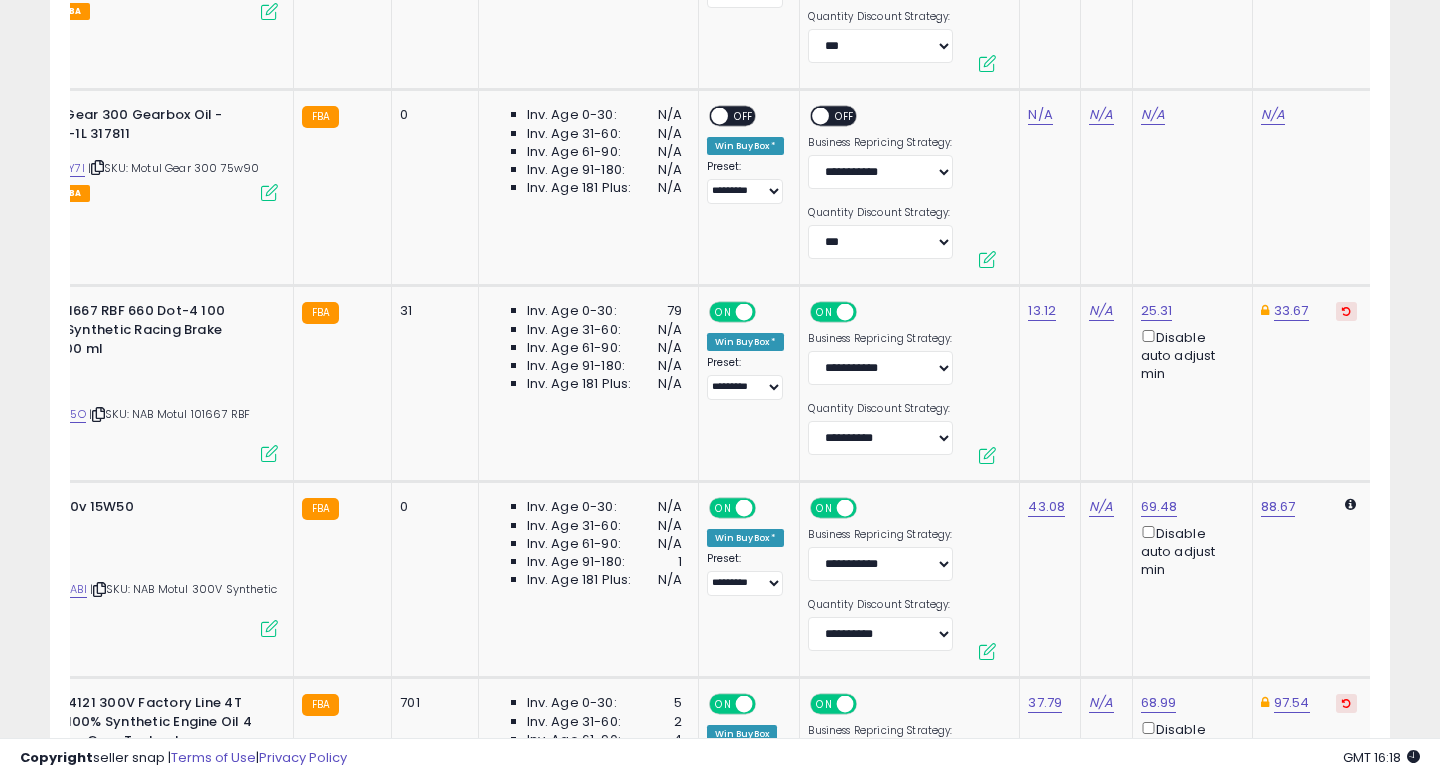 scroll, scrollTop: 5385, scrollLeft: 0, axis: vertical 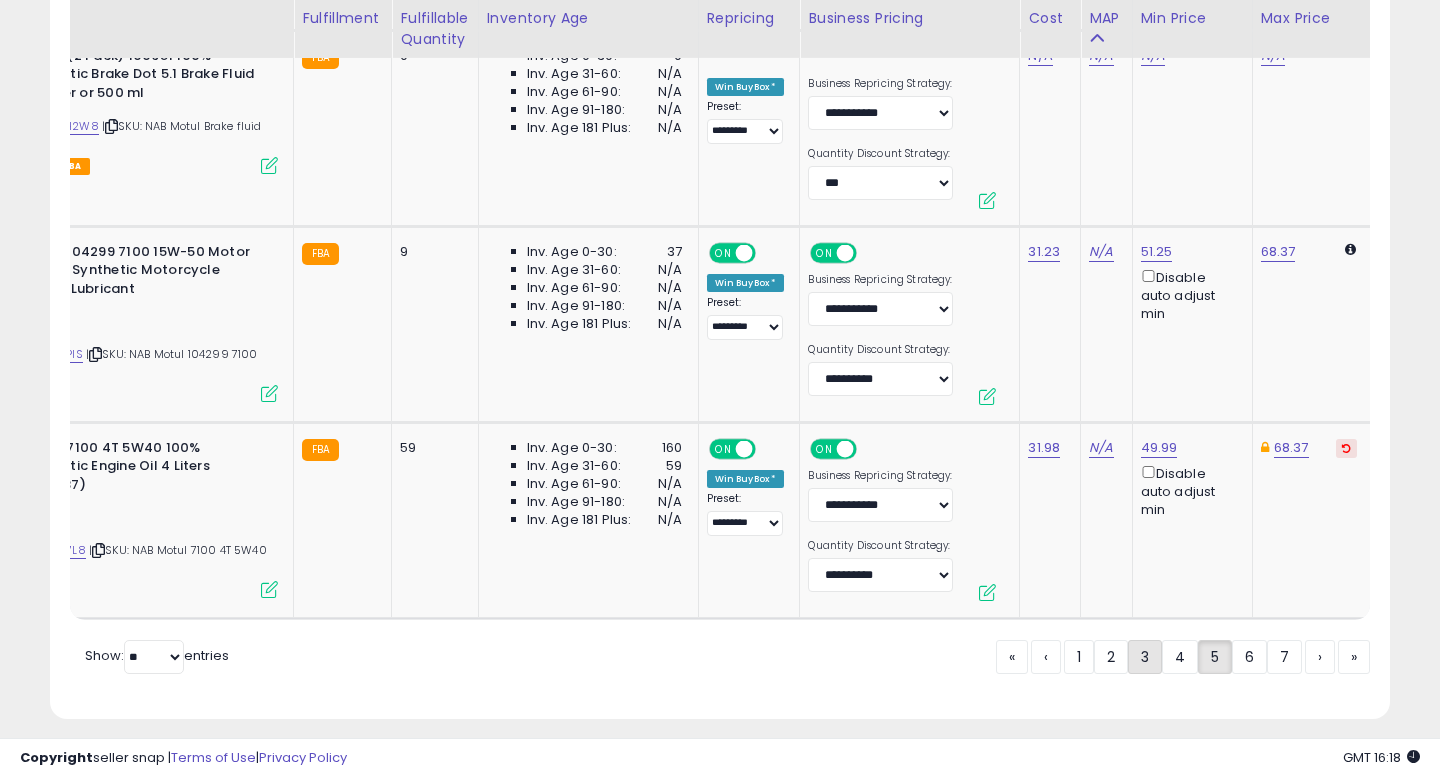 click on "3" 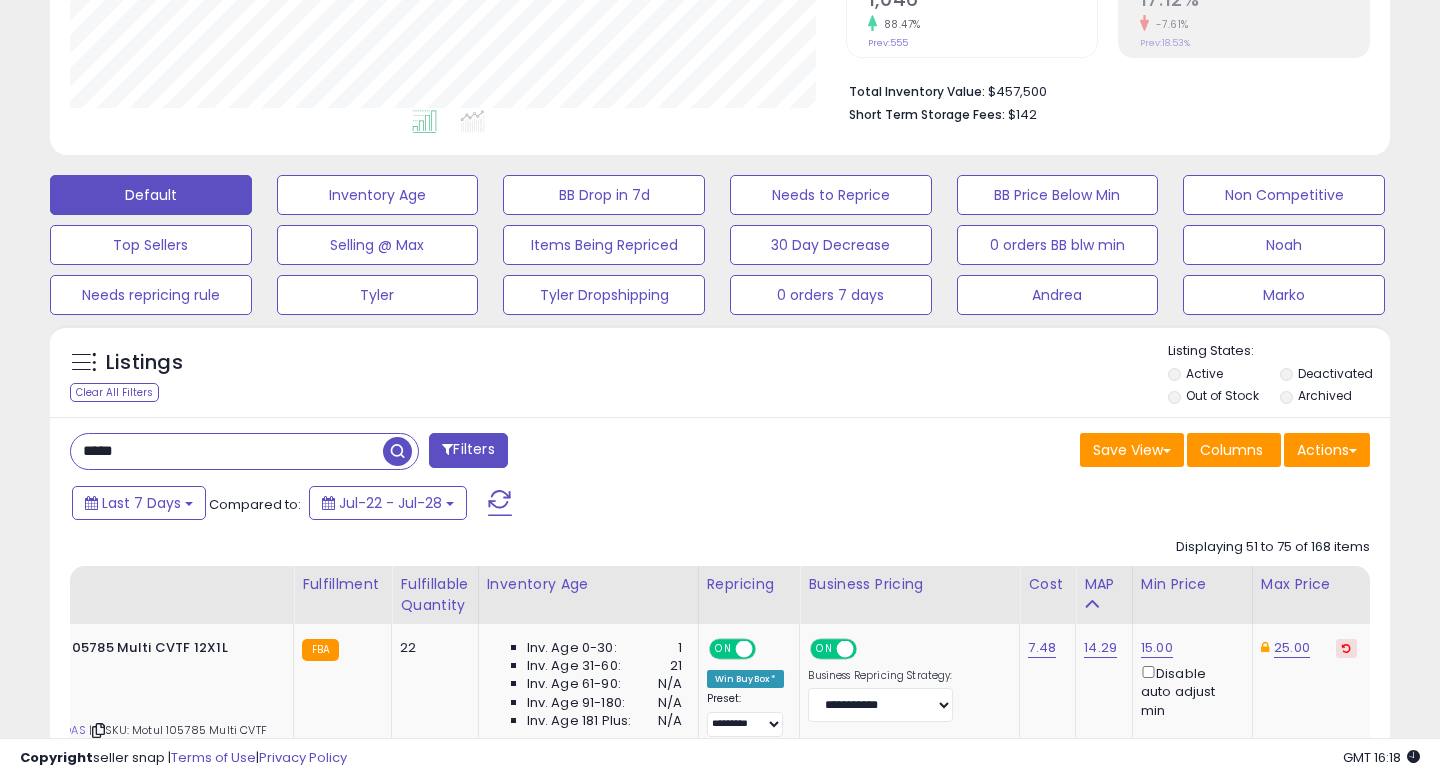 scroll, scrollTop: 542, scrollLeft: 0, axis: vertical 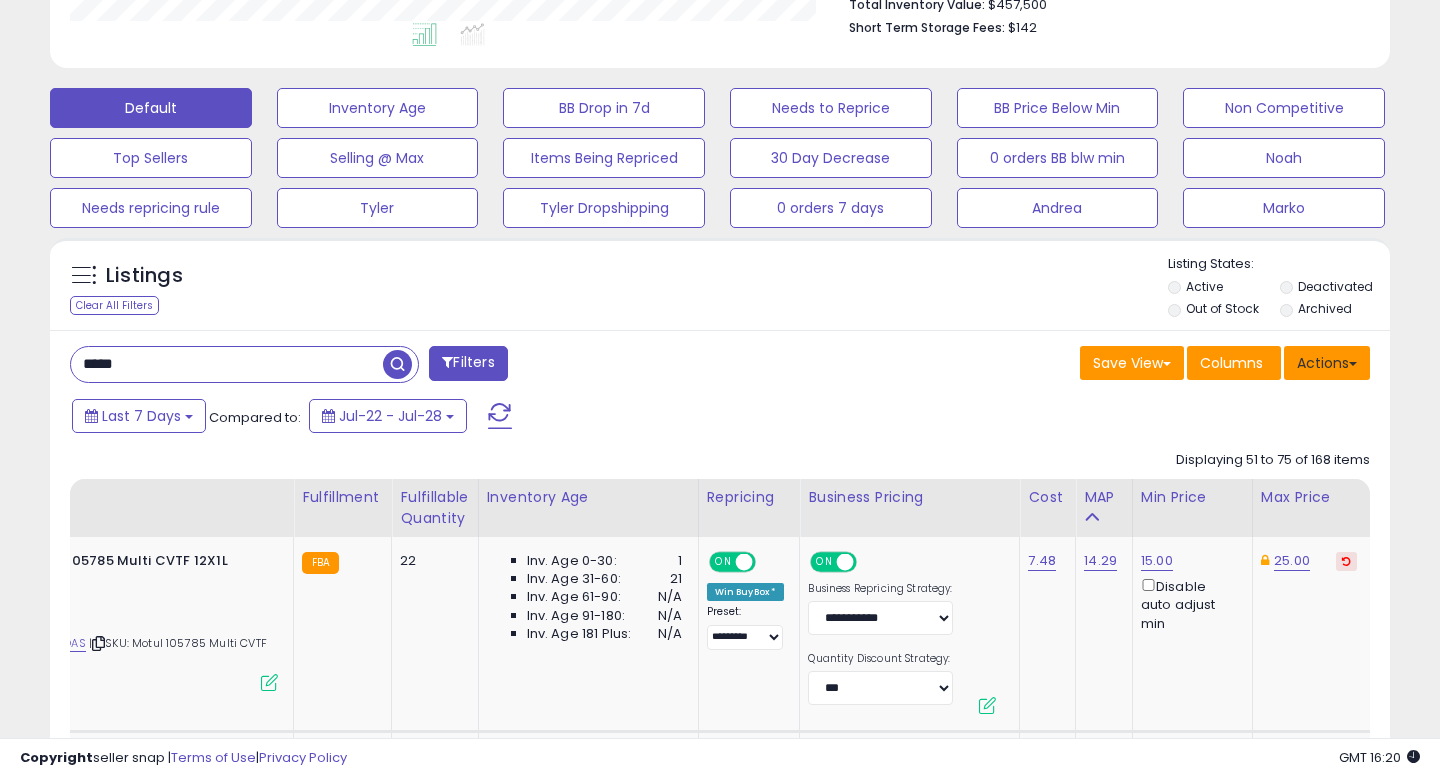 click on "Actions" at bounding box center [1327, 363] 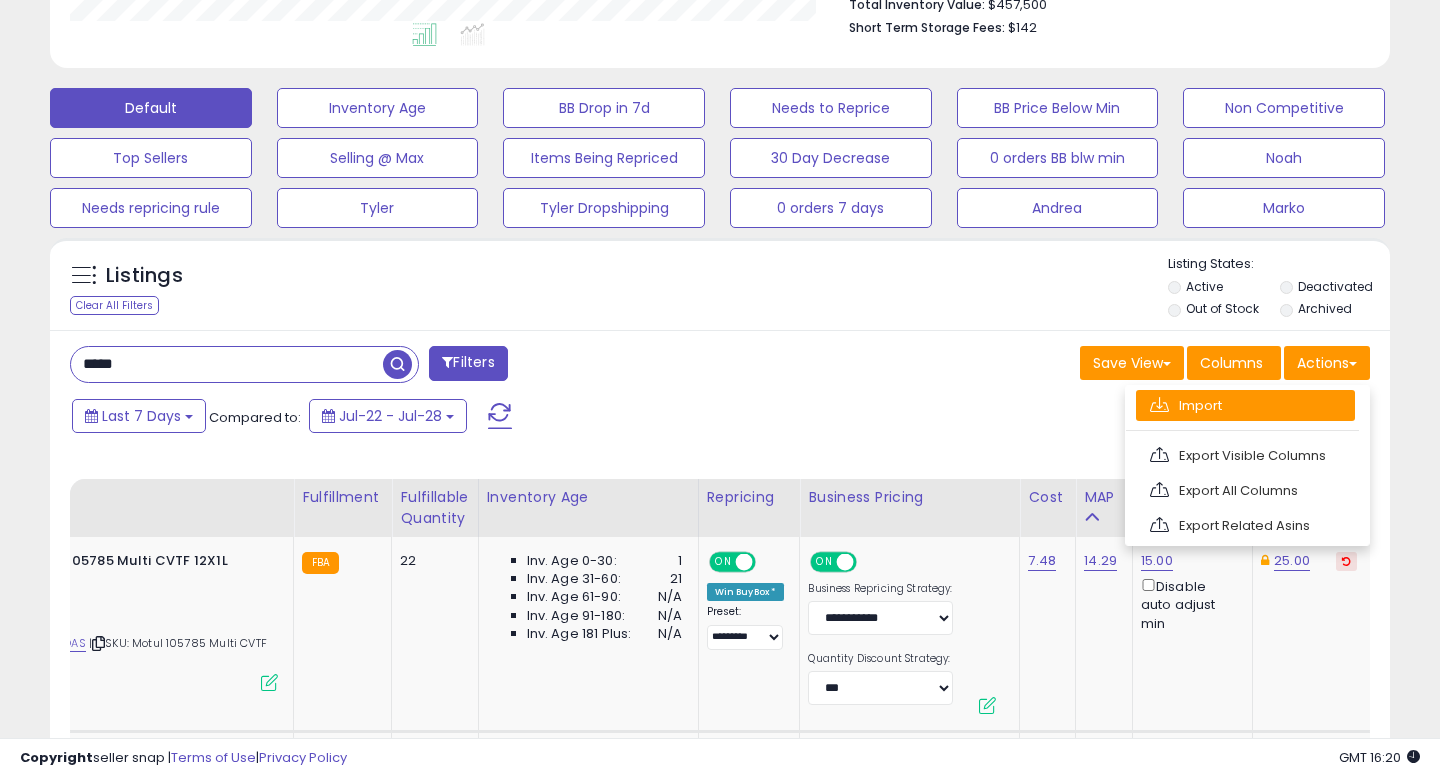 click on "Import" at bounding box center (1245, 405) 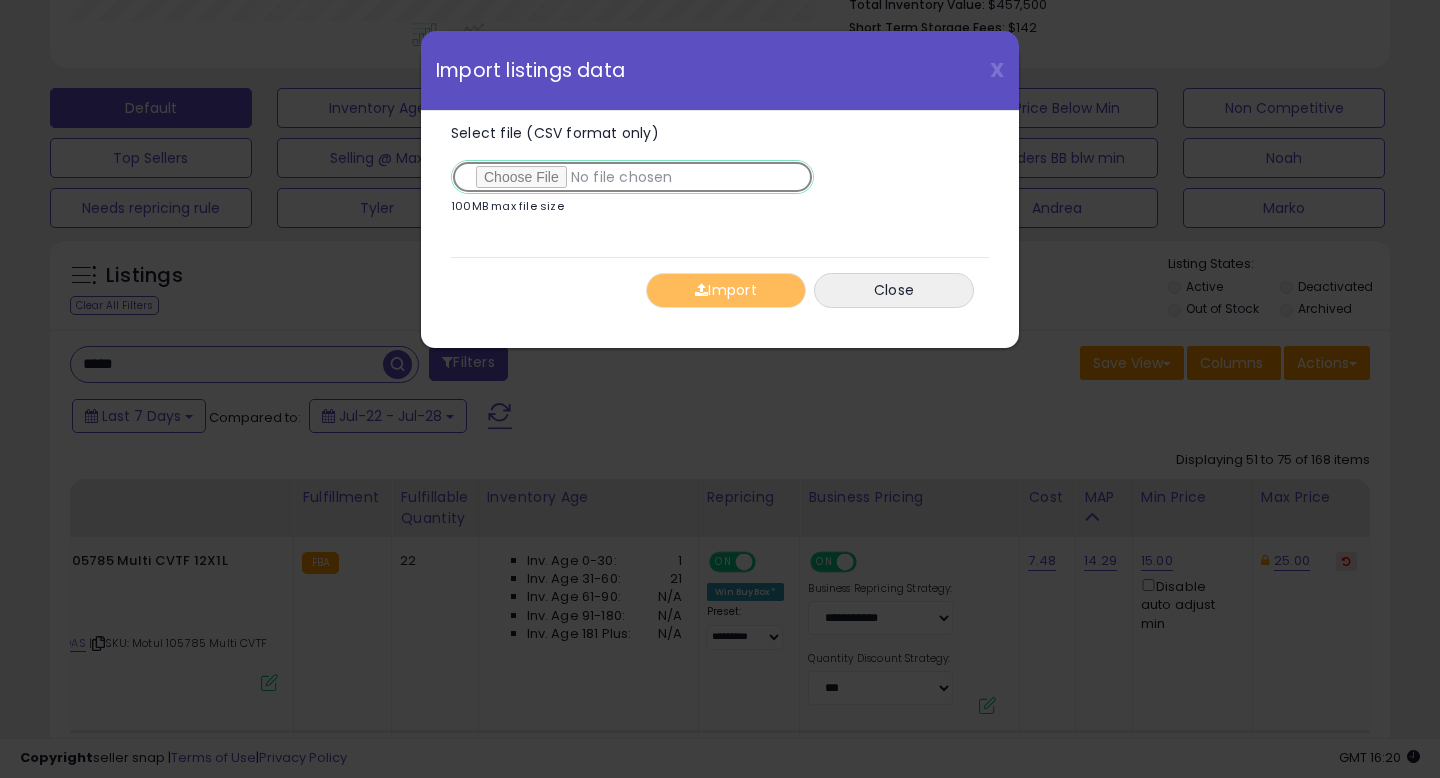 click on "Select file (CSV format only)" at bounding box center (632, 177) 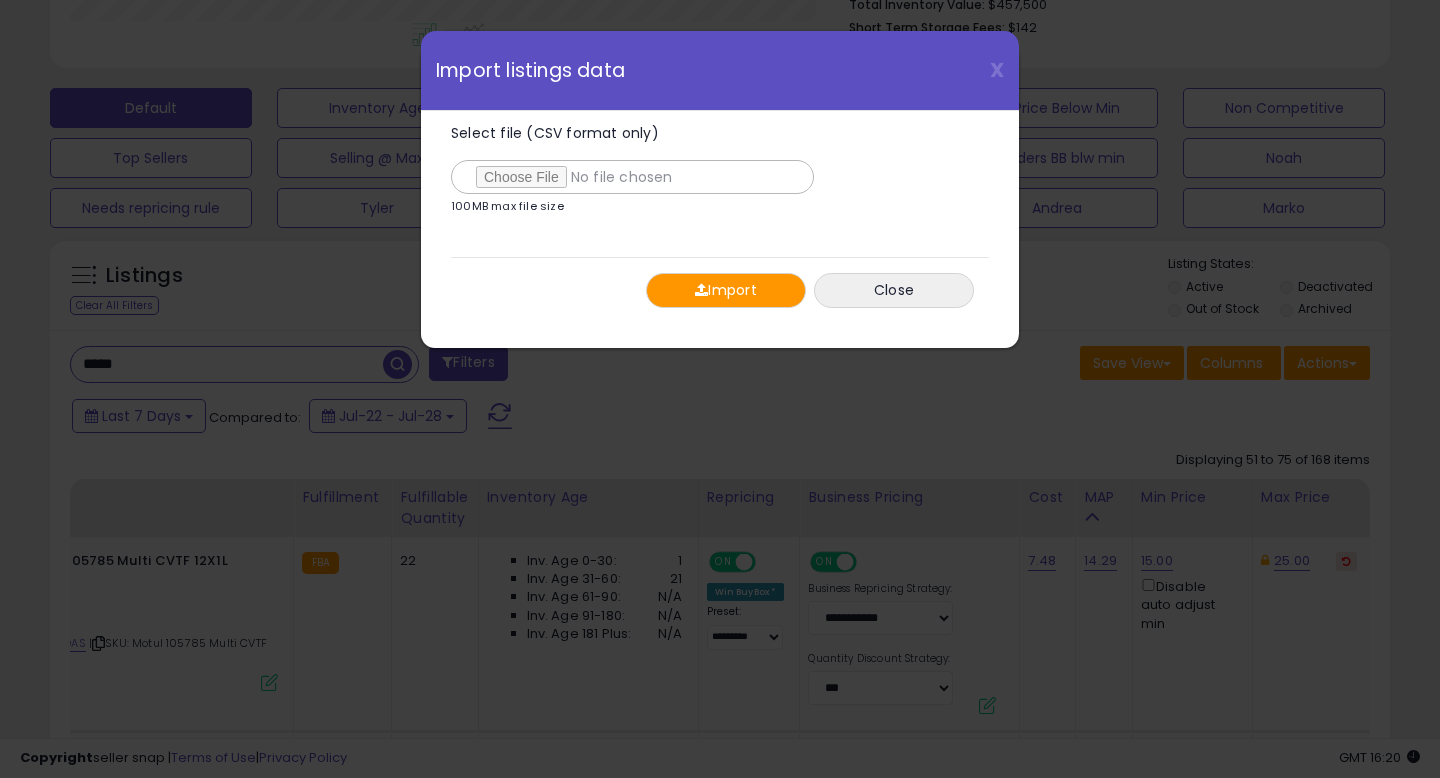 click on "Import" at bounding box center (726, 290) 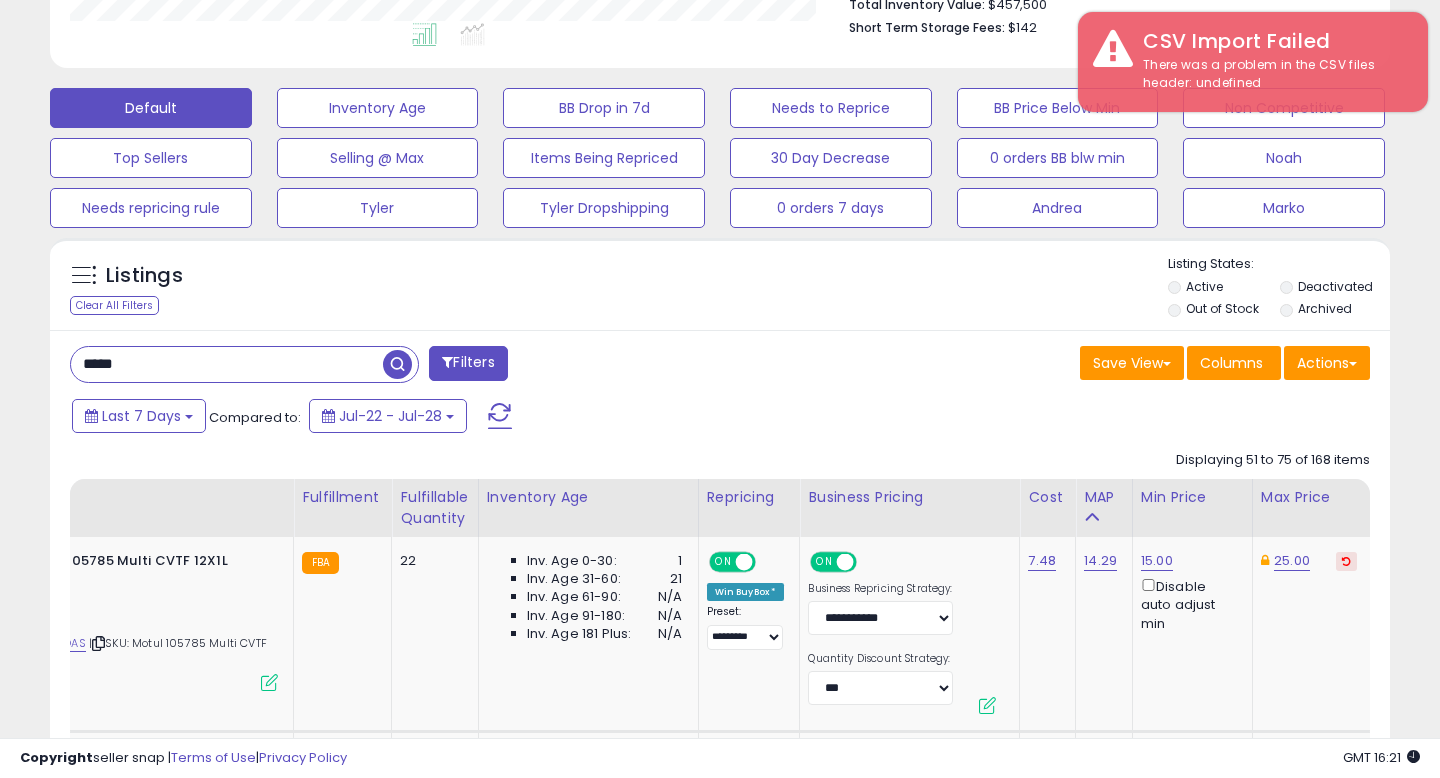 click on "Listings
Clear All Filters
Listing States:" at bounding box center (720, 289) 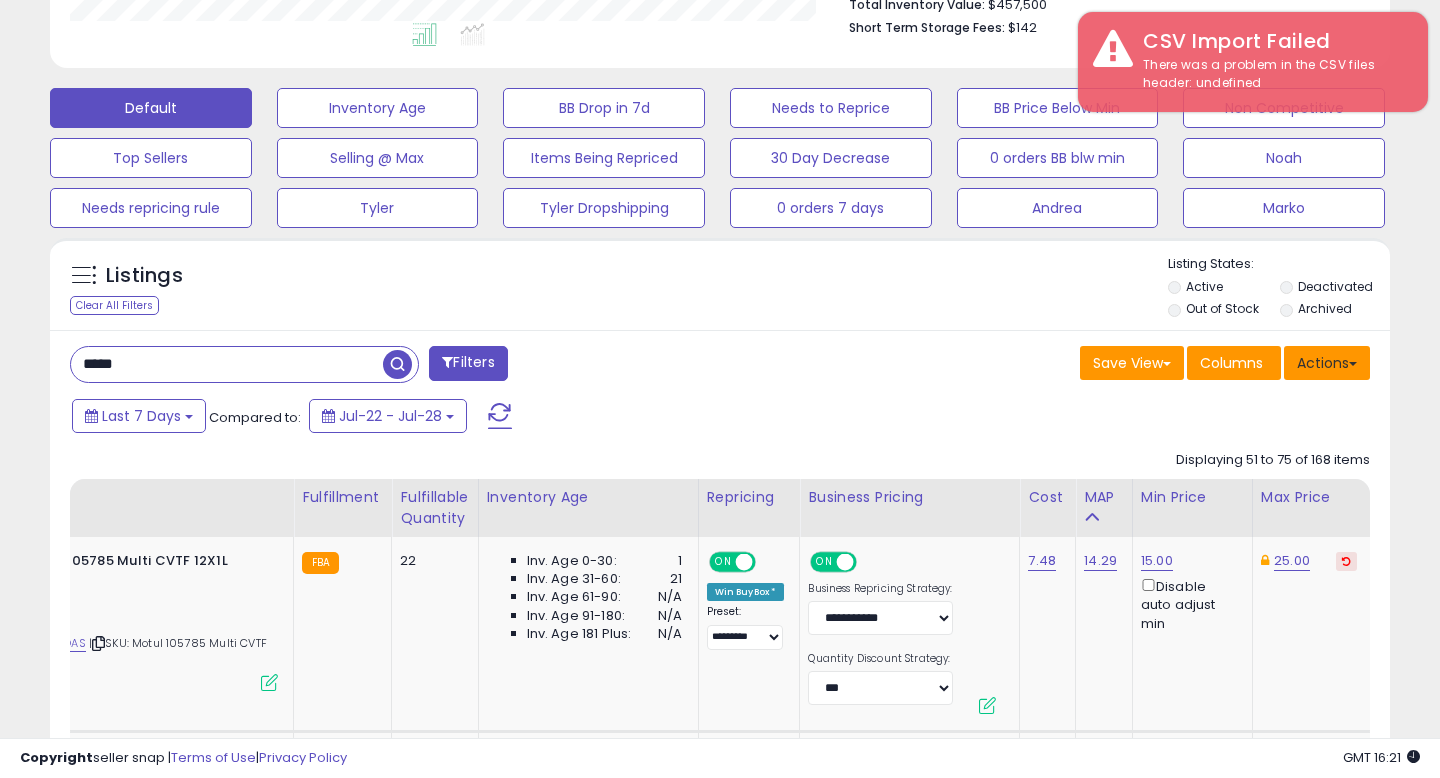 click on "Actions" at bounding box center [1327, 363] 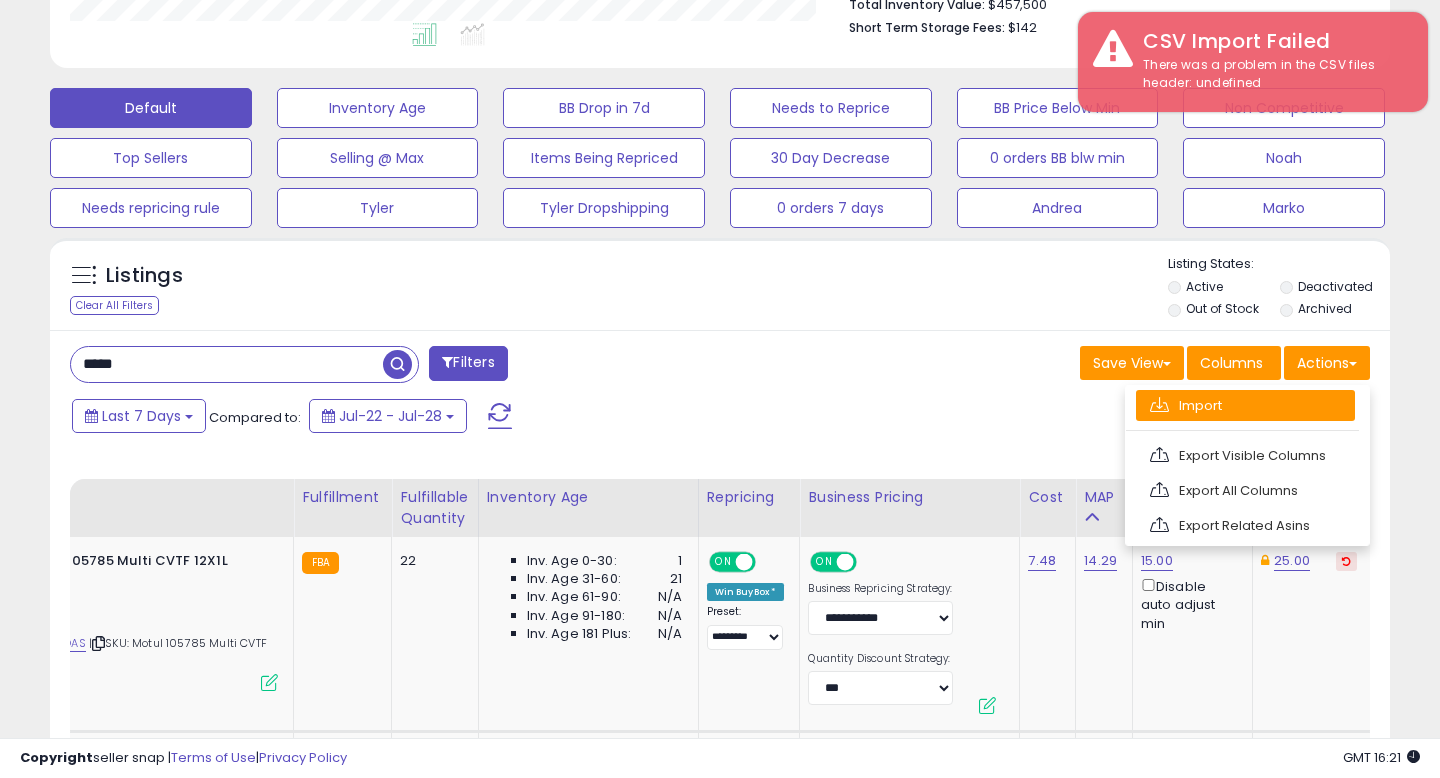 click on "Import" at bounding box center (1245, 405) 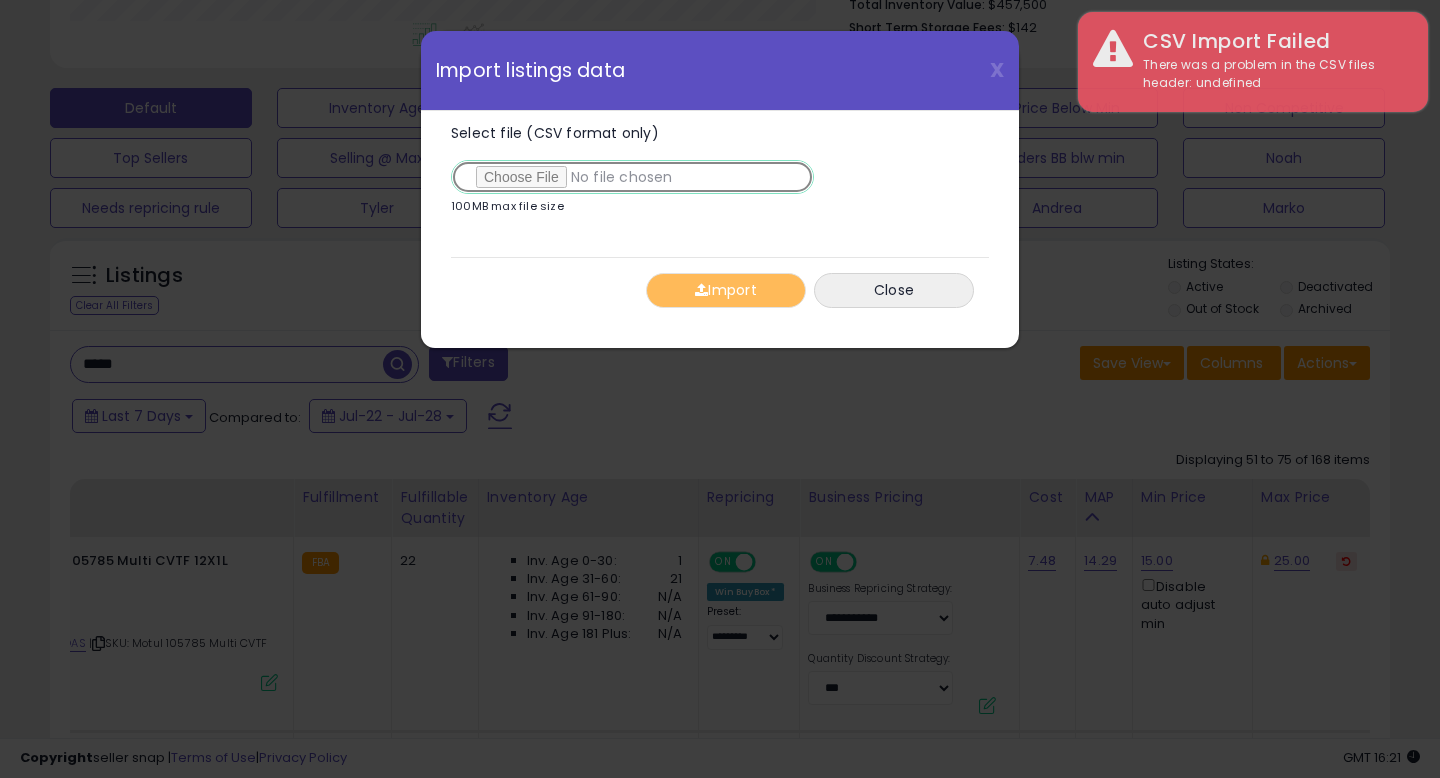 click on "Select file (CSV format only)" at bounding box center [632, 177] 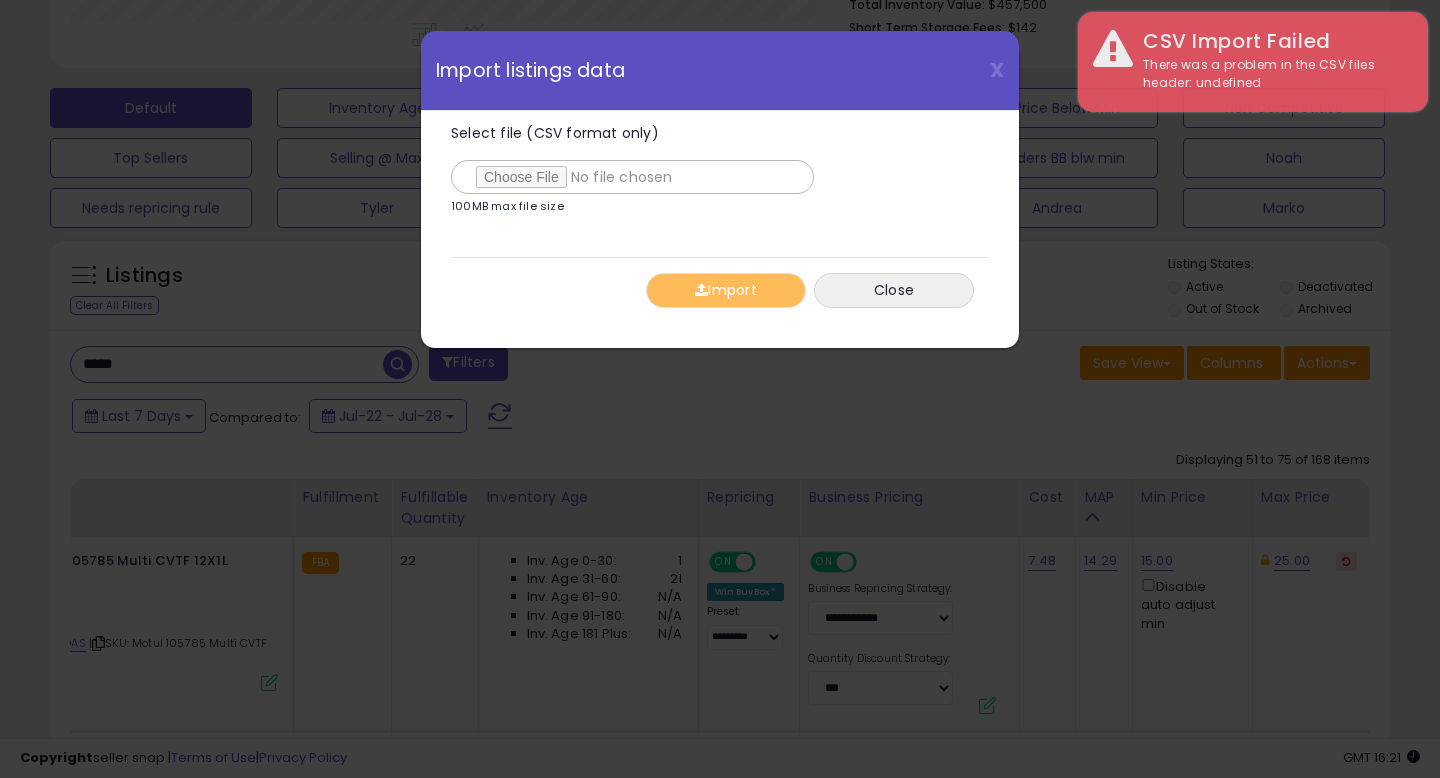 type on "**********" 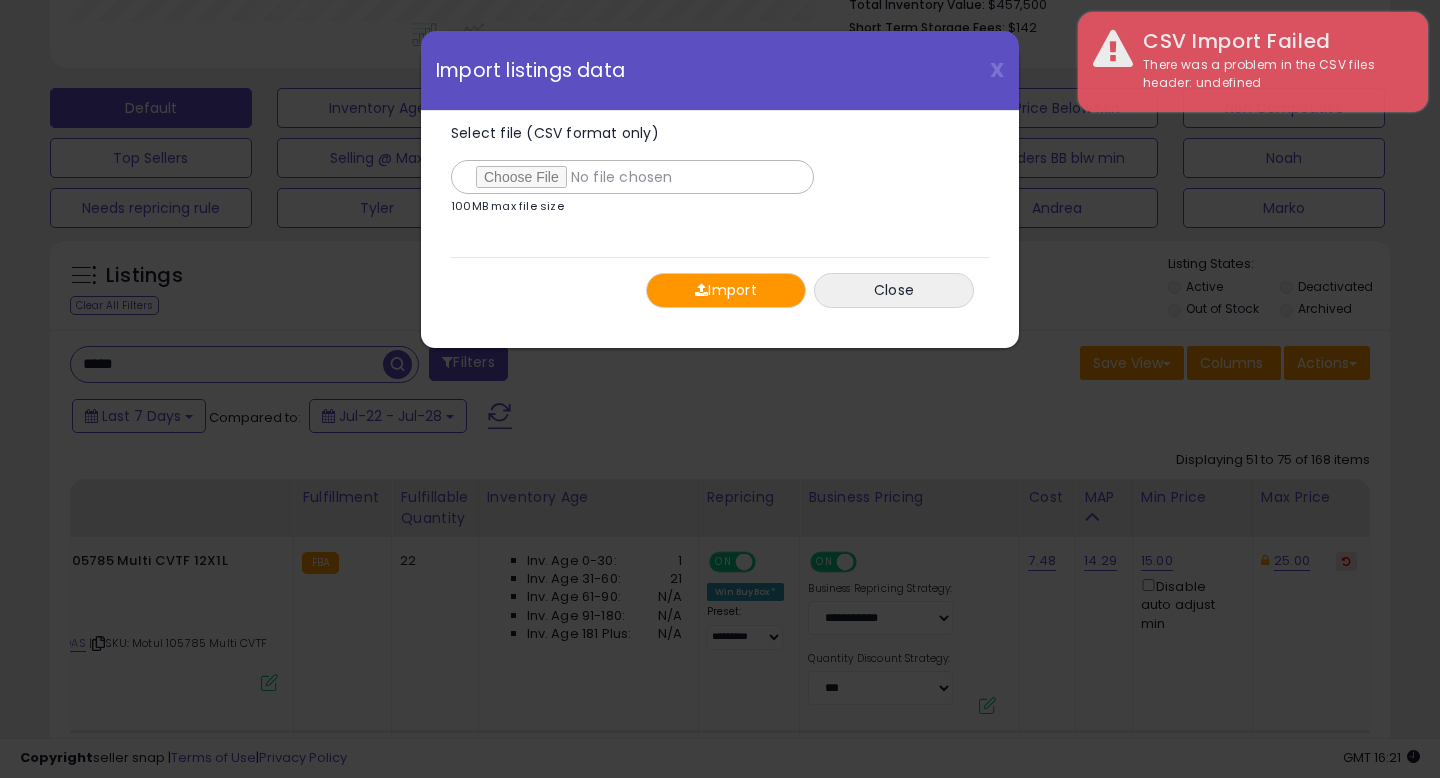 click at bounding box center (701, 290) 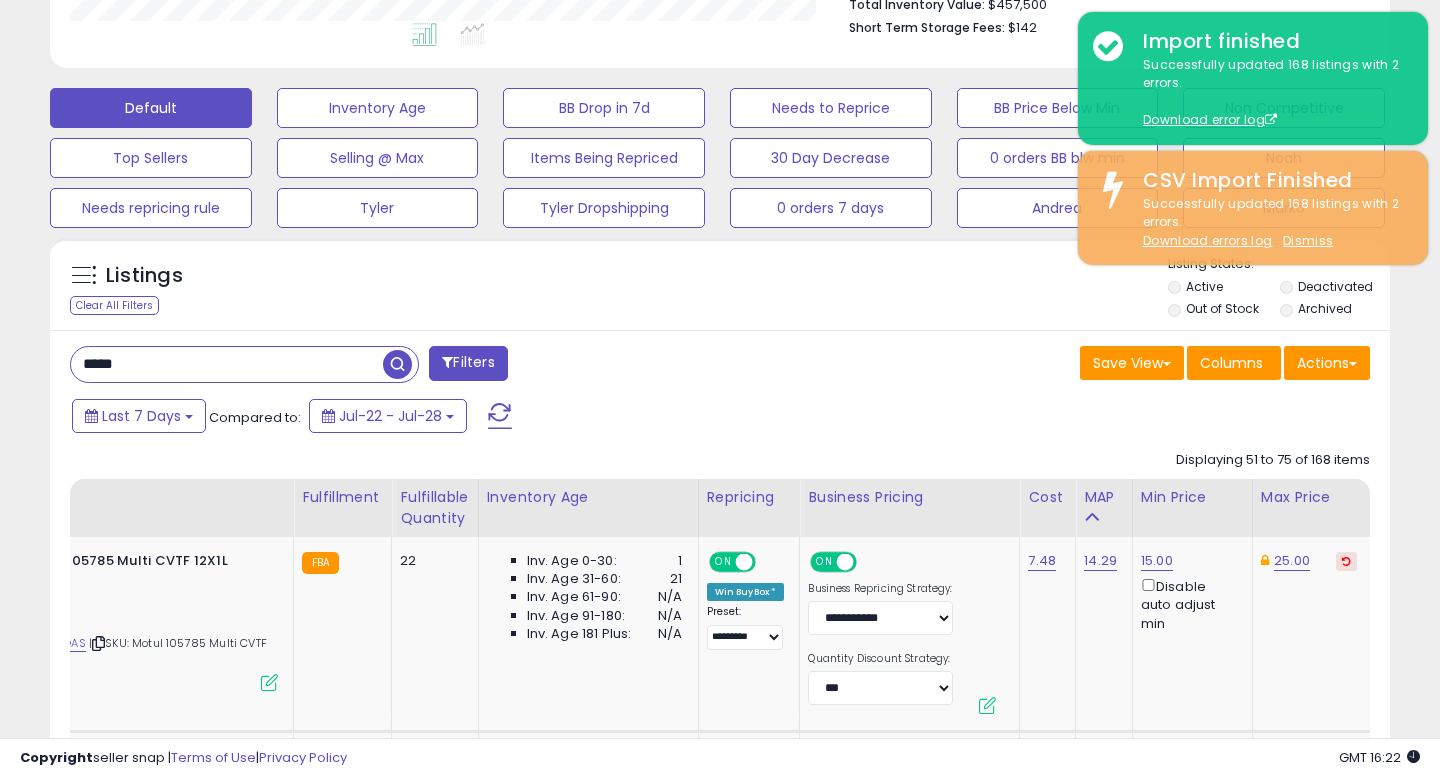 scroll, scrollTop: 572, scrollLeft: 0, axis: vertical 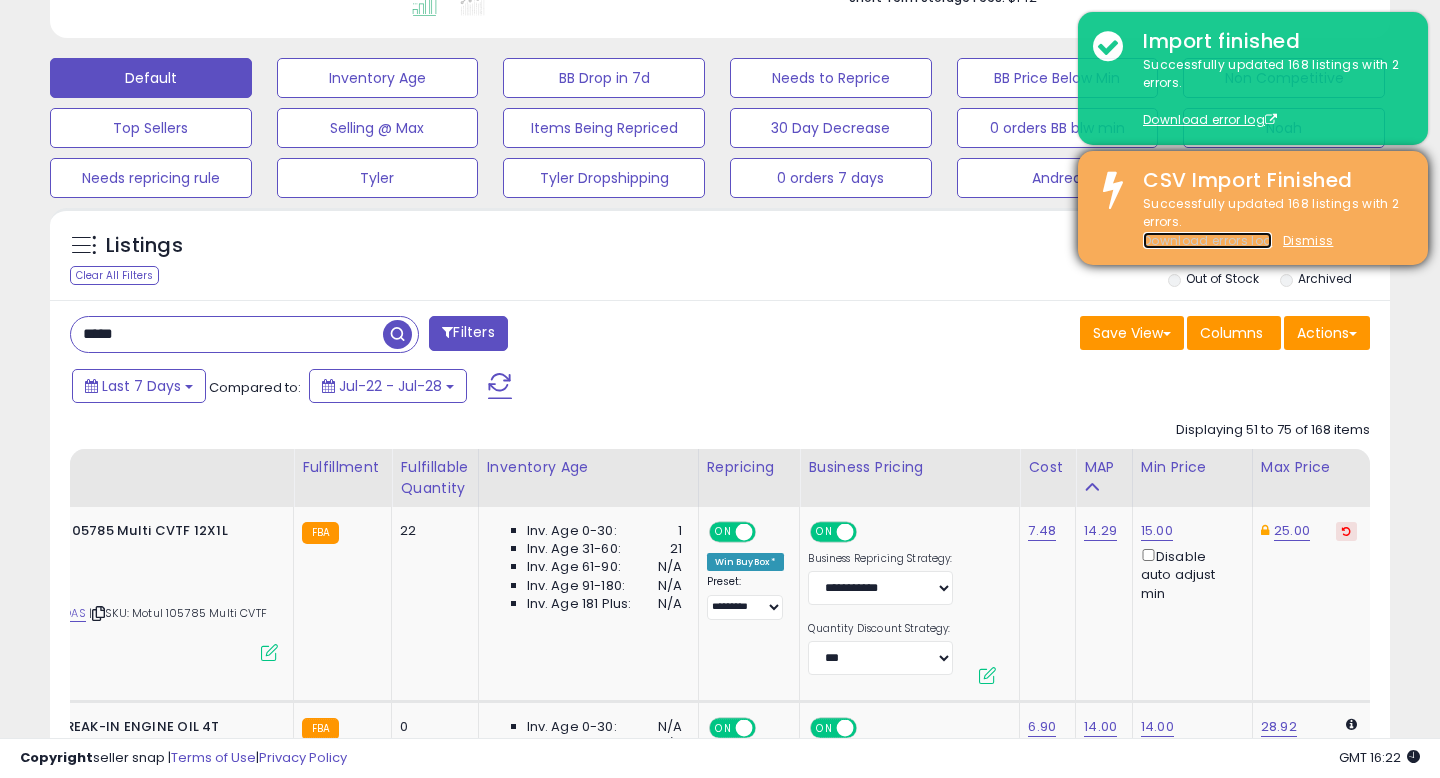 click on "Download errors log" at bounding box center (1207, 240) 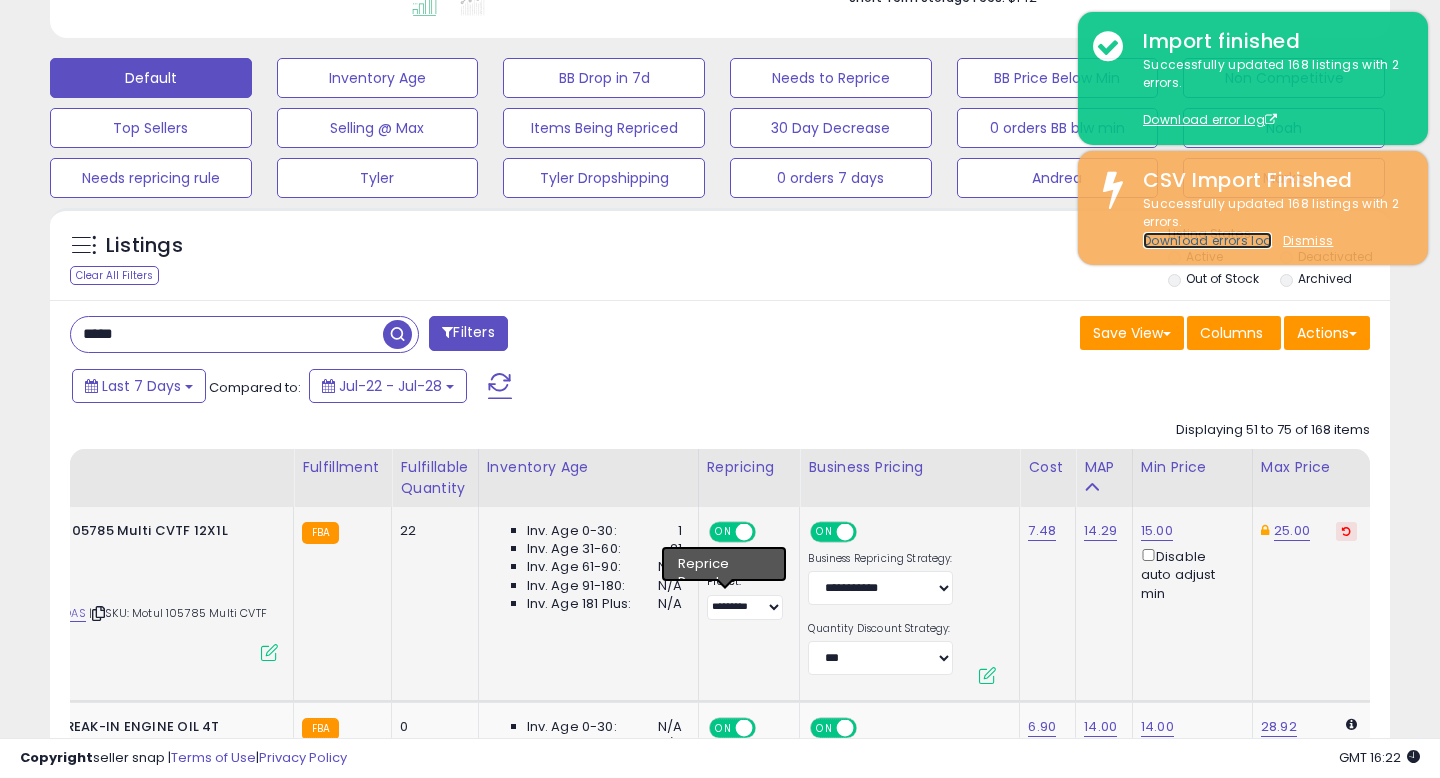 scroll, scrollTop: 0, scrollLeft: 175, axis: horizontal 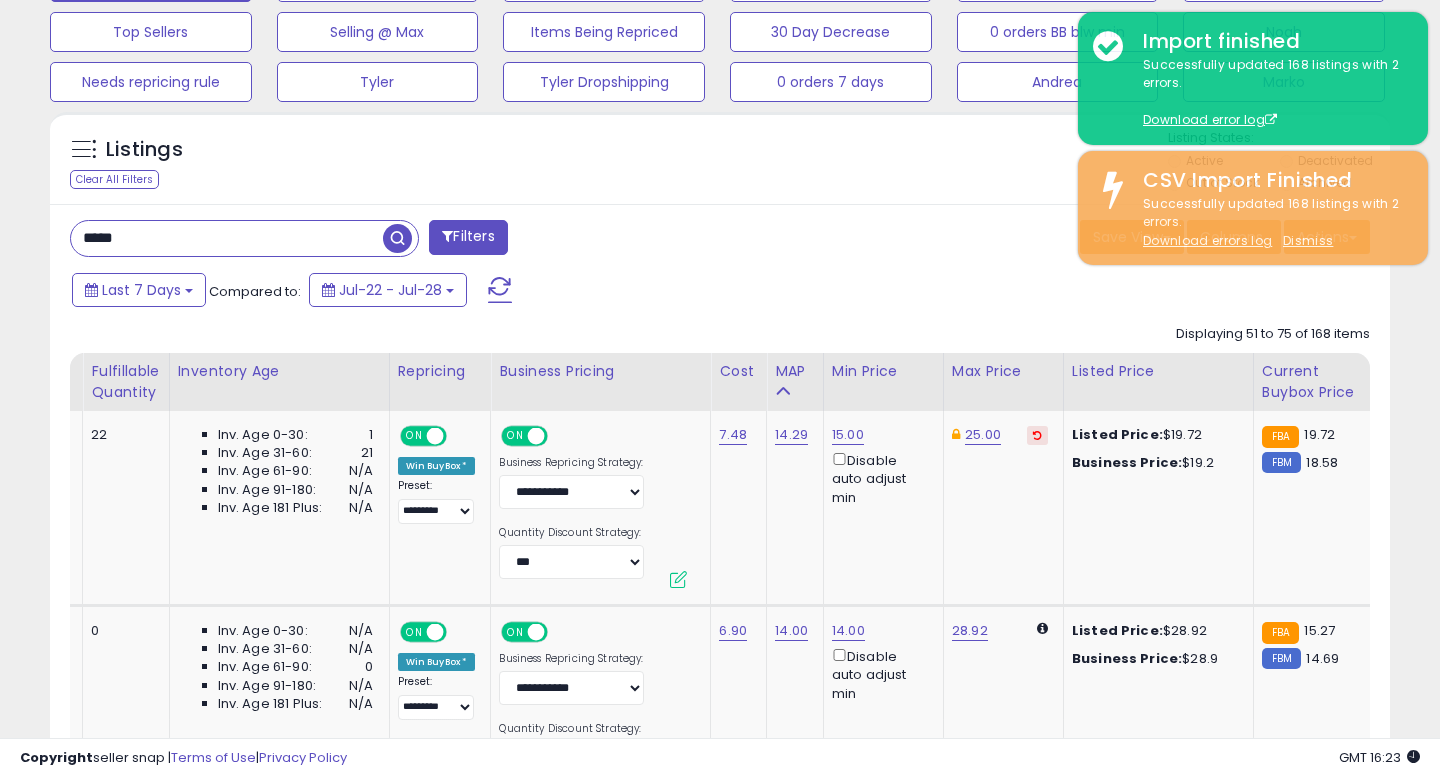 click on "Last 7 Days
Compared to:
Jul-22 - Jul-28" at bounding box center (554, 292) 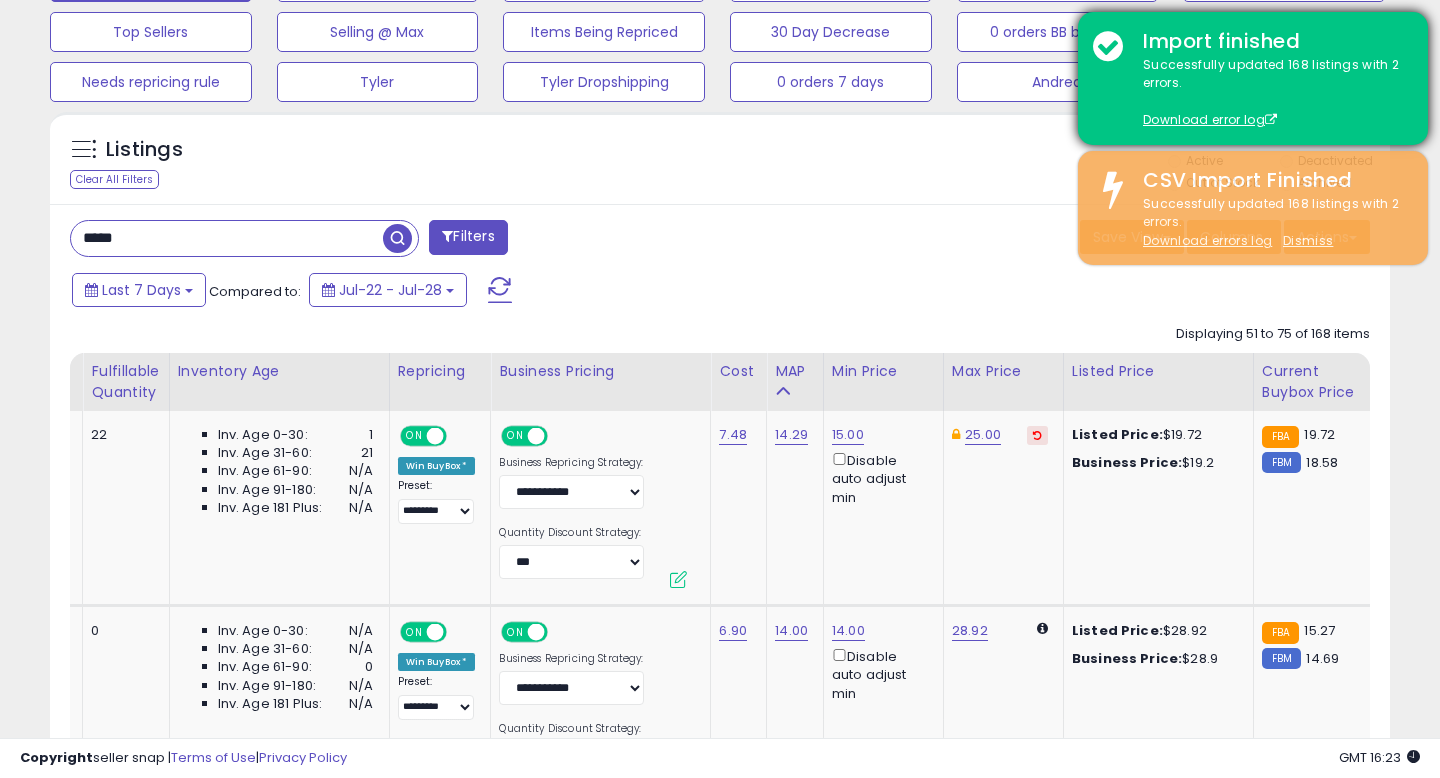 click on "Successfully updated 168 listings with 2 errors. Download errors log Dismiss" at bounding box center (1270, 223) 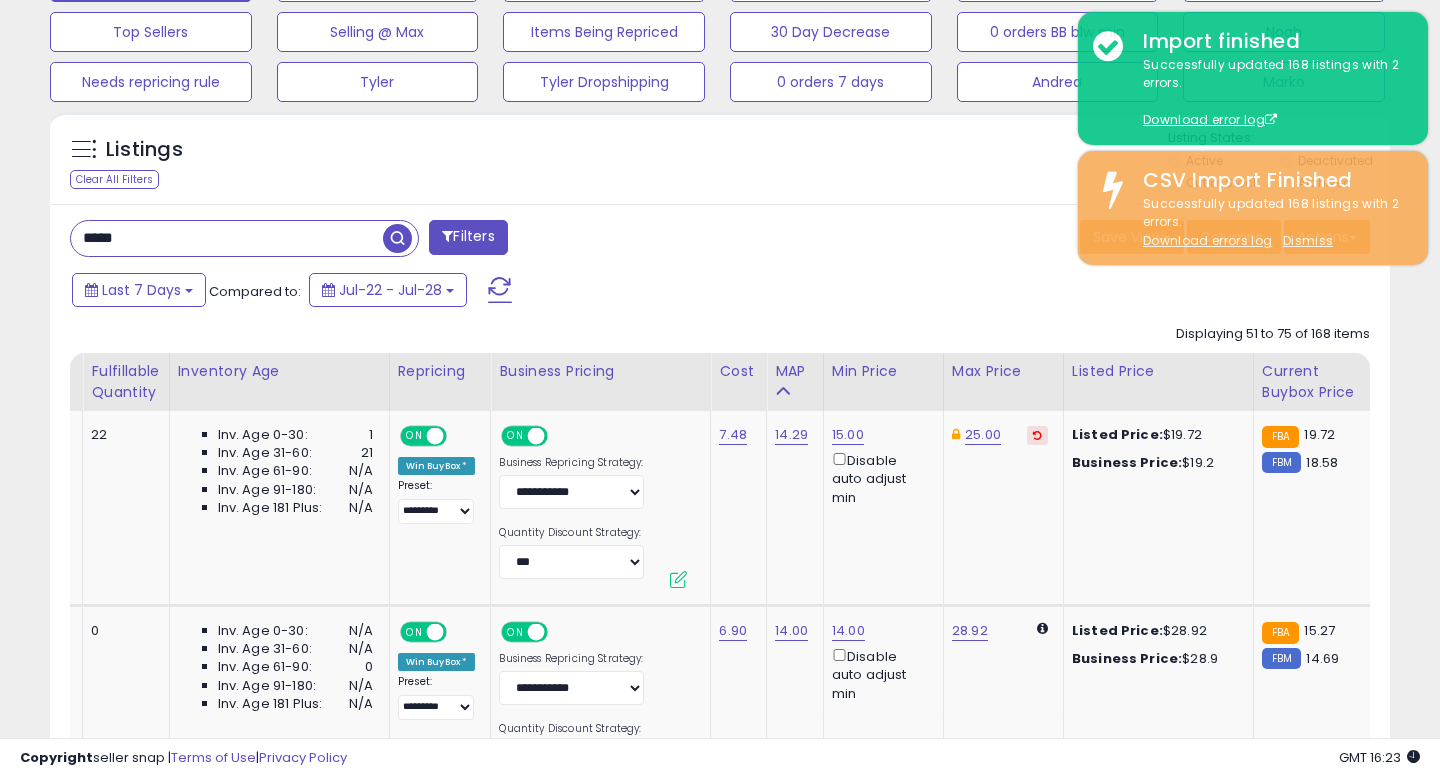 click on "*****
Filters
Save View
Save As New View
Update Current View" at bounding box center [720, 2807] 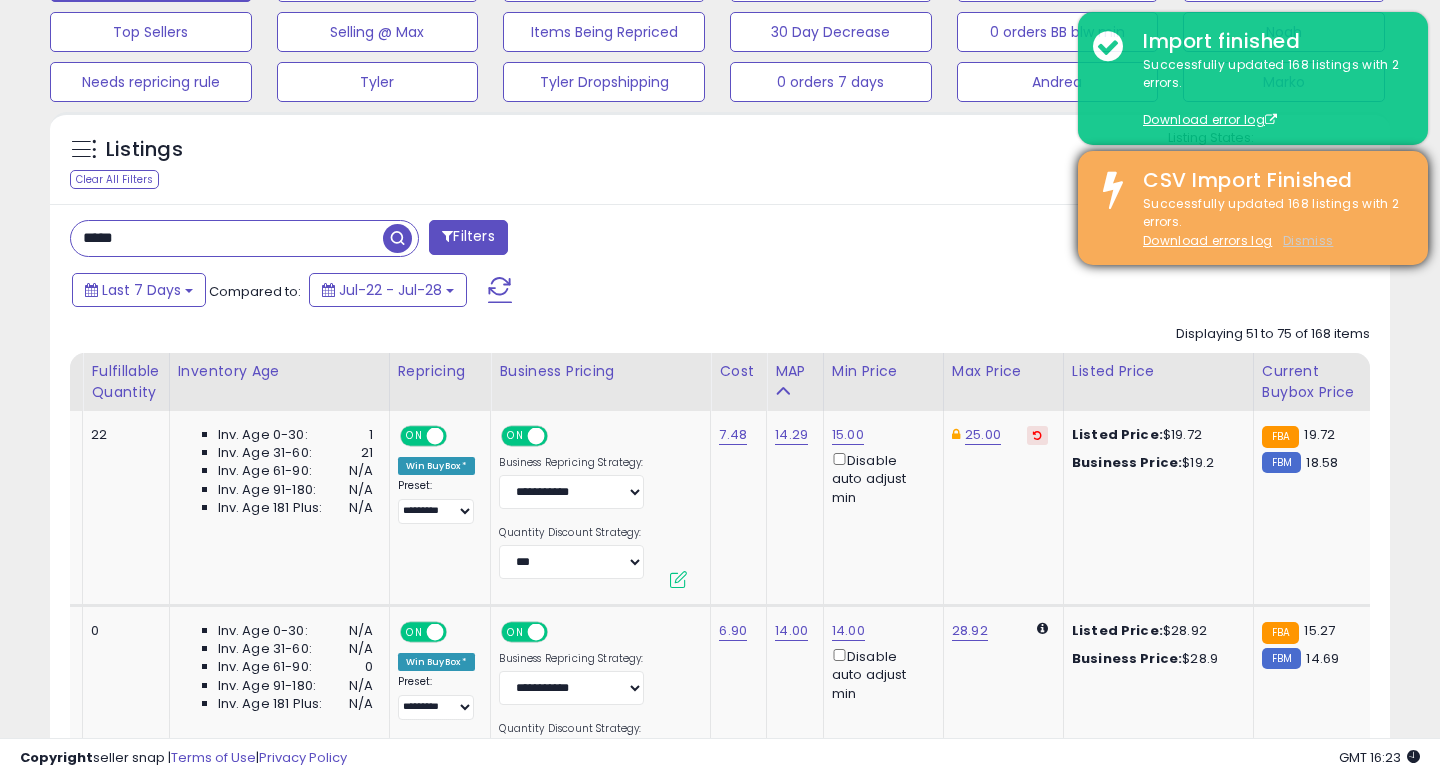 click on "Dismiss" at bounding box center (1308, 240) 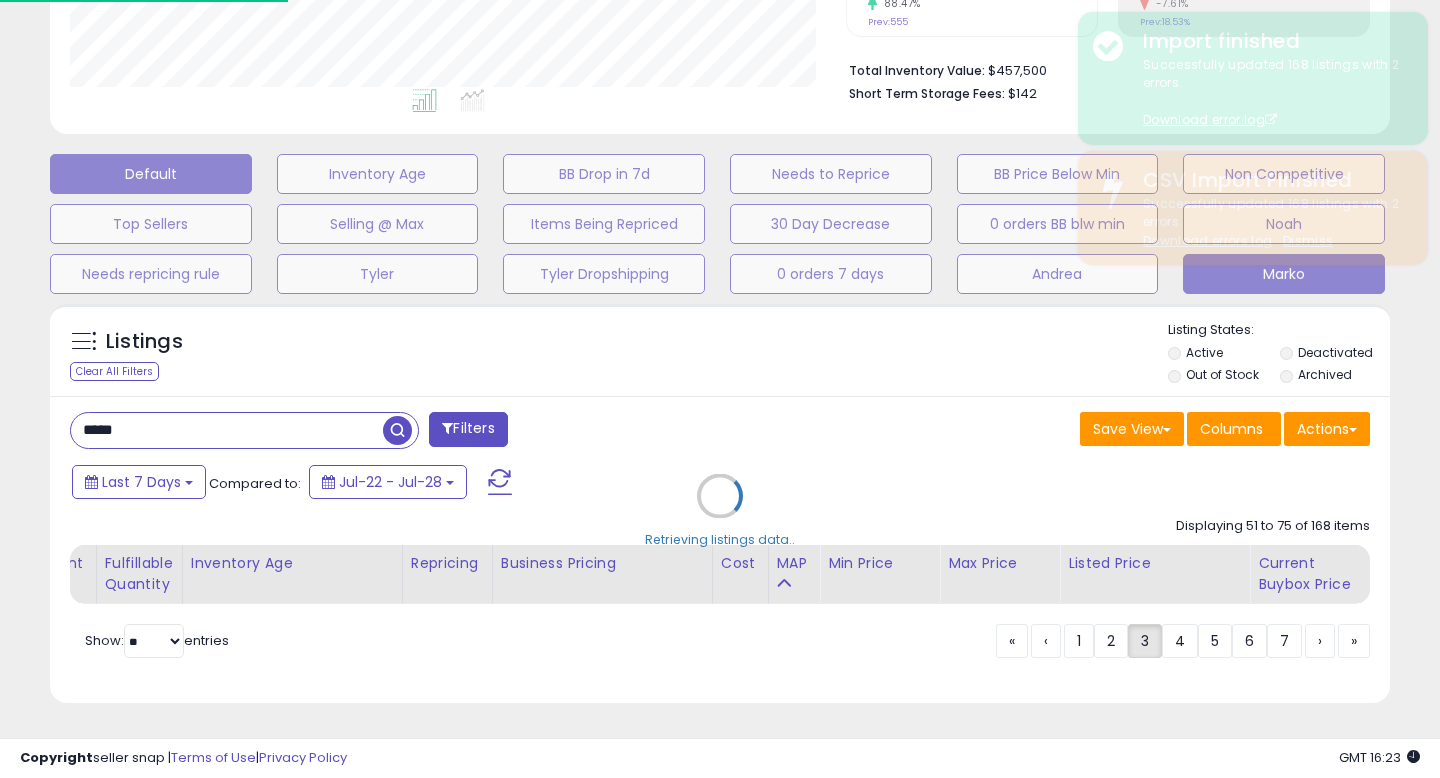 scroll, scrollTop: 476, scrollLeft: 0, axis: vertical 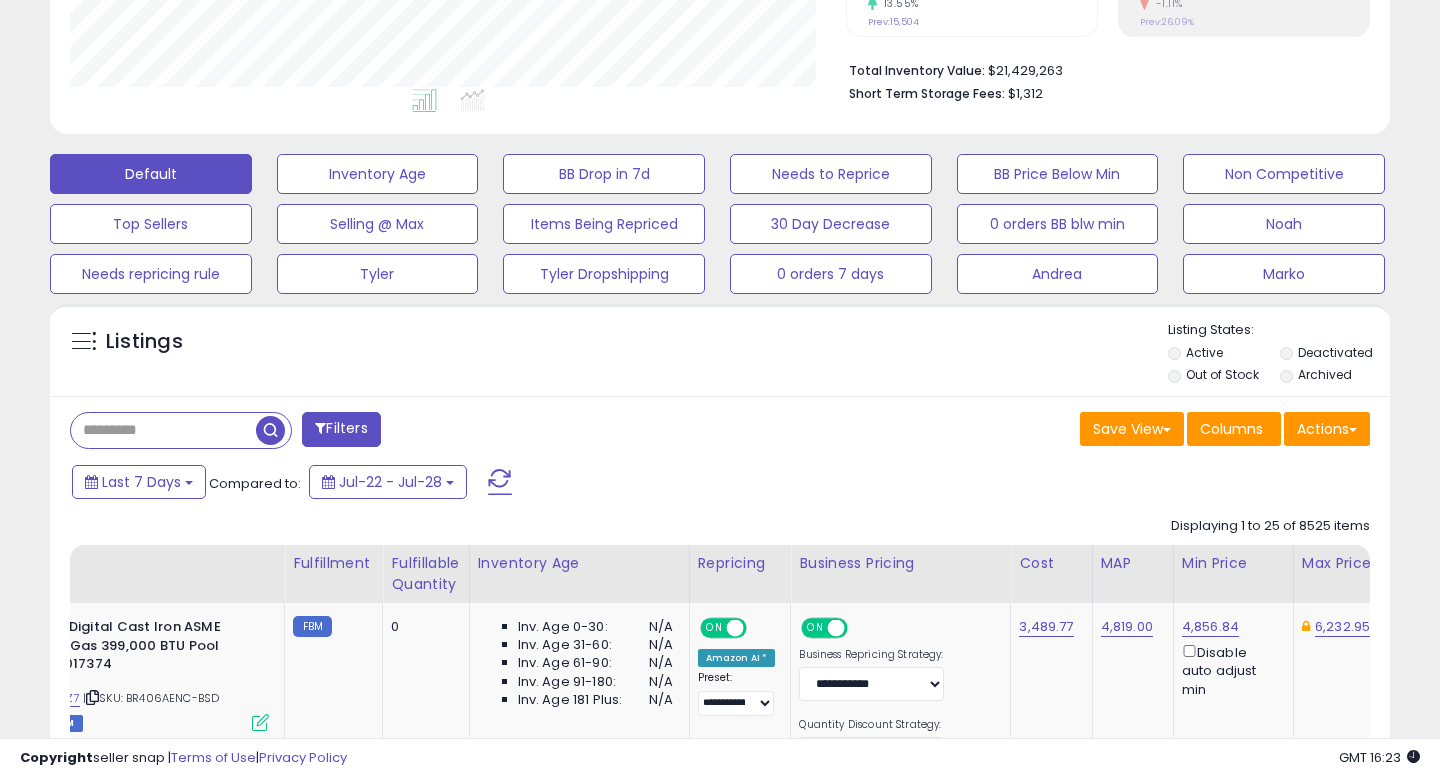 click at bounding box center [163, 430] 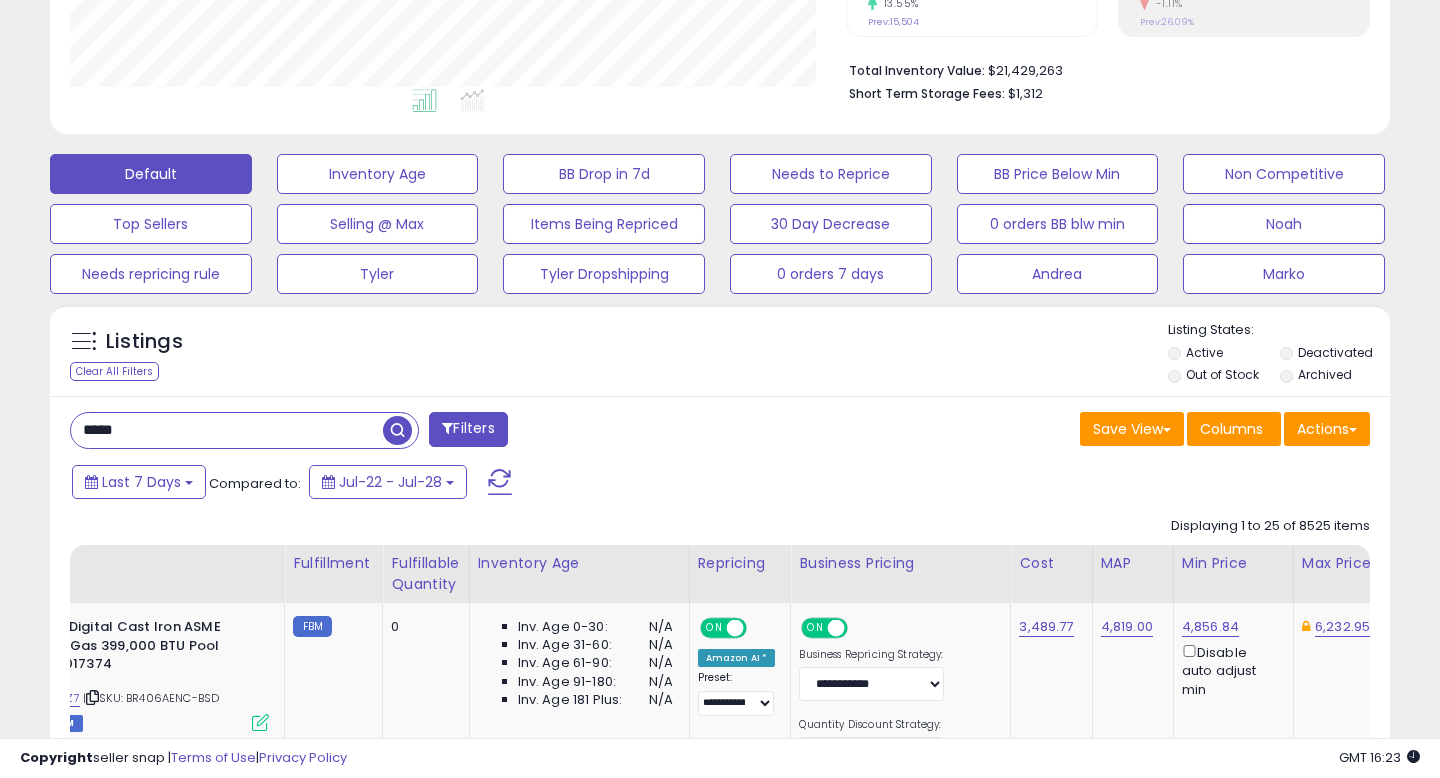 type on "*****" 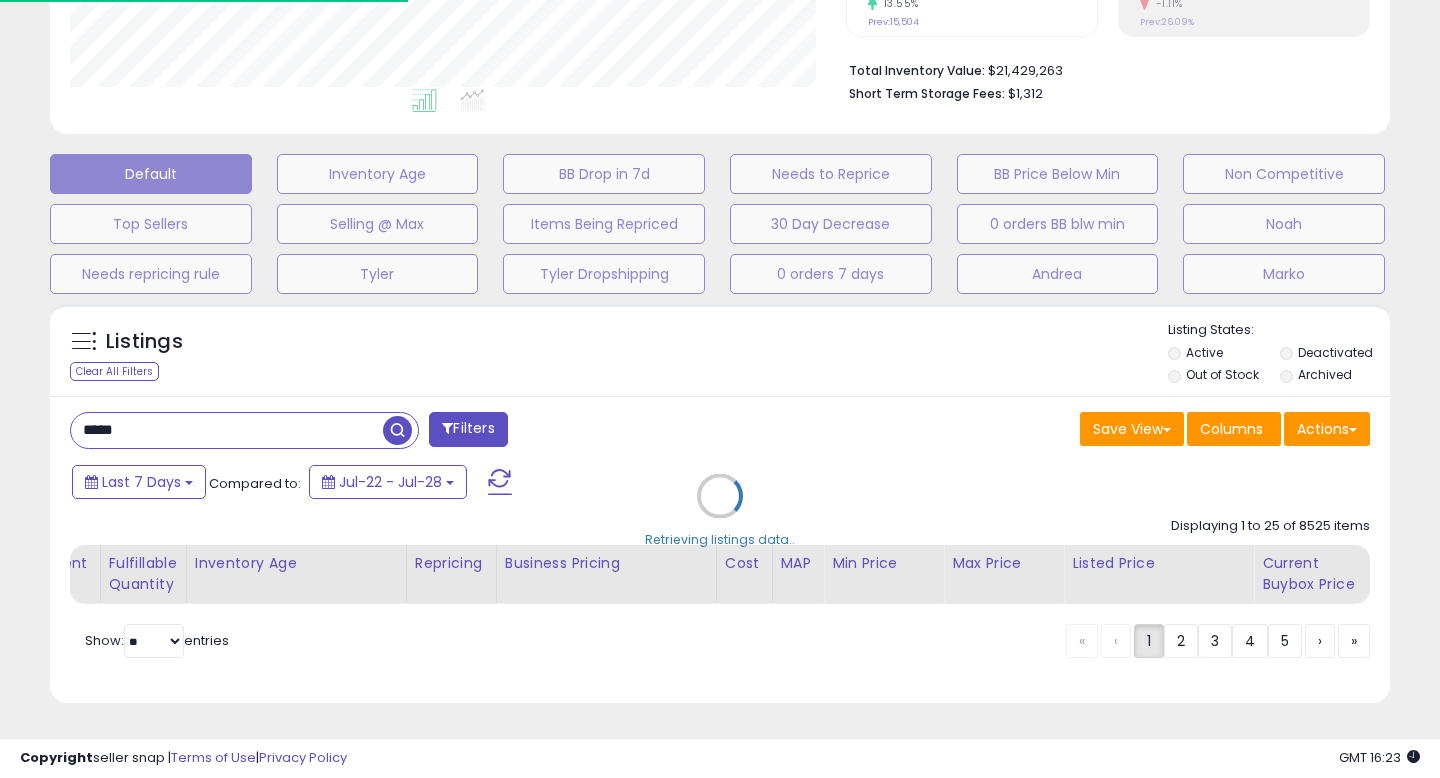 scroll, scrollTop: 999590, scrollLeft: 999224, axis: both 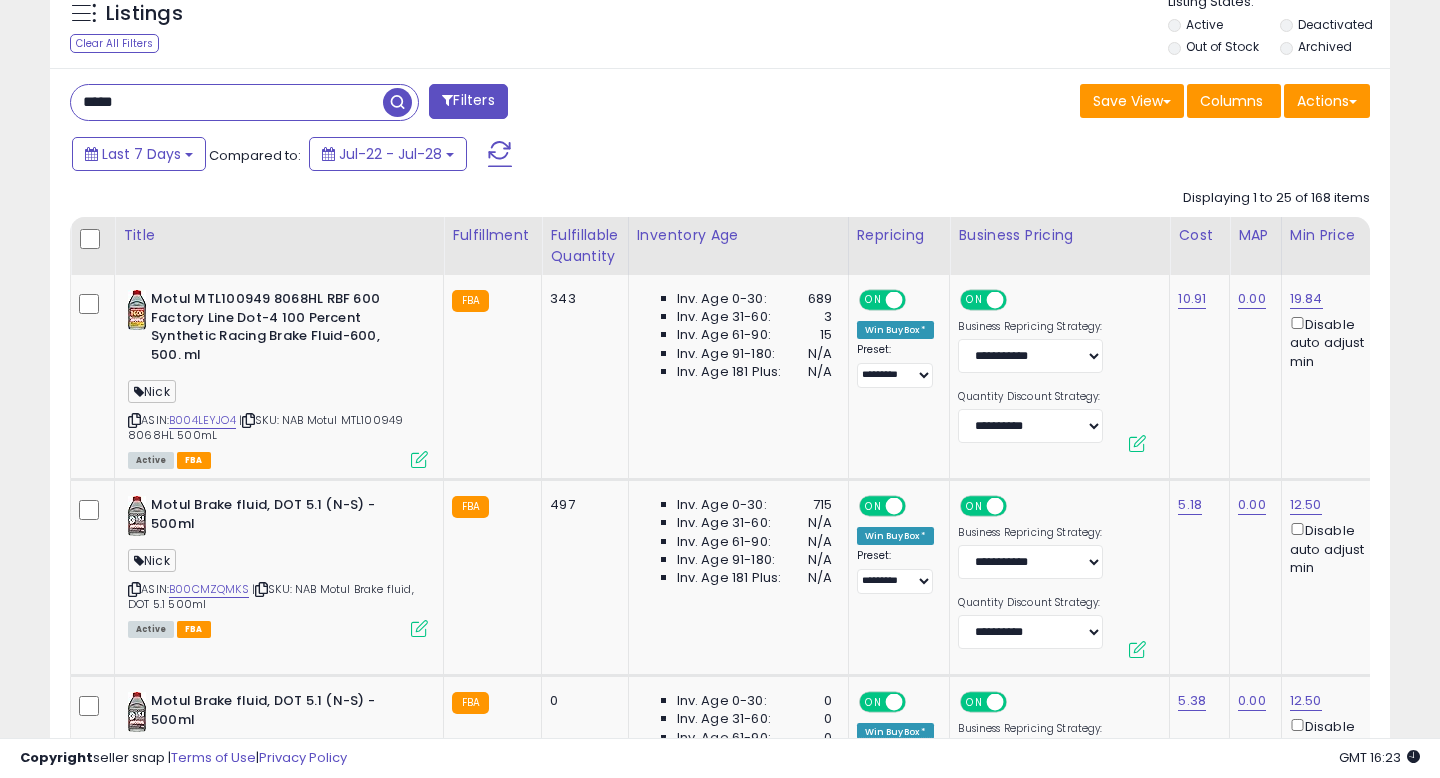 click on "Last 7 Days
Compared to:
Jul-22 - Jul-28" at bounding box center (717, 156) 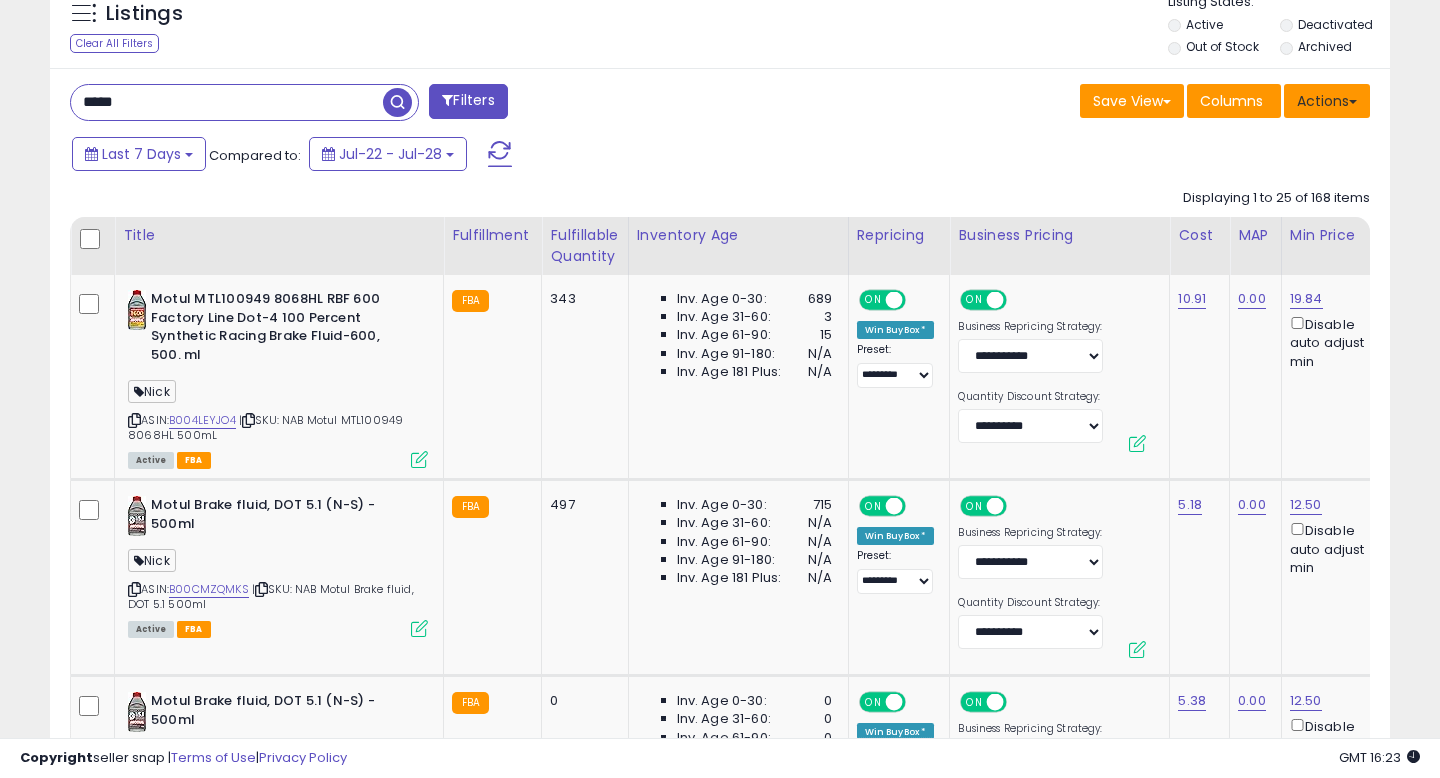 click on "Actions" at bounding box center (1327, 101) 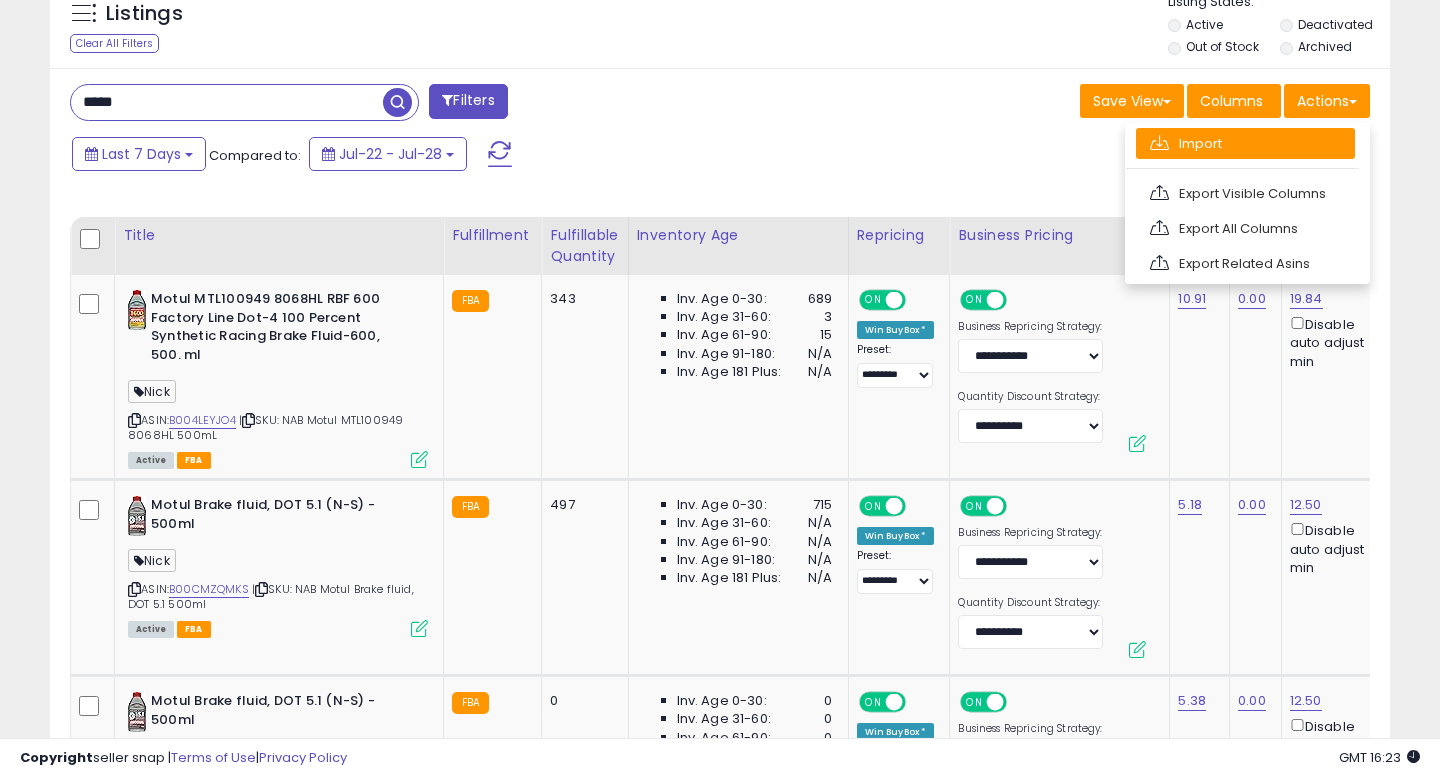 click on "Import" at bounding box center (1245, 143) 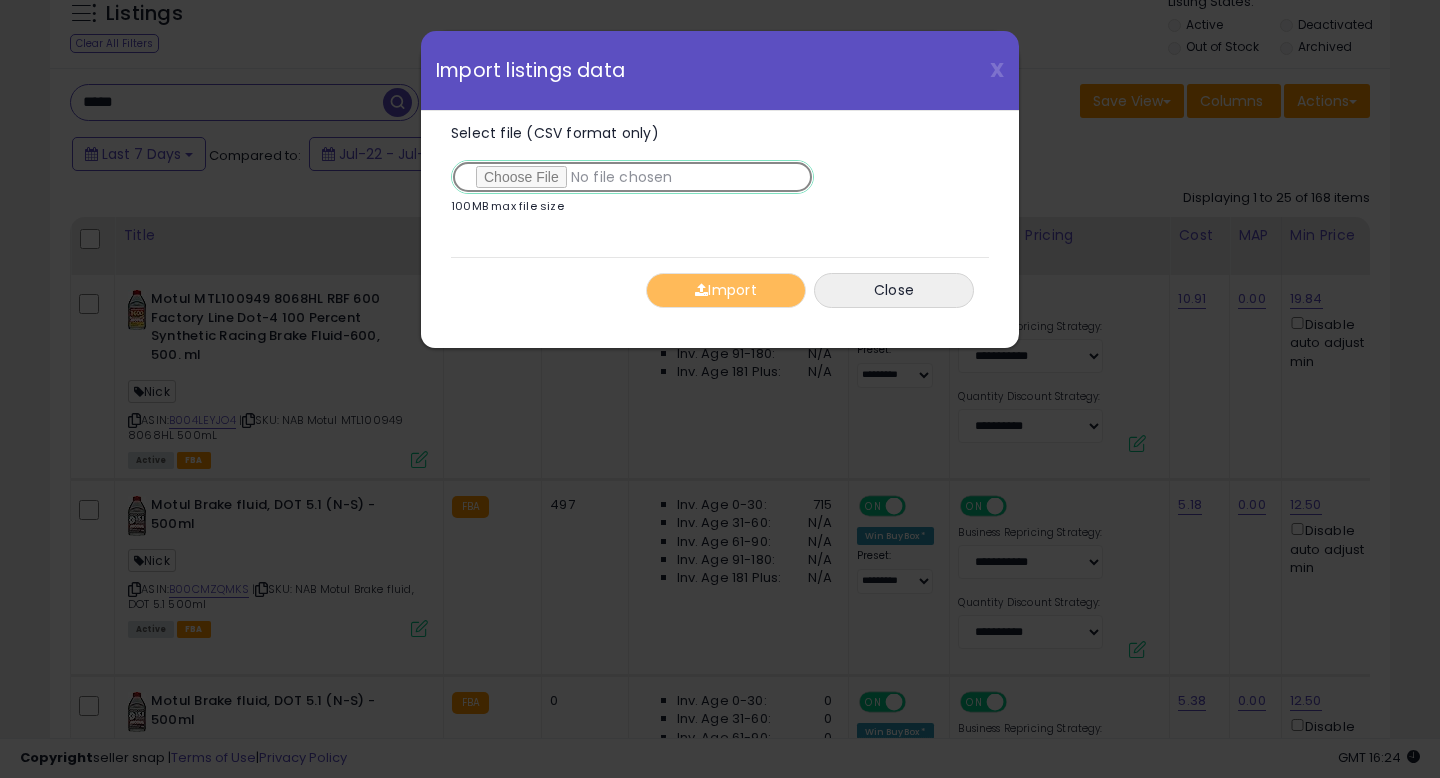 click on "Select file (CSV format only)" at bounding box center (632, 177) 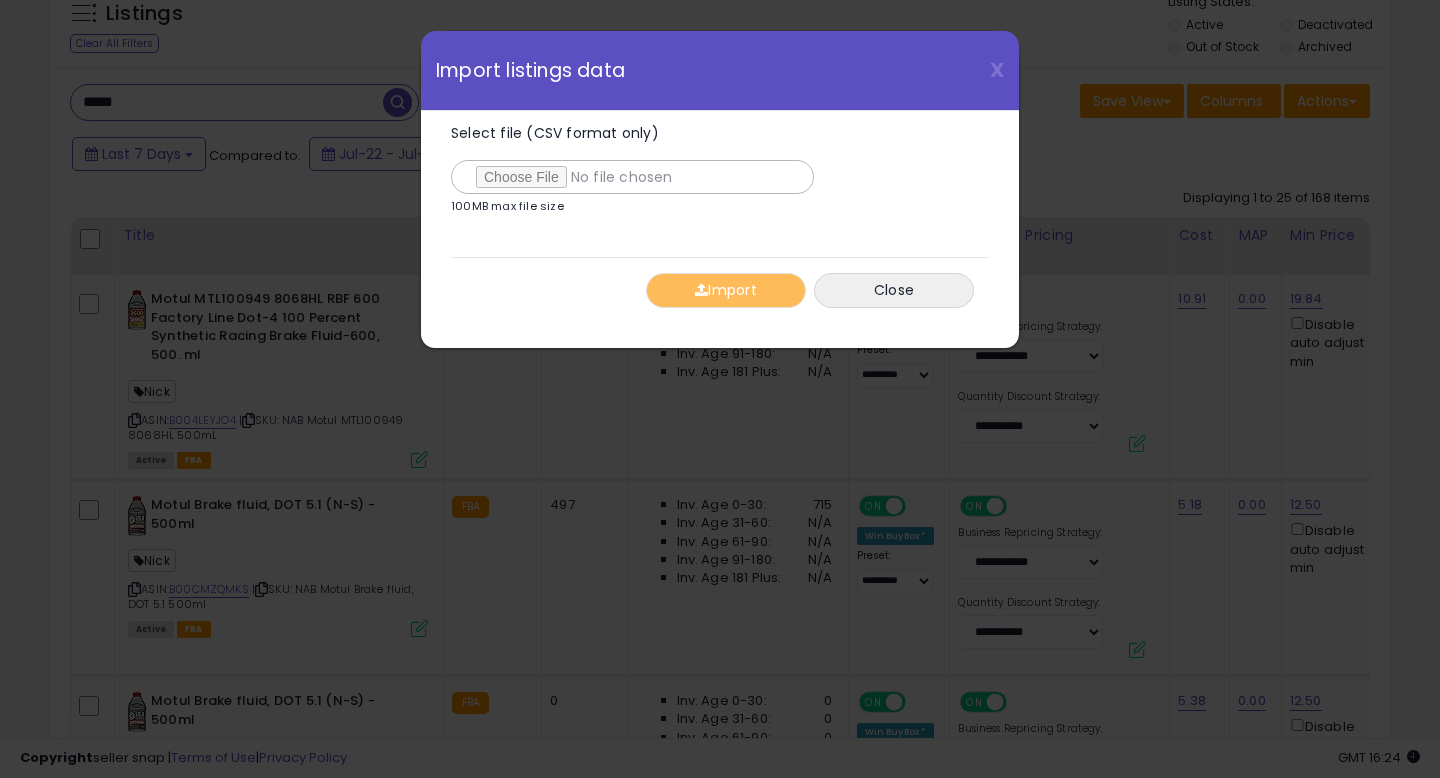 type on "**********" 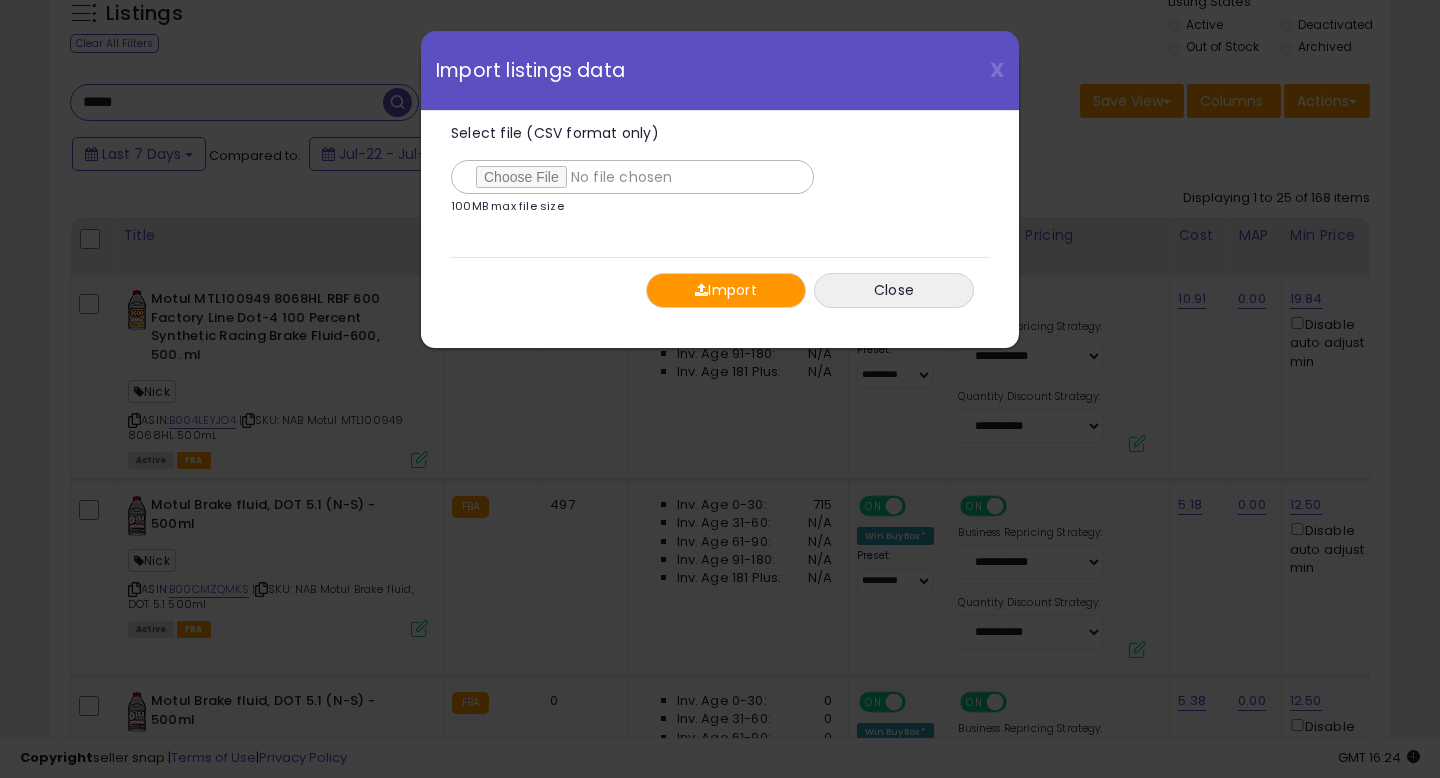 click on "Import" at bounding box center [726, 290] 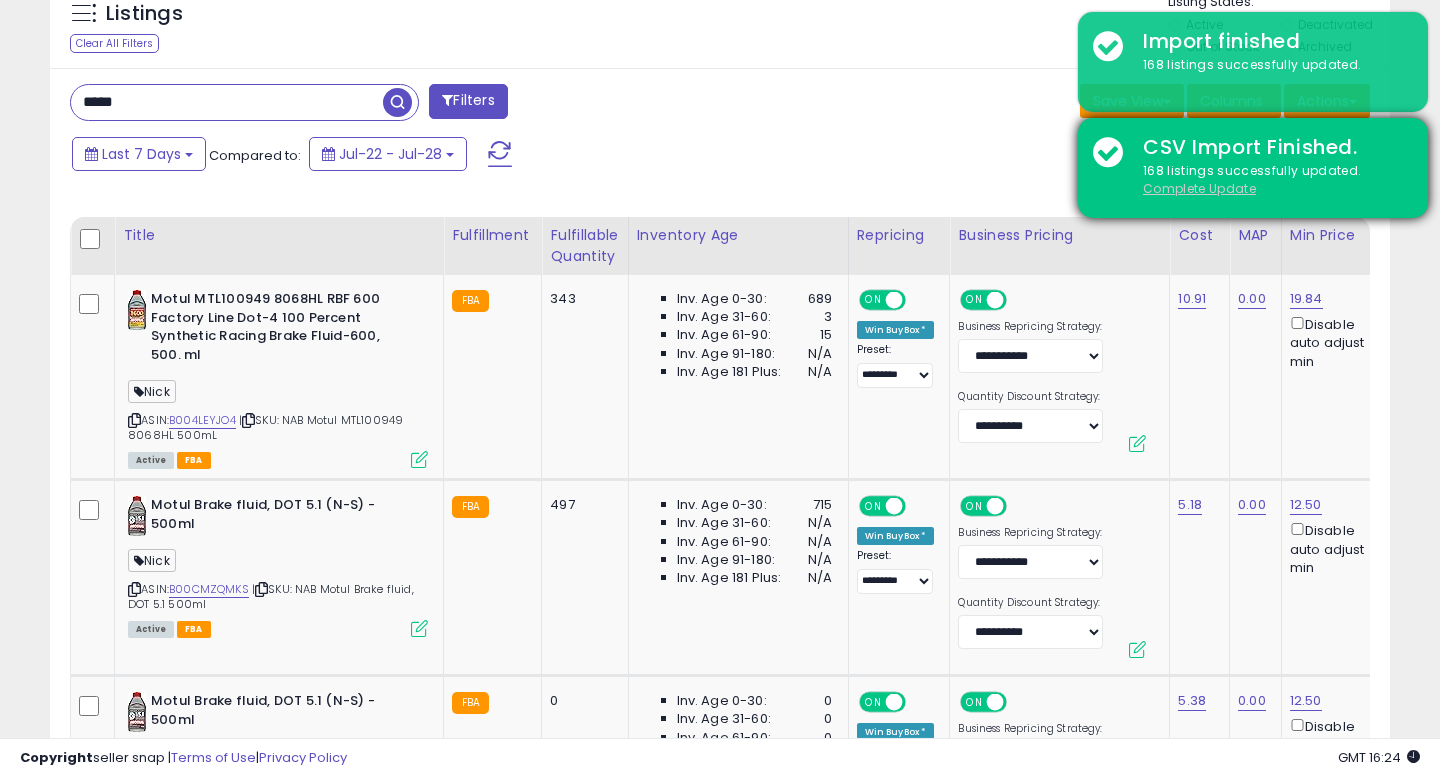 click on "Complete Update" at bounding box center (1199, 188) 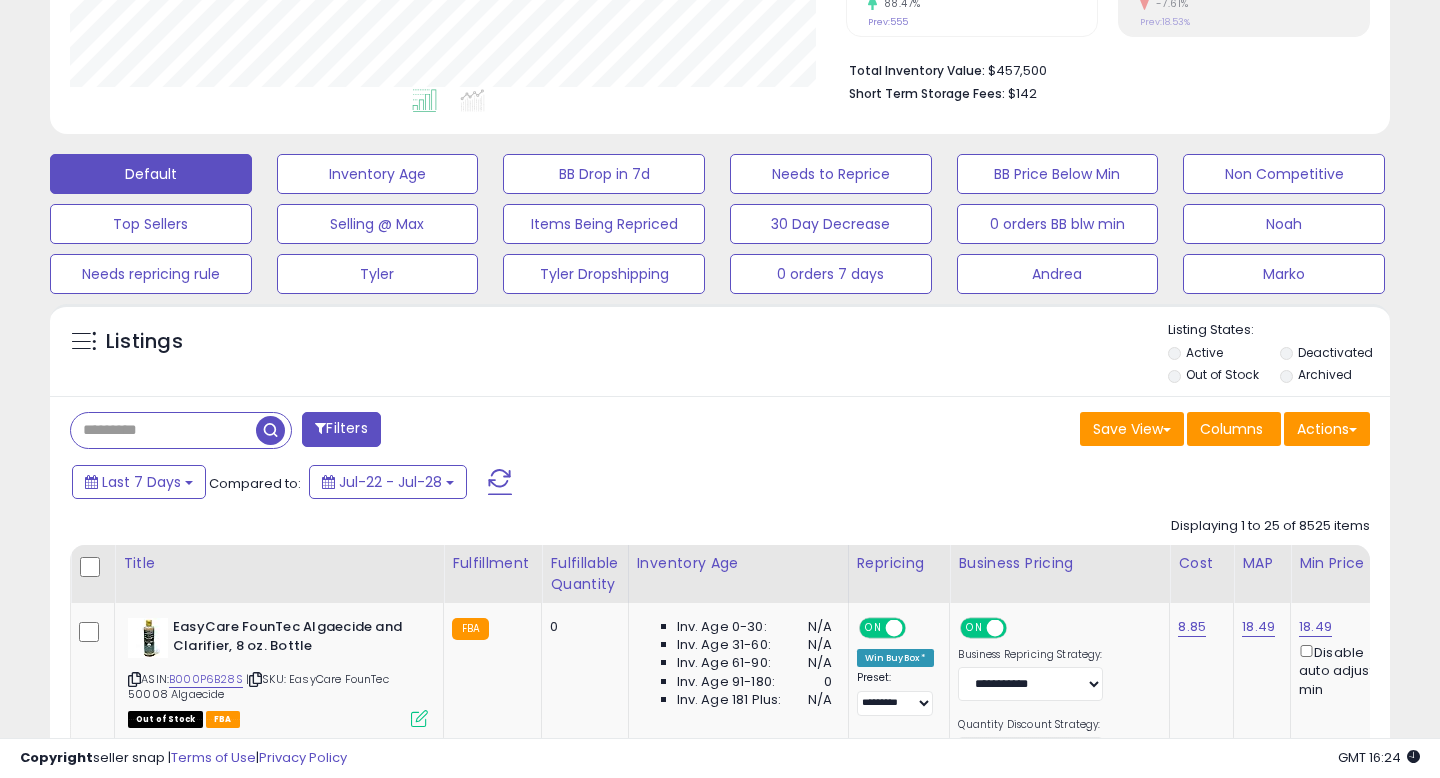scroll, scrollTop: 833, scrollLeft: 0, axis: vertical 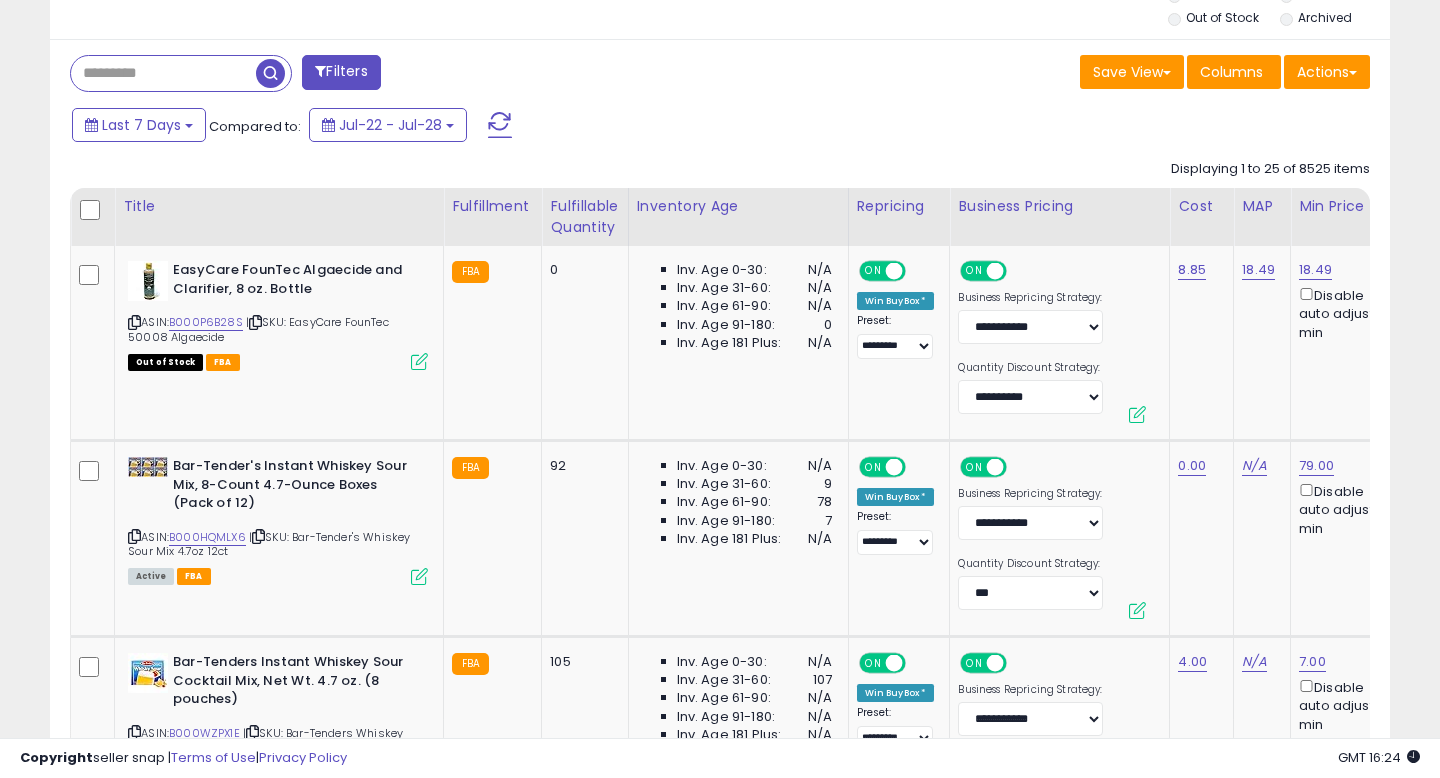 click at bounding box center (163, 73) 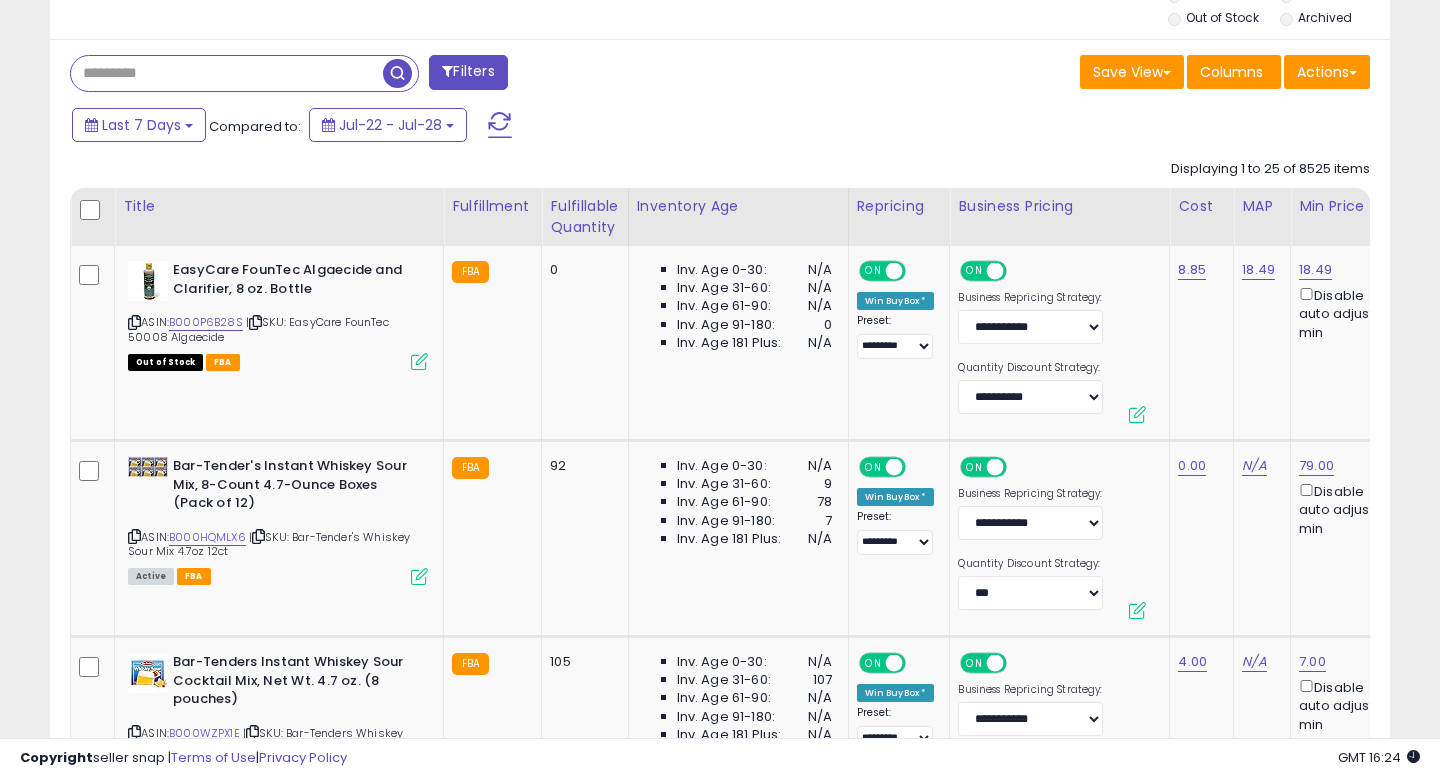type on "*****" 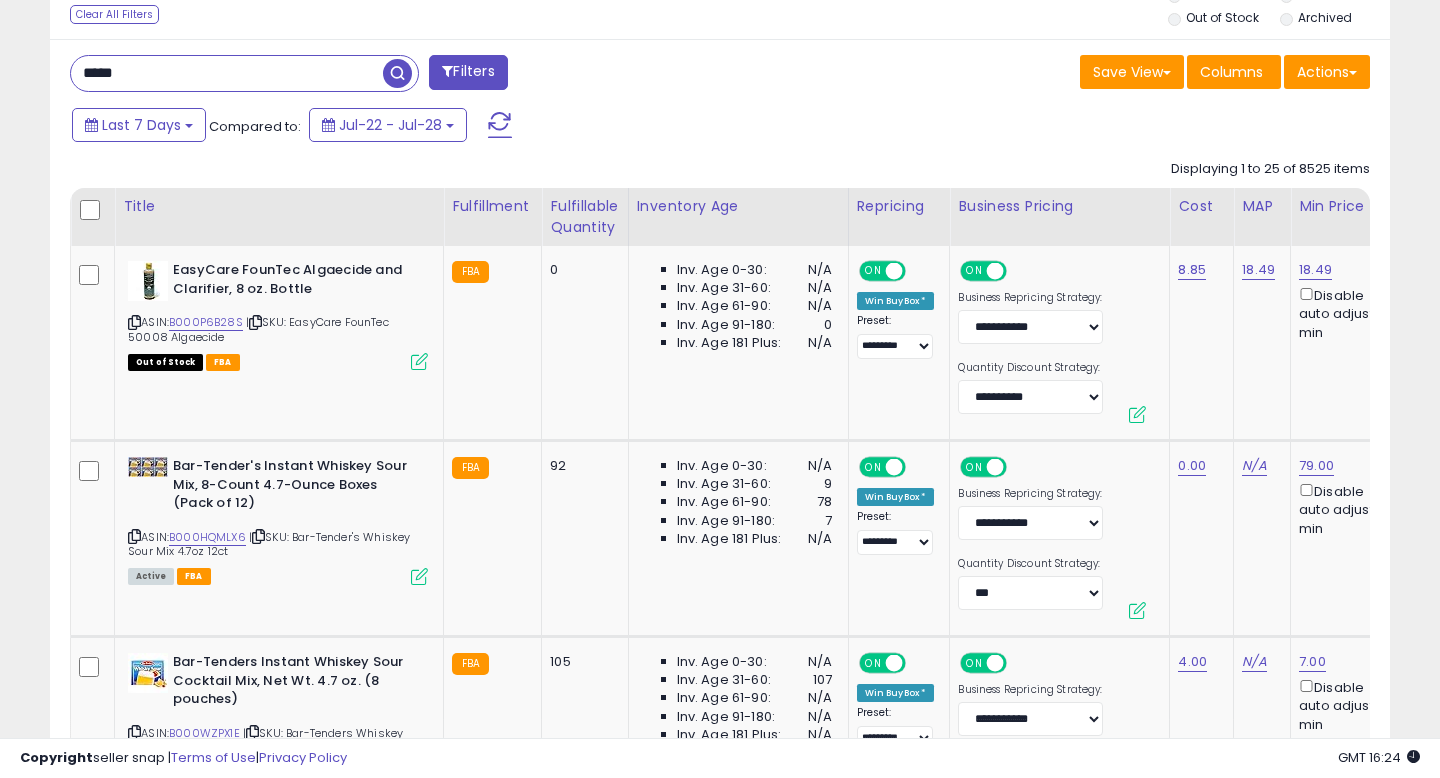 click at bounding box center (397, 73) 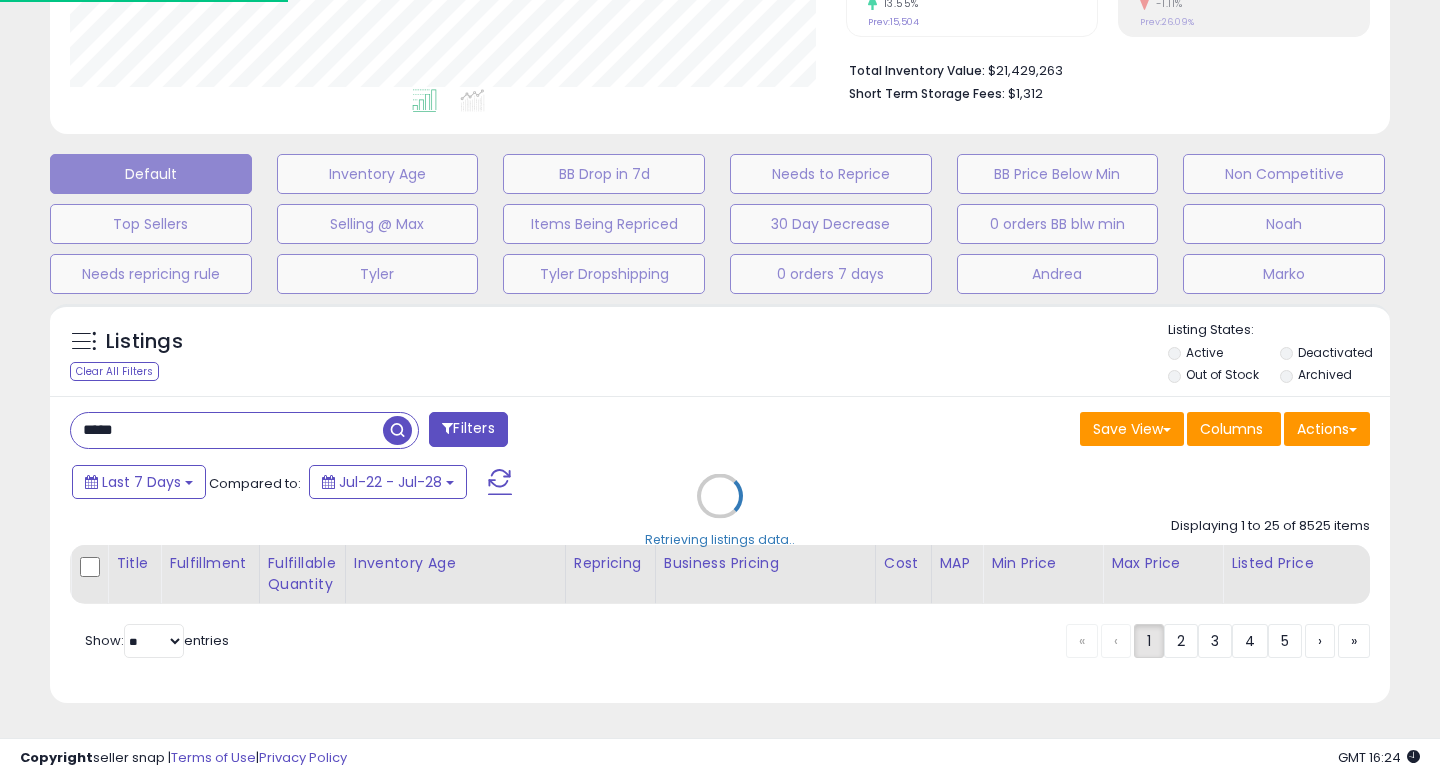scroll, scrollTop: 476, scrollLeft: 0, axis: vertical 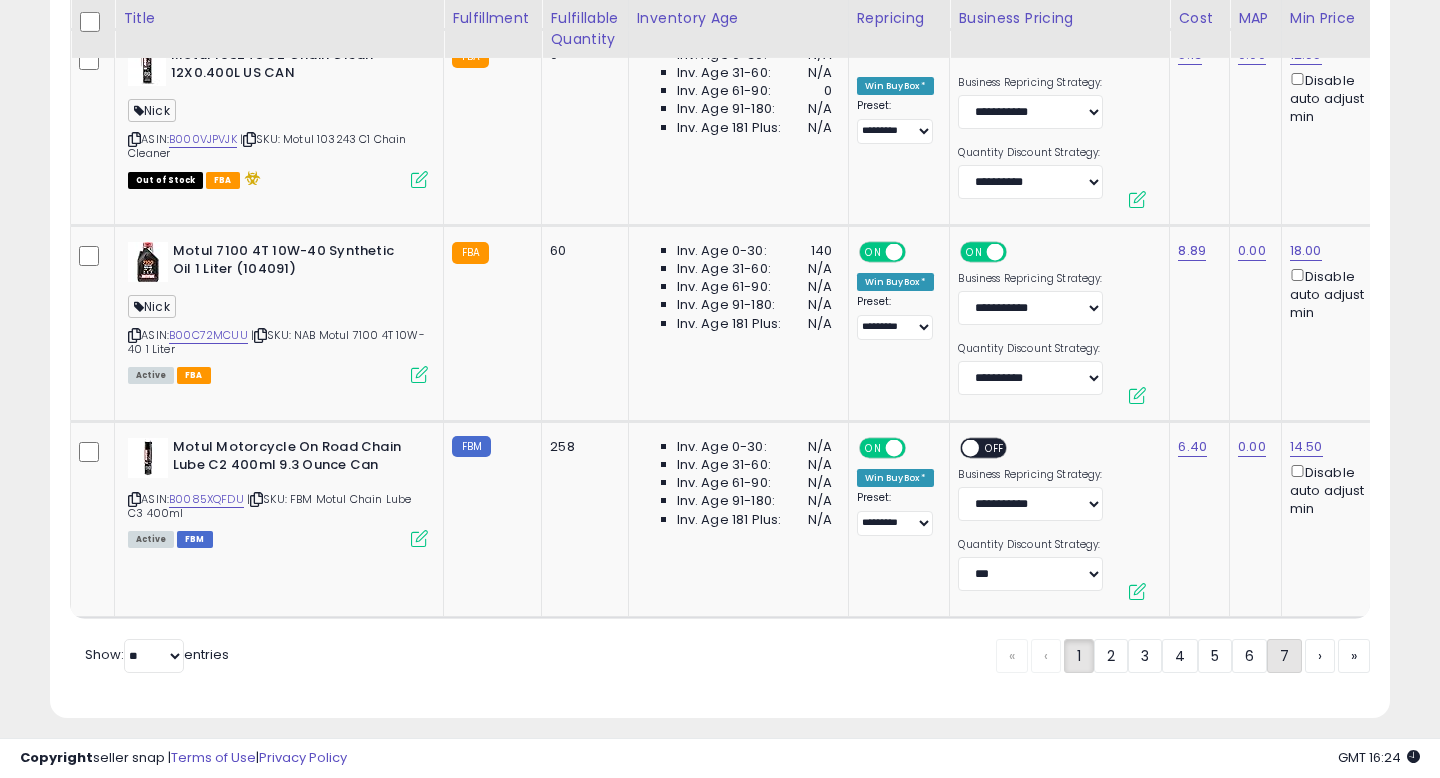 click on "7" 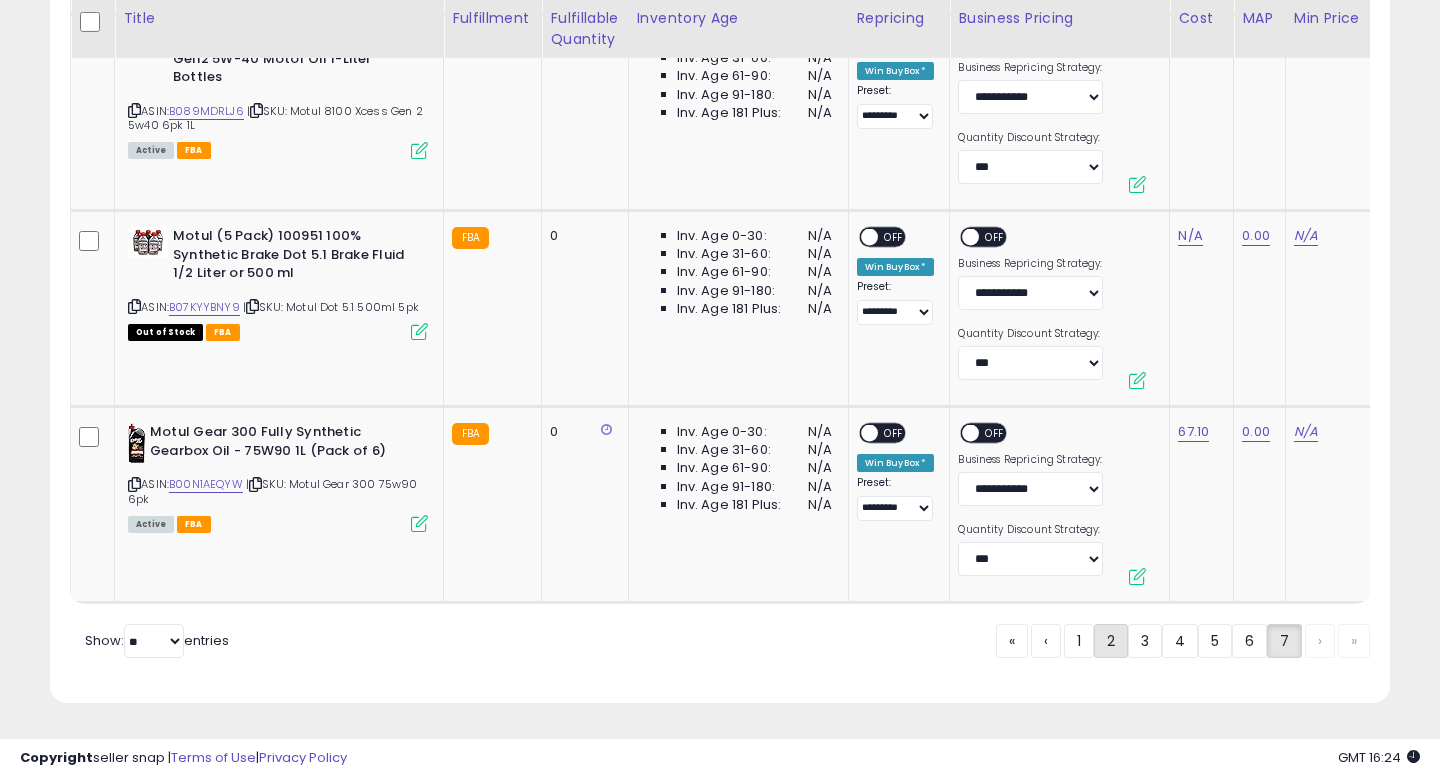 click on "2" 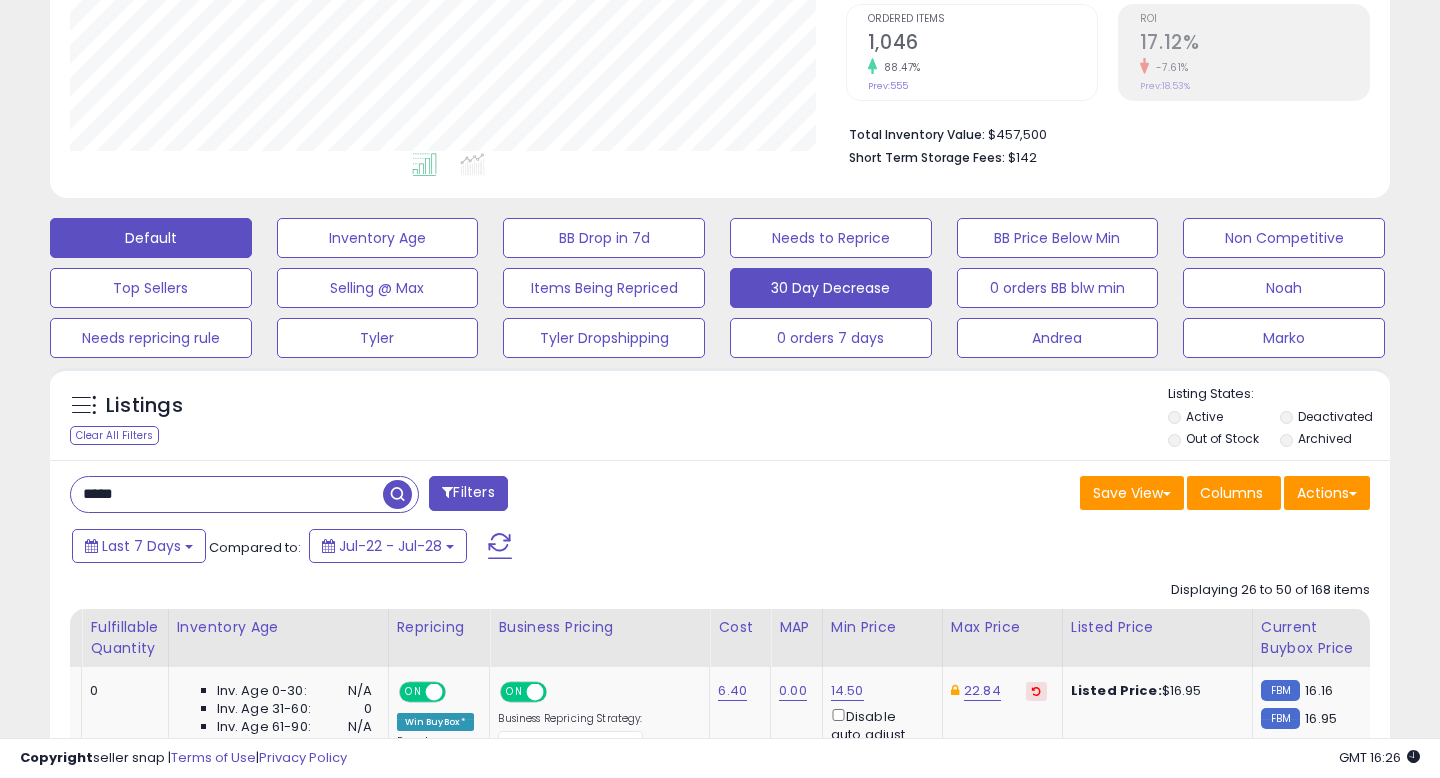 scroll, scrollTop: 411, scrollLeft: 0, axis: vertical 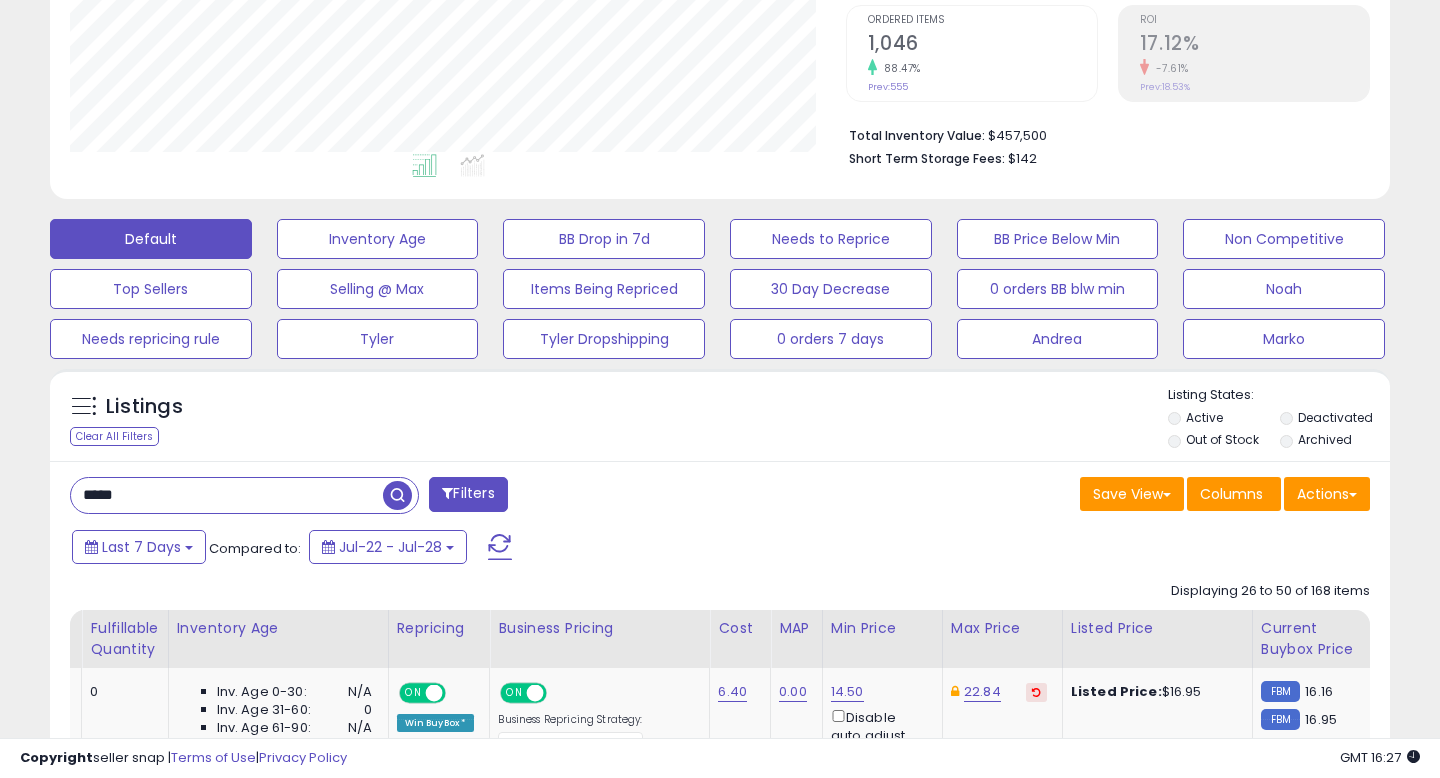 click on "Save View
Save As New View
Update Current View
Columns
Actions
Import  Export Visible Columns" at bounding box center [1052, 496] 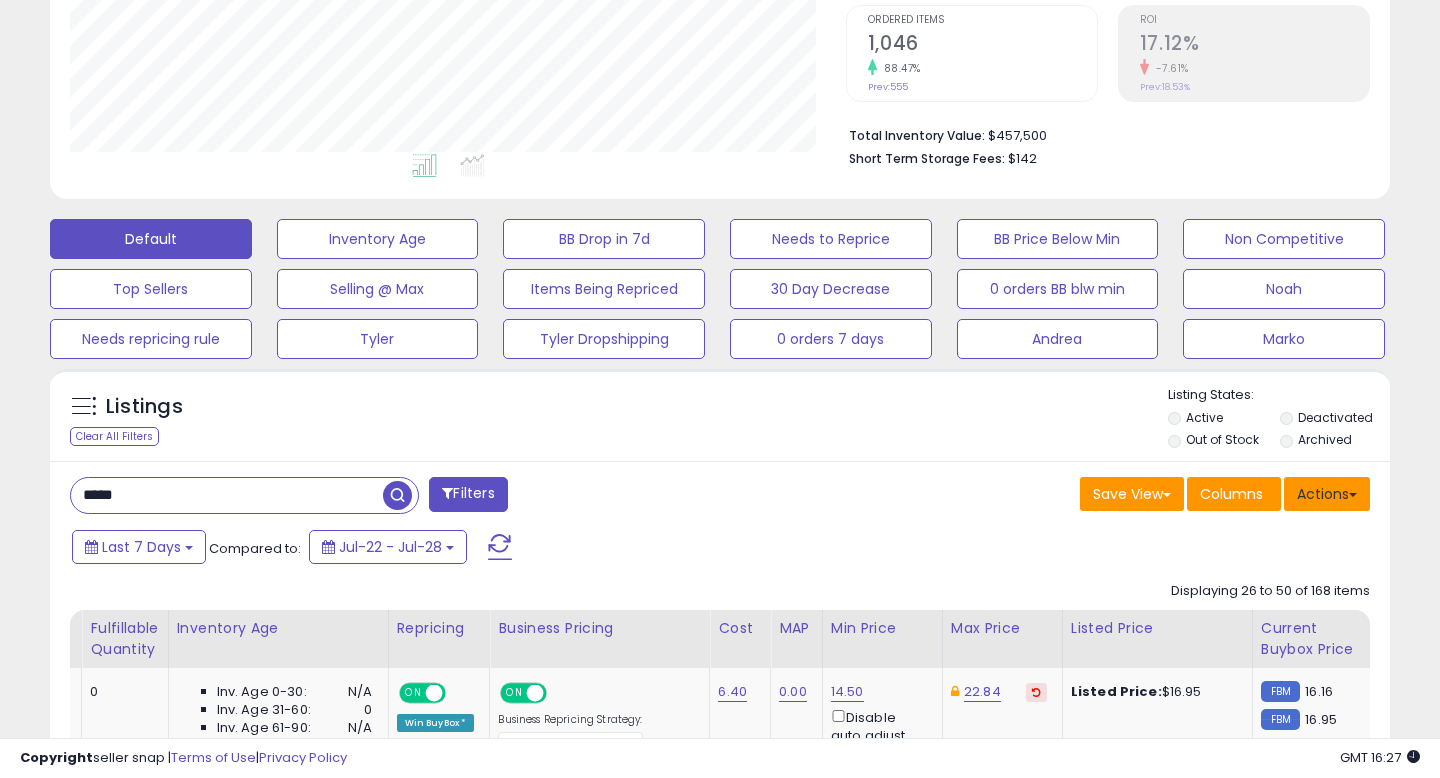 click on "Actions" at bounding box center [1327, 494] 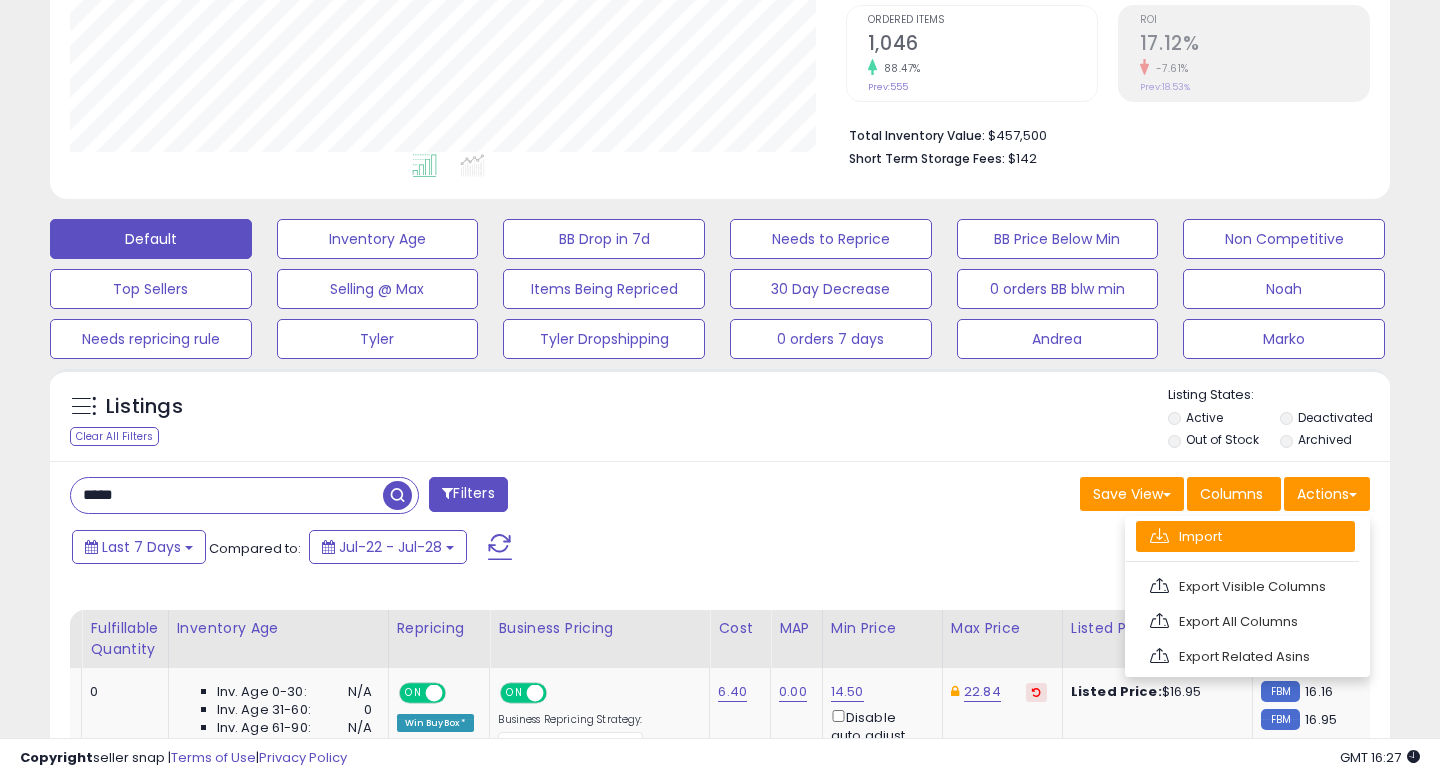 click on "Import" at bounding box center (1245, 536) 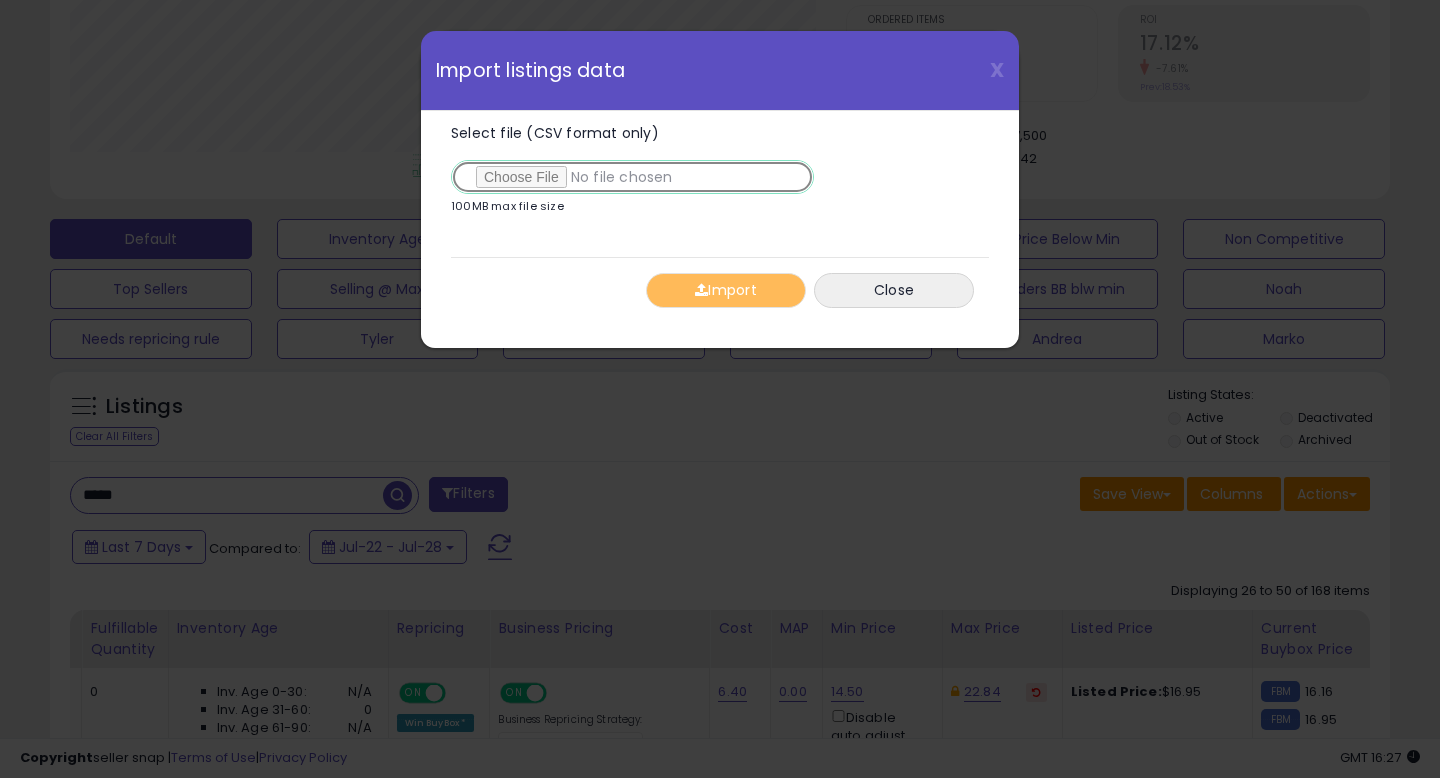 click on "Select file (CSV format only)" at bounding box center (632, 177) 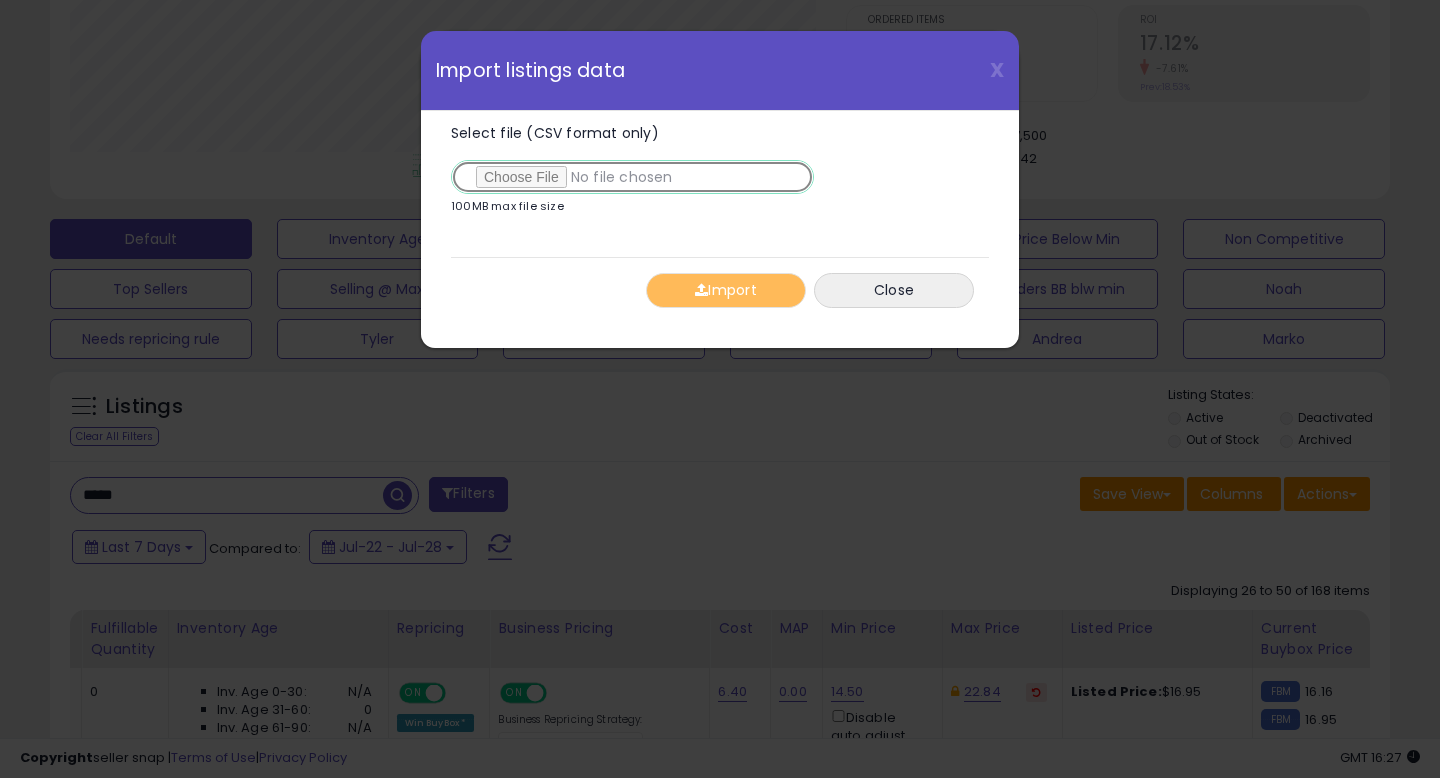 type on "**********" 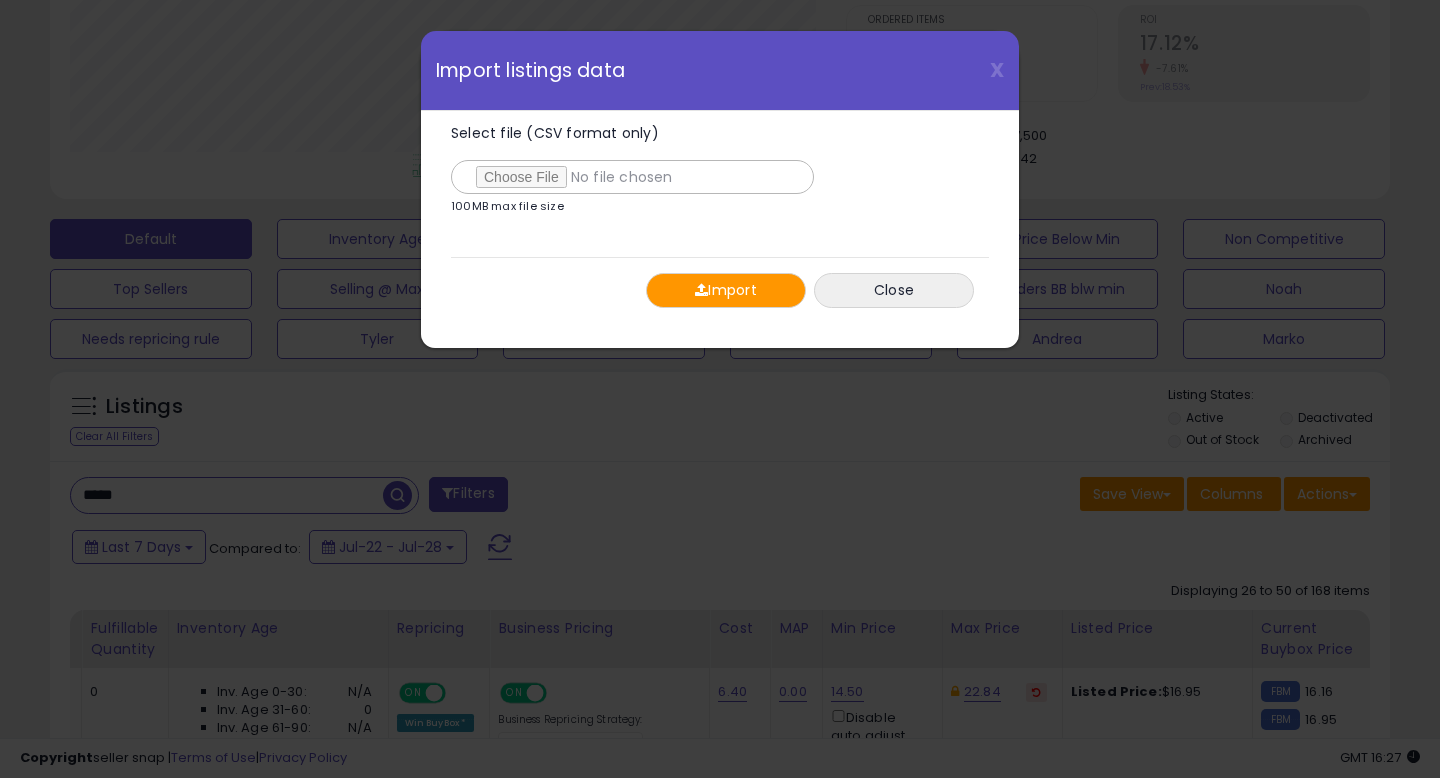 click on "Import" at bounding box center [726, 290] 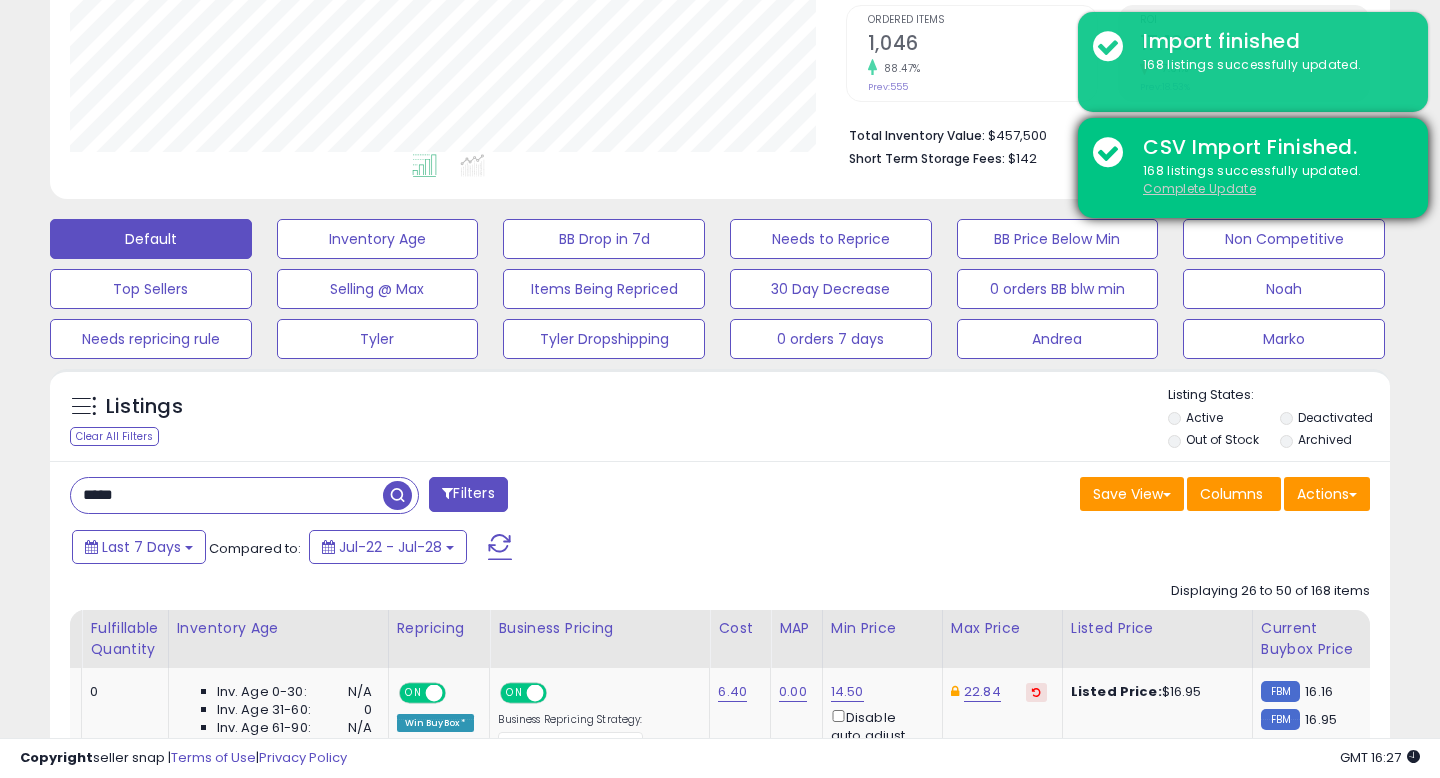 click on "Complete Update" at bounding box center (1199, 188) 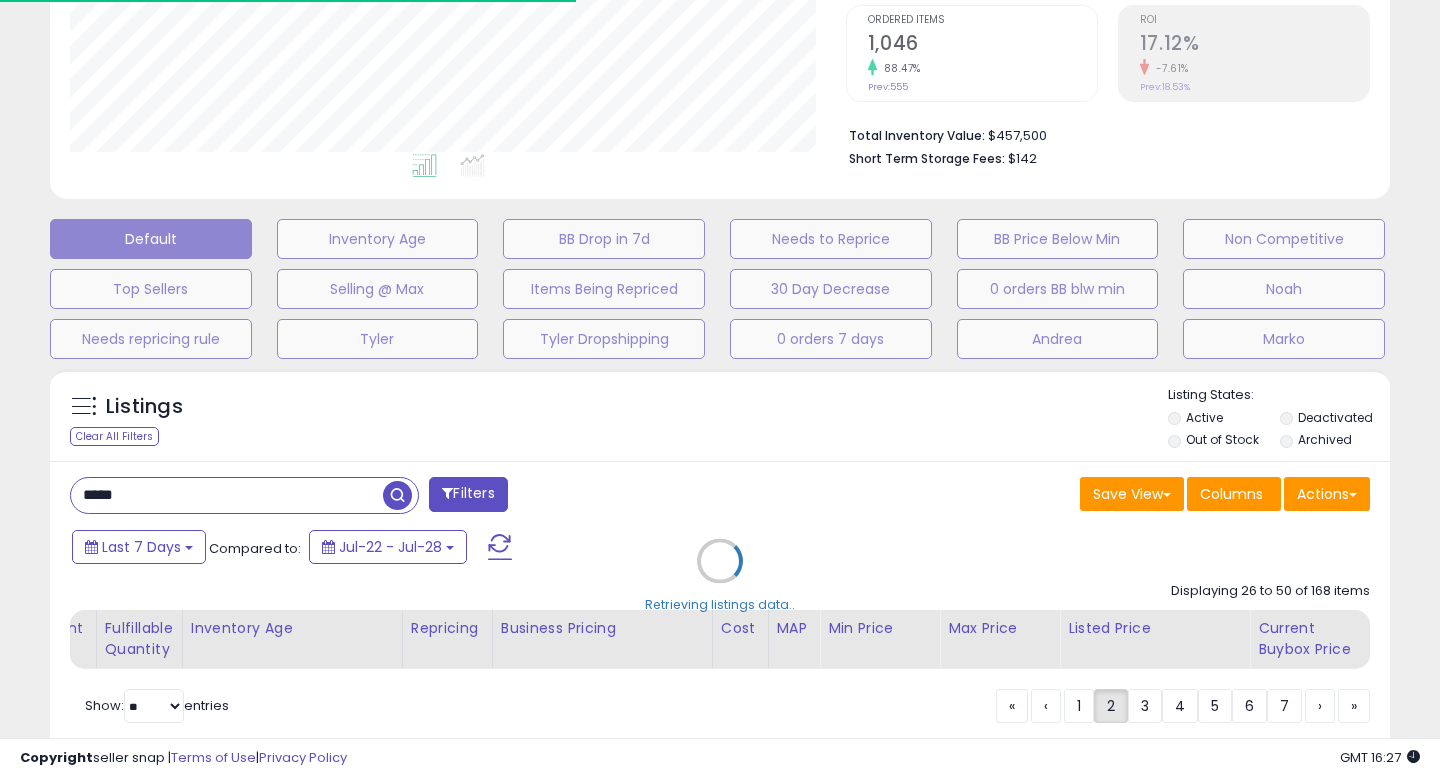 scroll, scrollTop: 476, scrollLeft: 0, axis: vertical 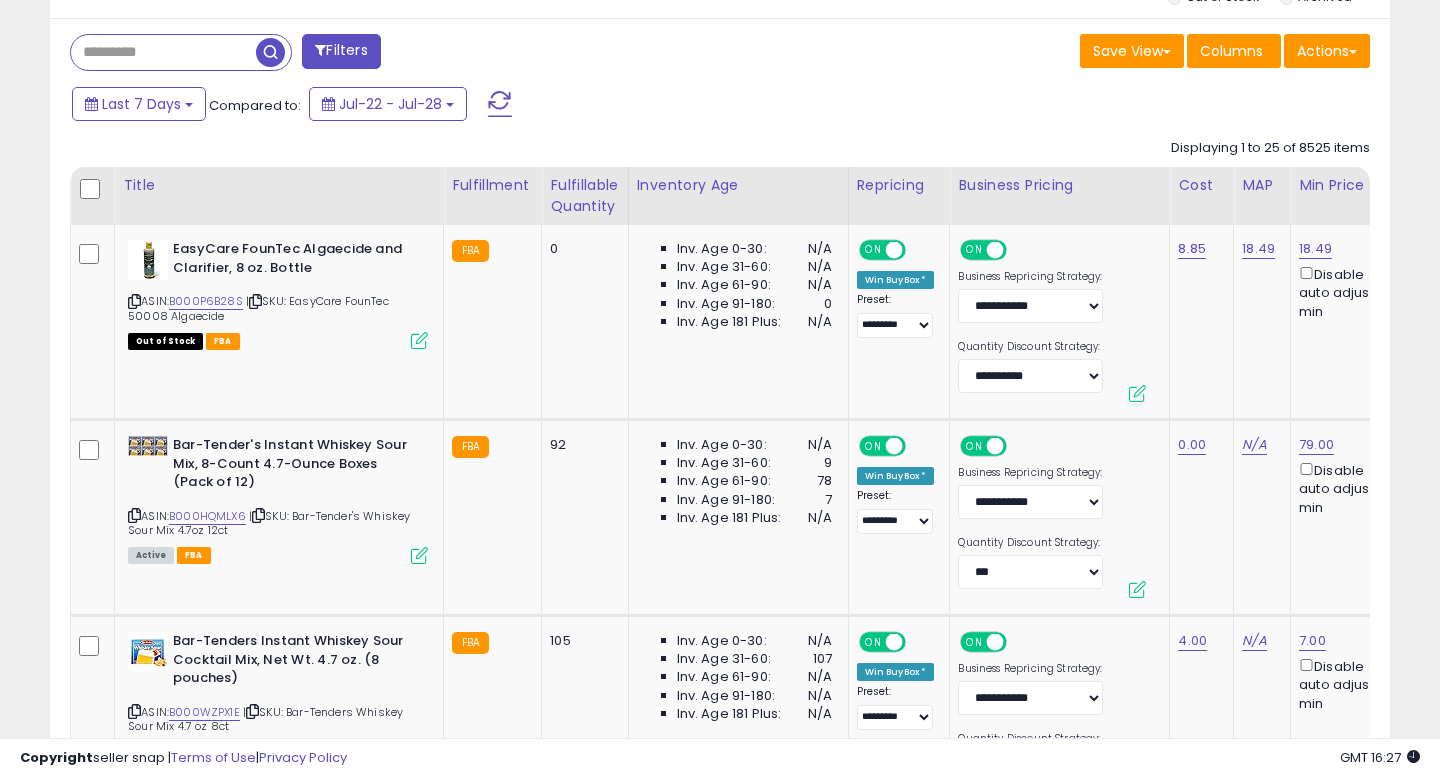 click at bounding box center (163, 52) 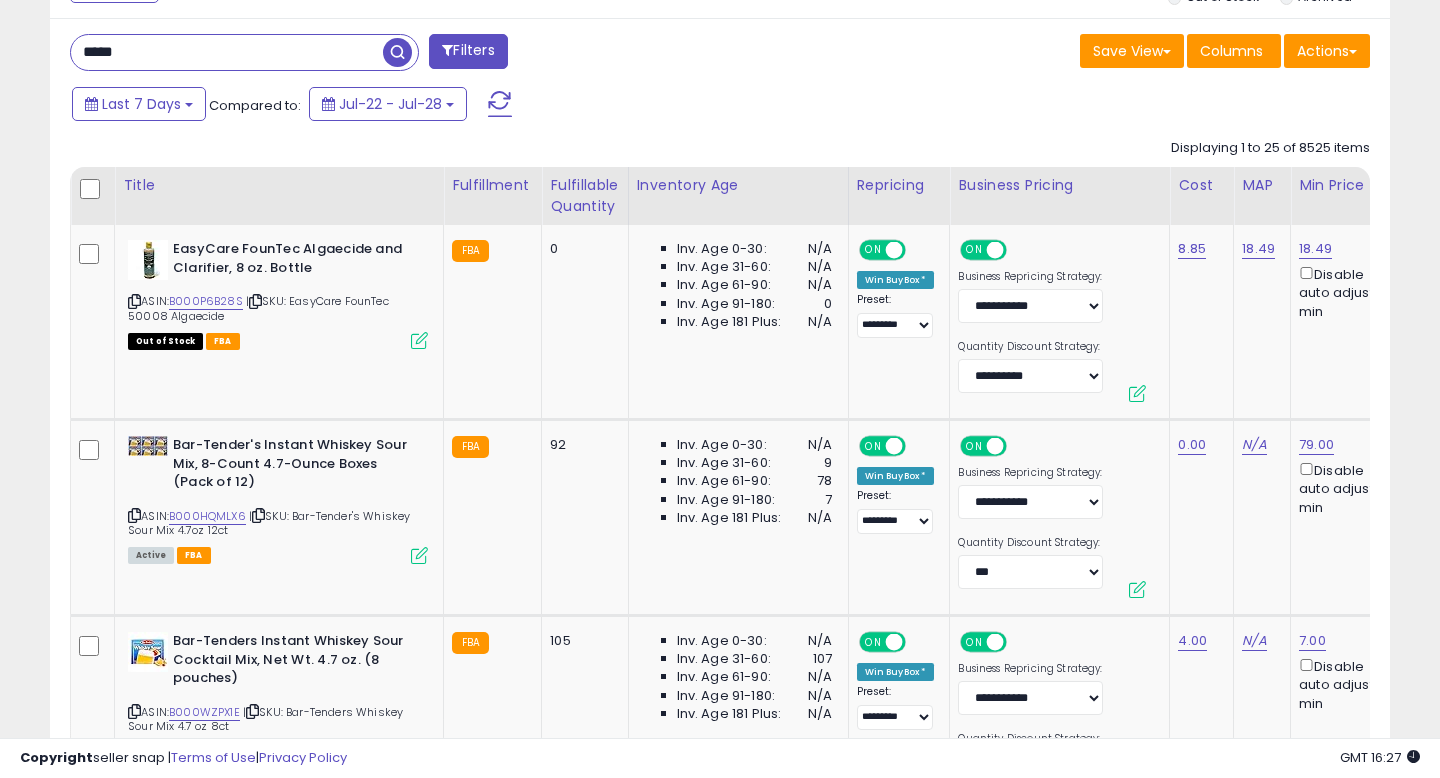 type on "*****" 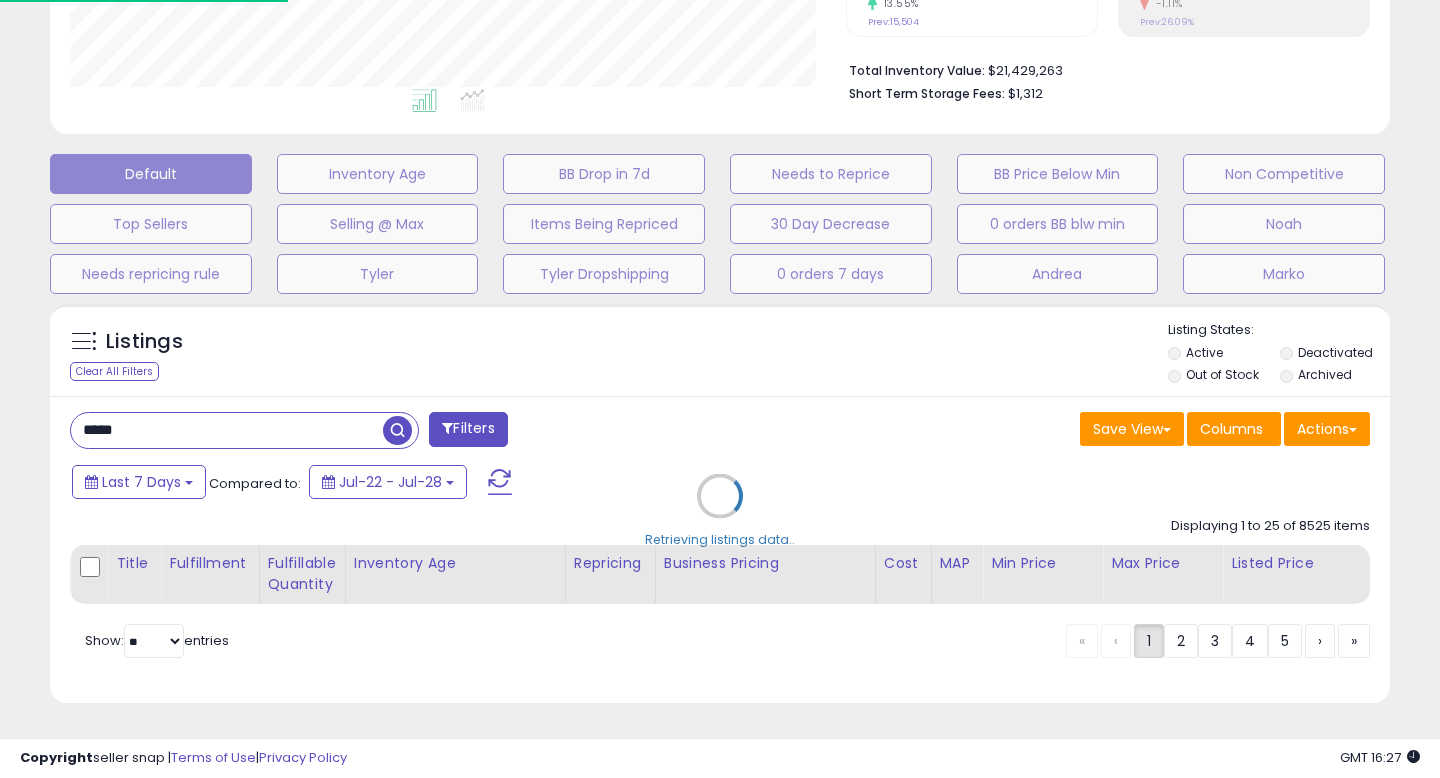 scroll, scrollTop: 999590, scrollLeft: 999224, axis: both 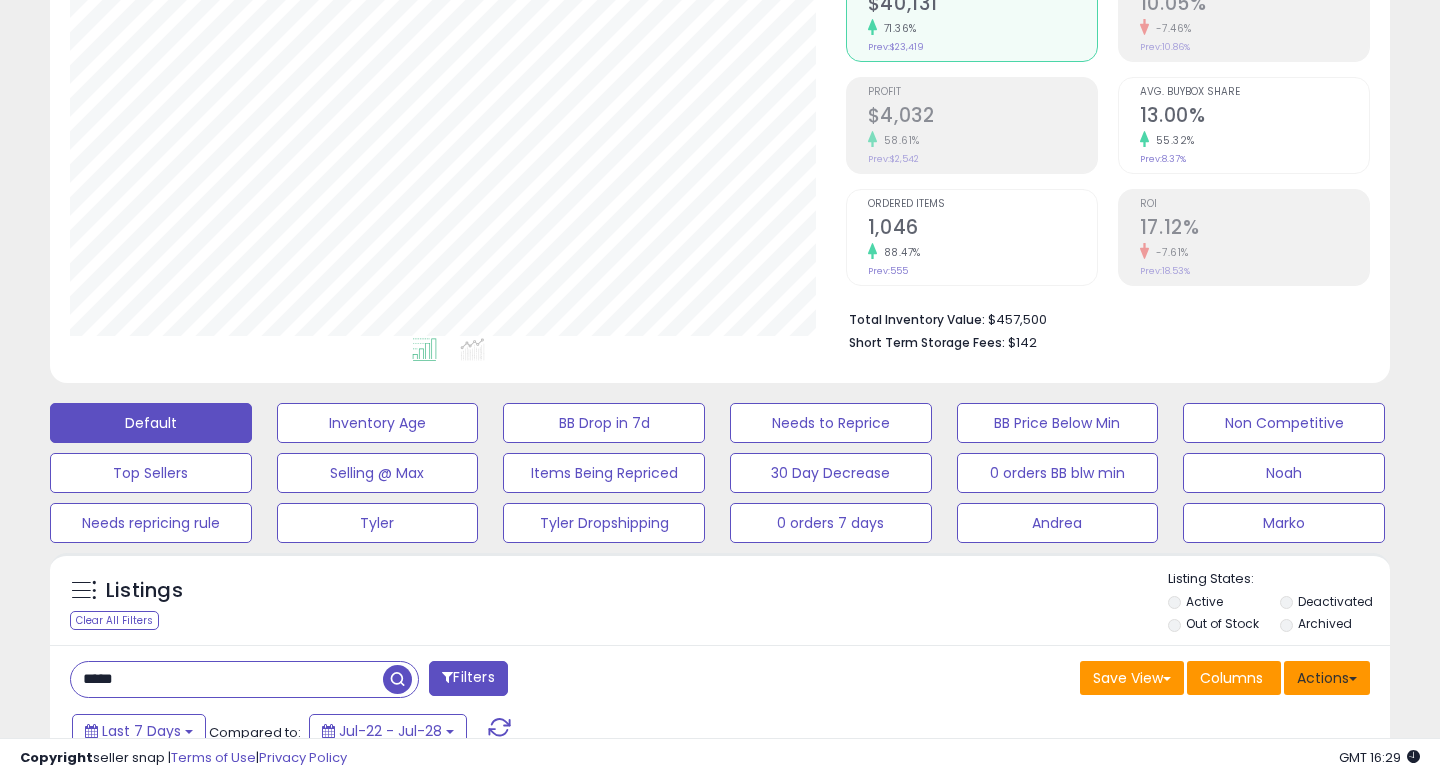 click on "Actions" at bounding box center (1327, 678) 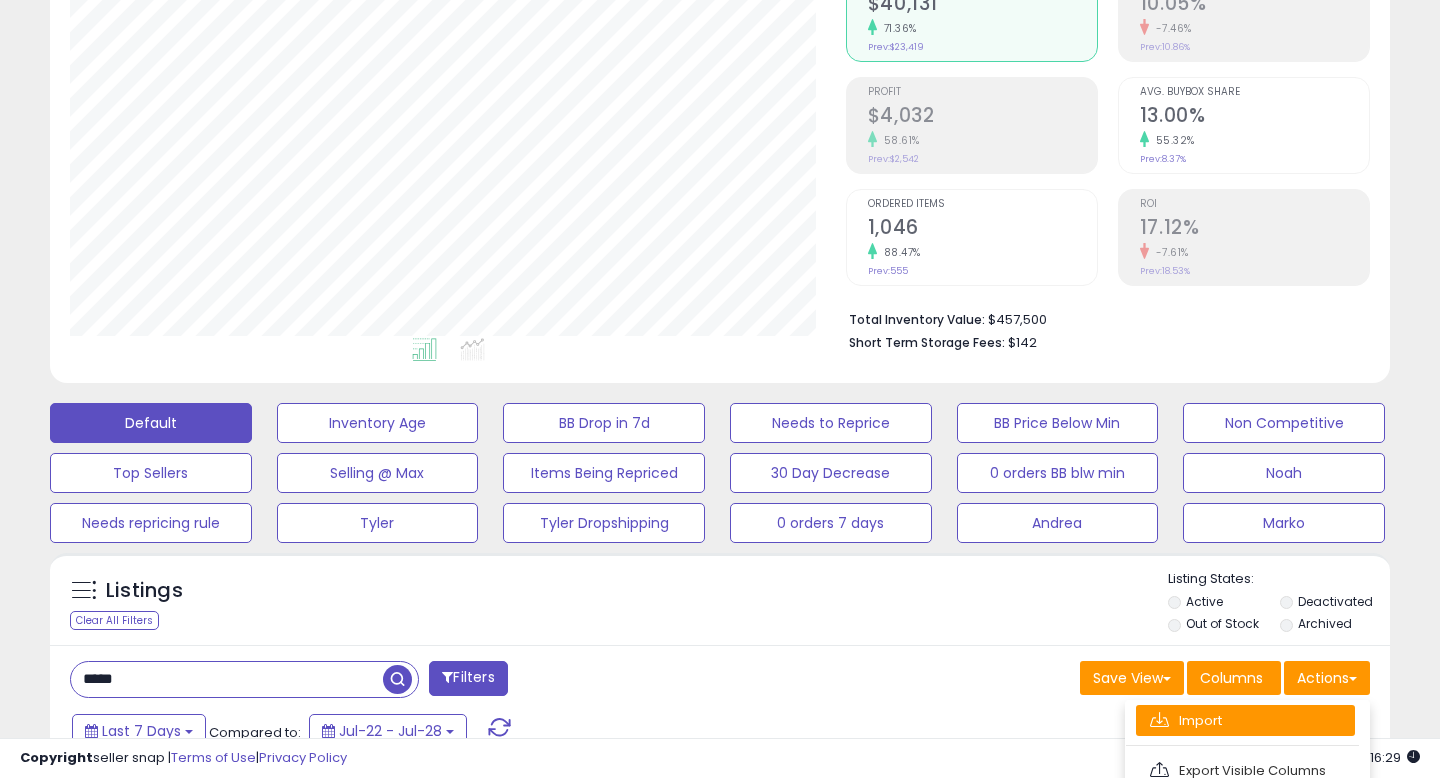click on "Import" at bounding box center [1245, 720] 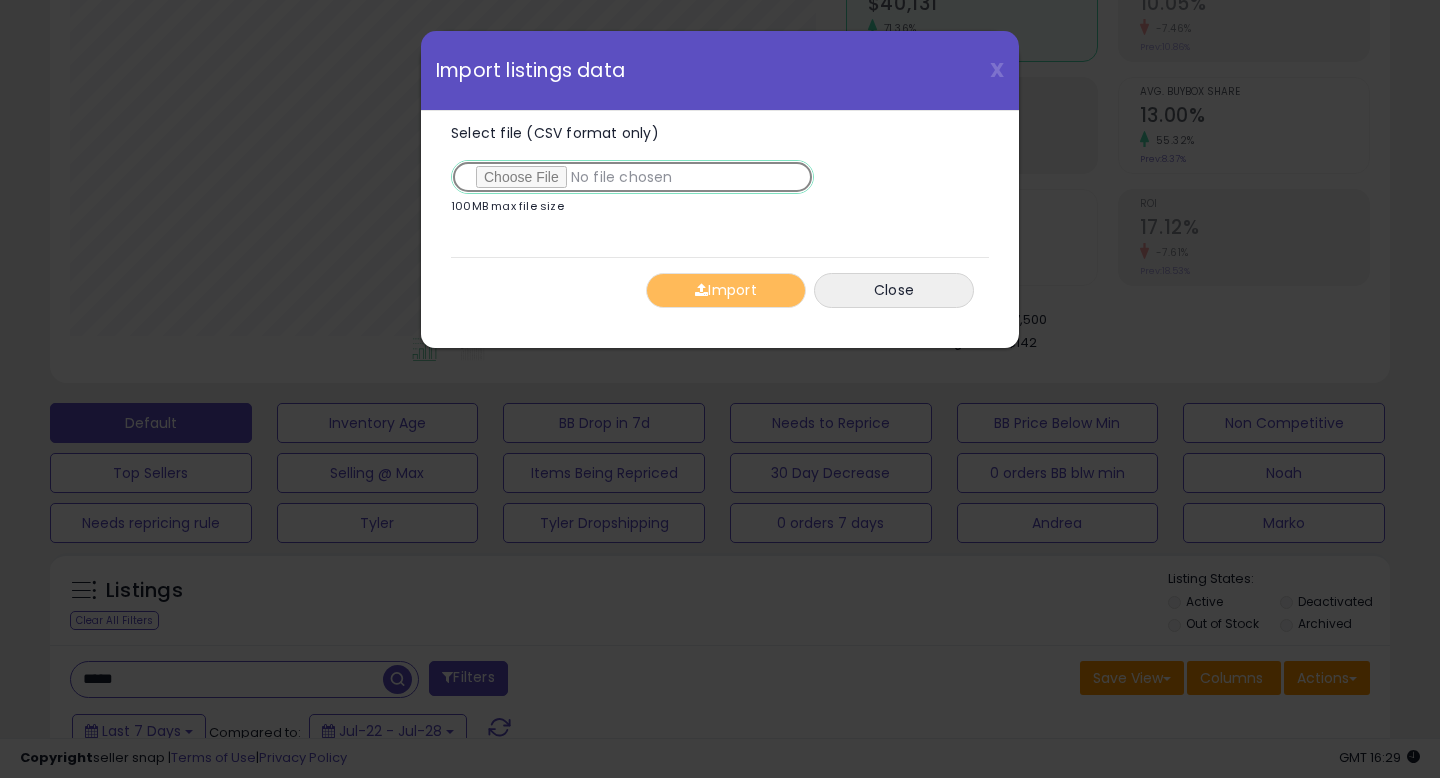 click on "Select file (CSV format only)" at bounding box center [632, 177] 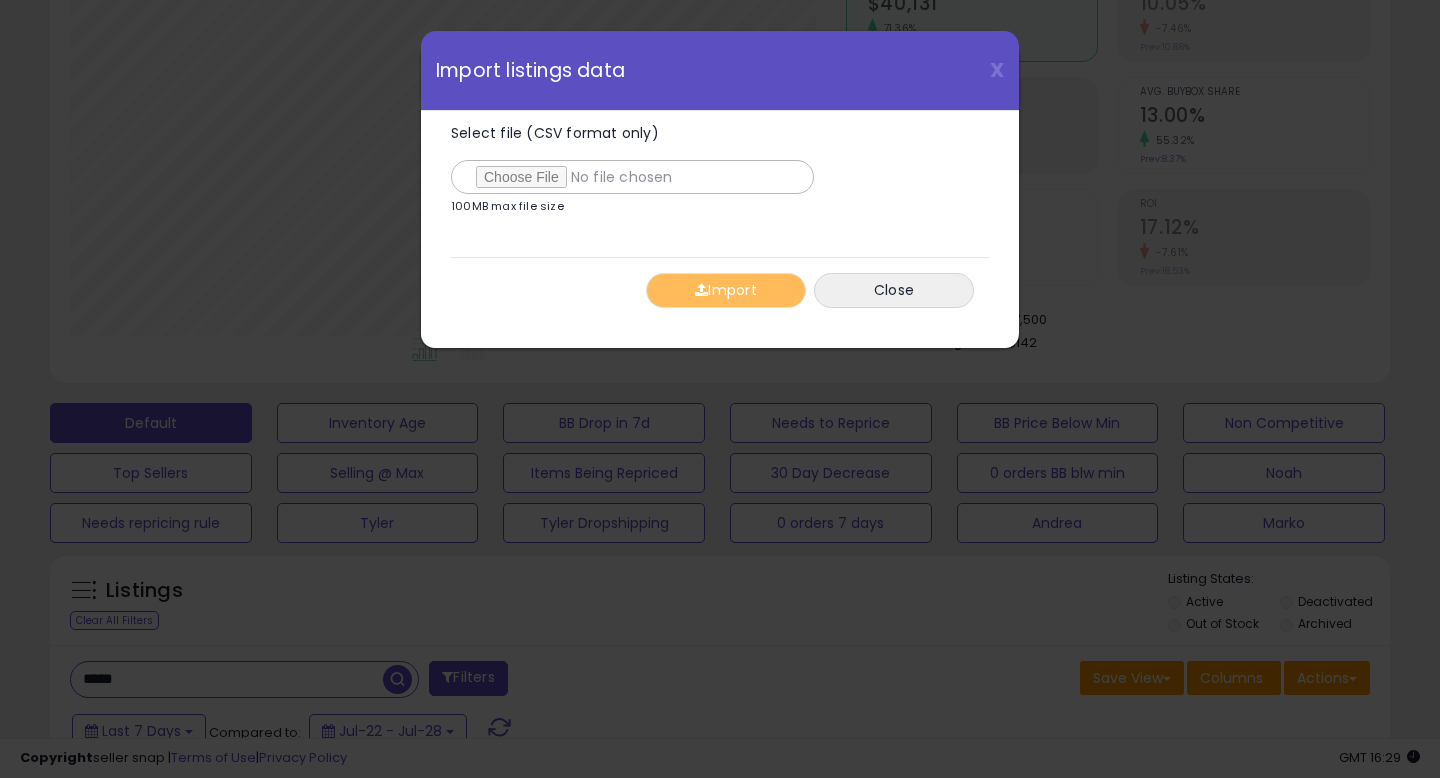 type on "**********" 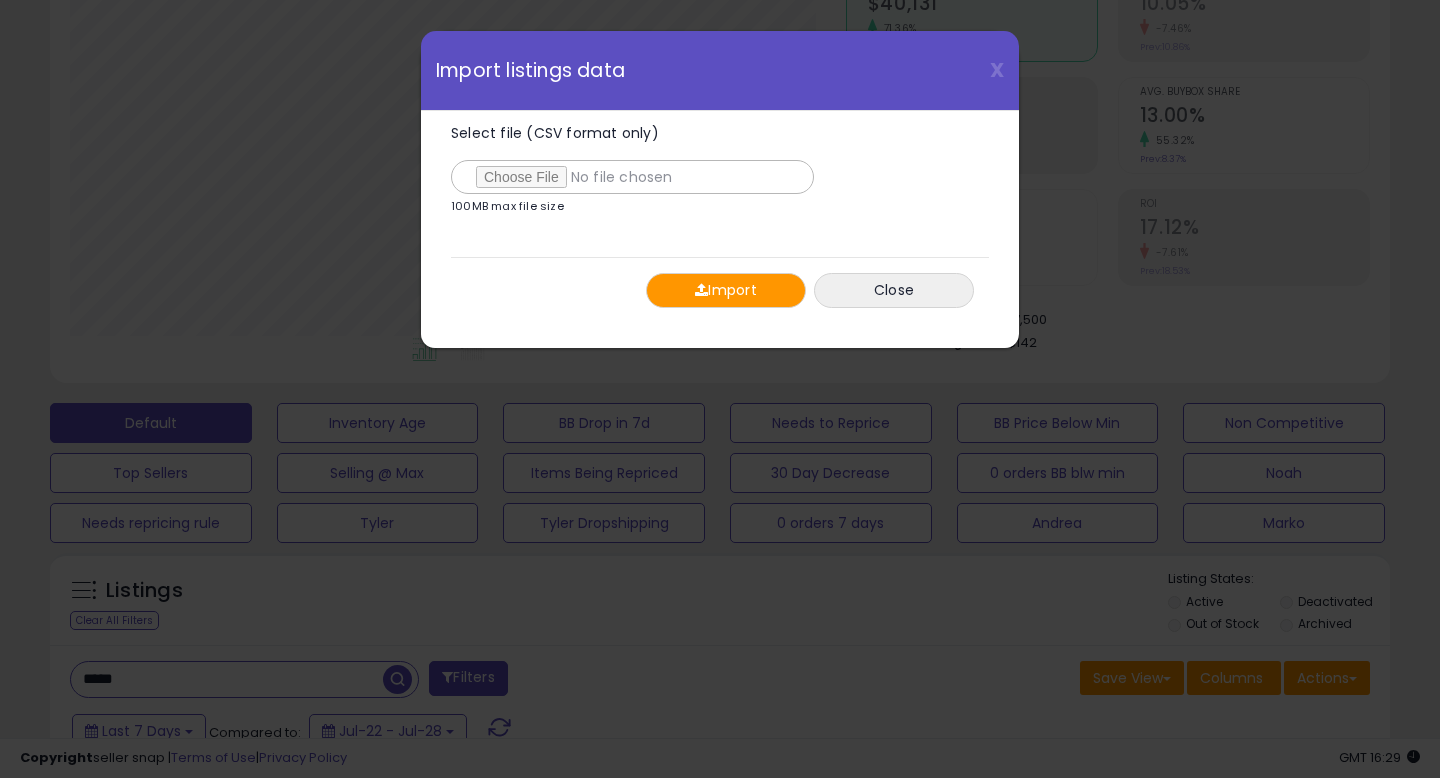 click on "Import" at bounding box center [726, 290] 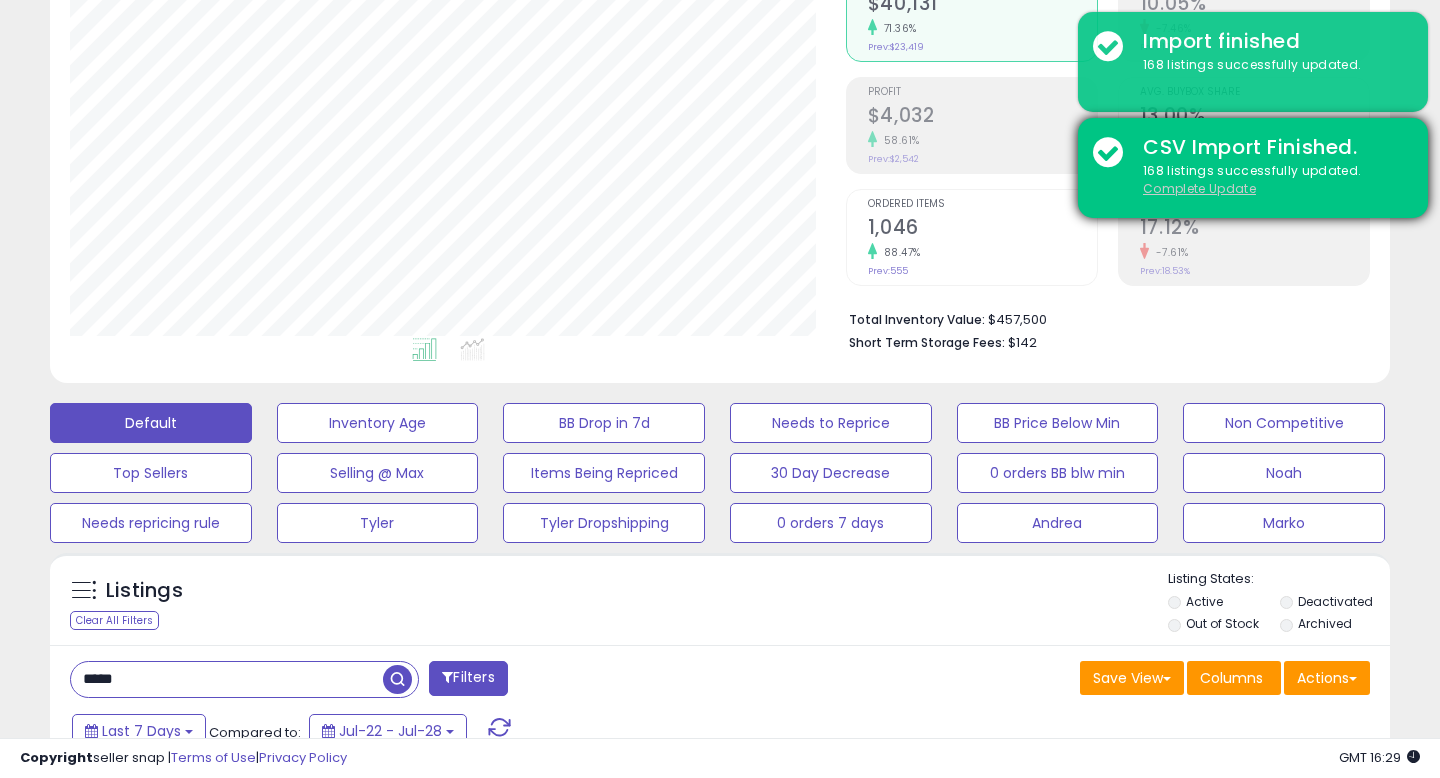 click on "Complete Update" at bounding box center [1199, 188] 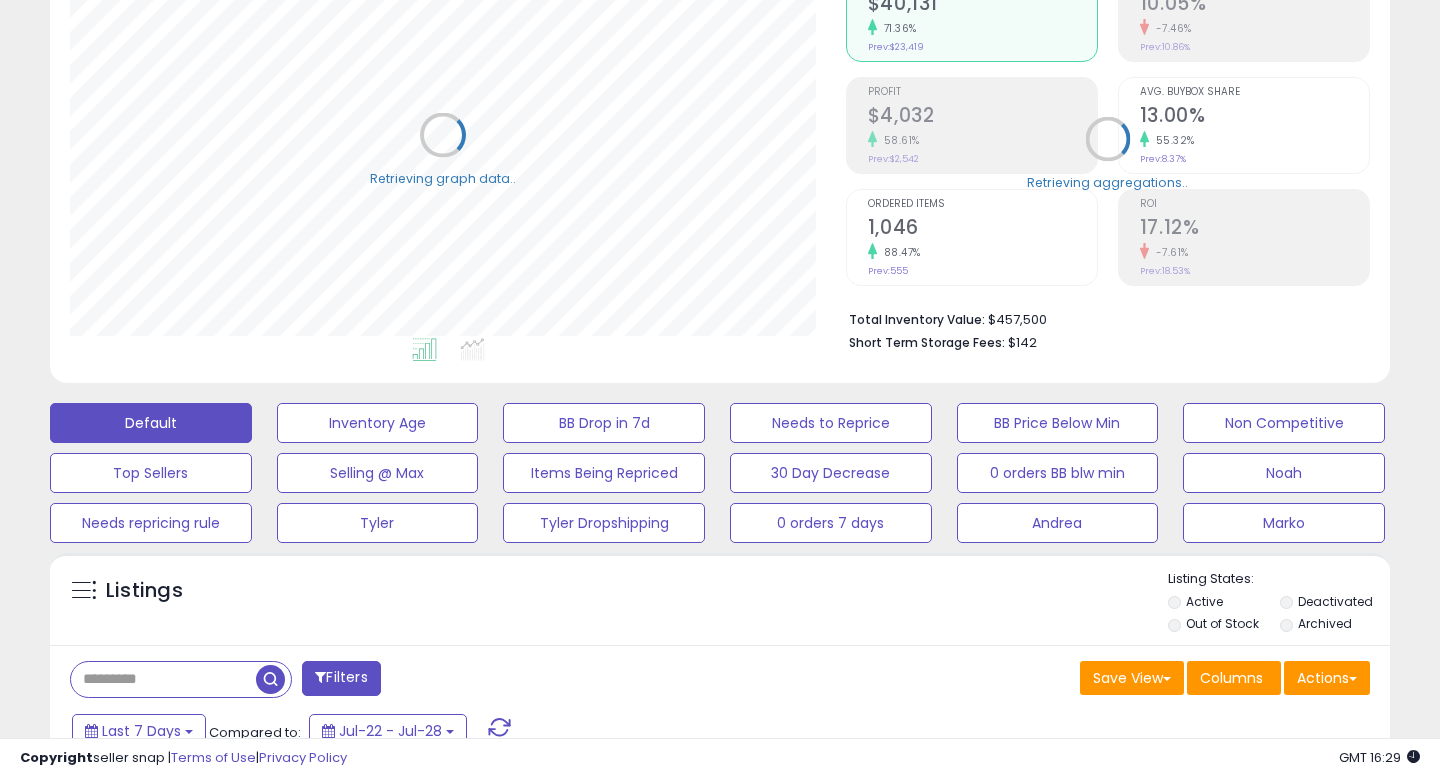 scroll, scrollTop: 261, scrollLeft: 0, axis: vertical 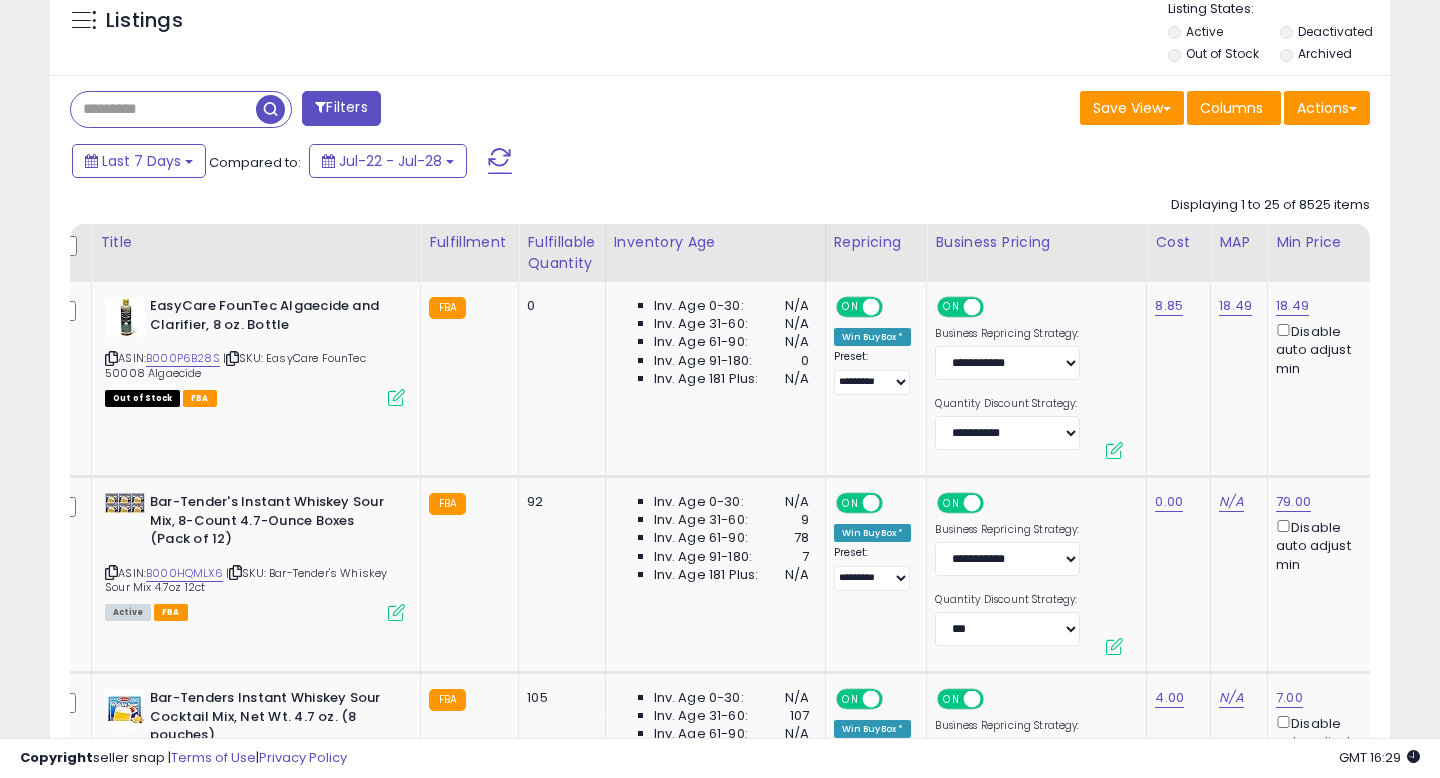 click at bounding box center [163, 109] 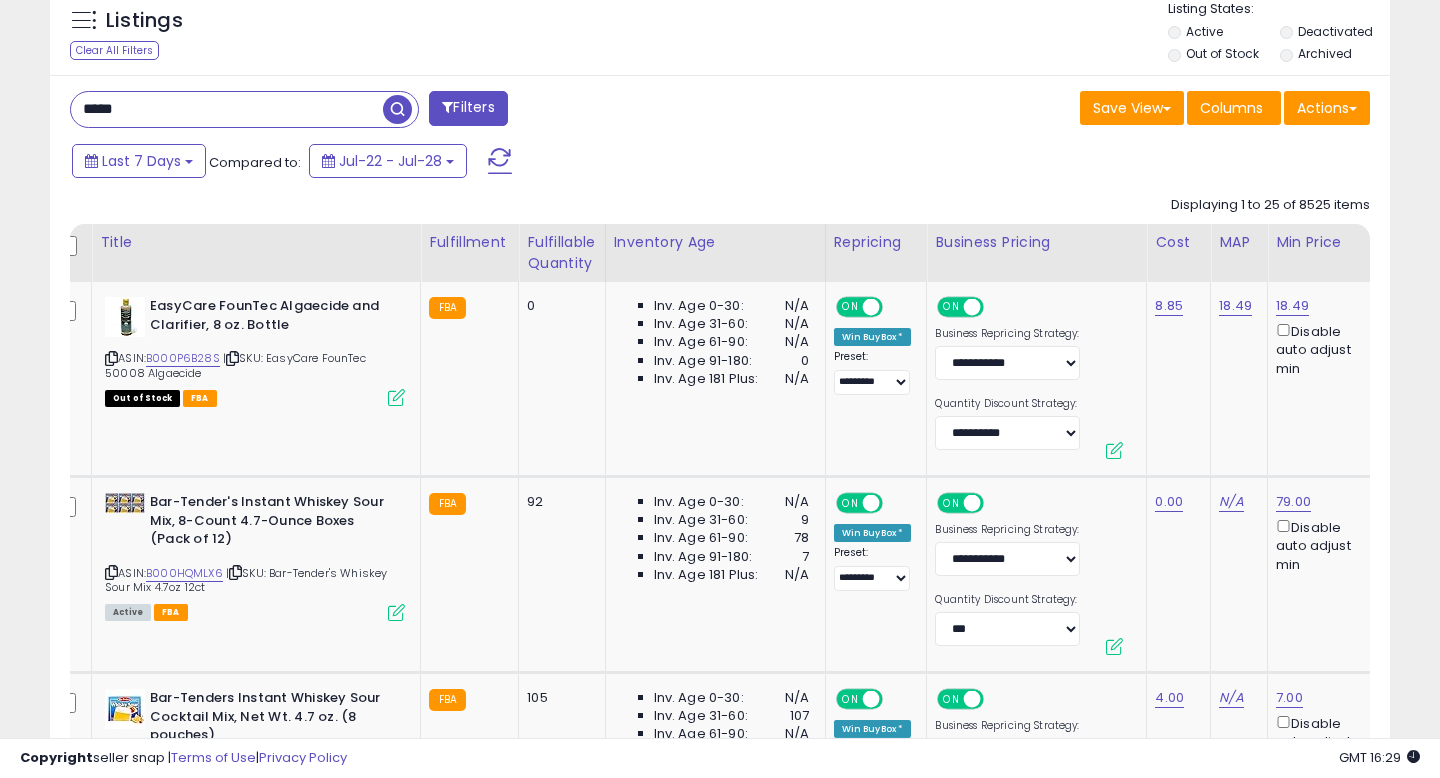 type on "*****" 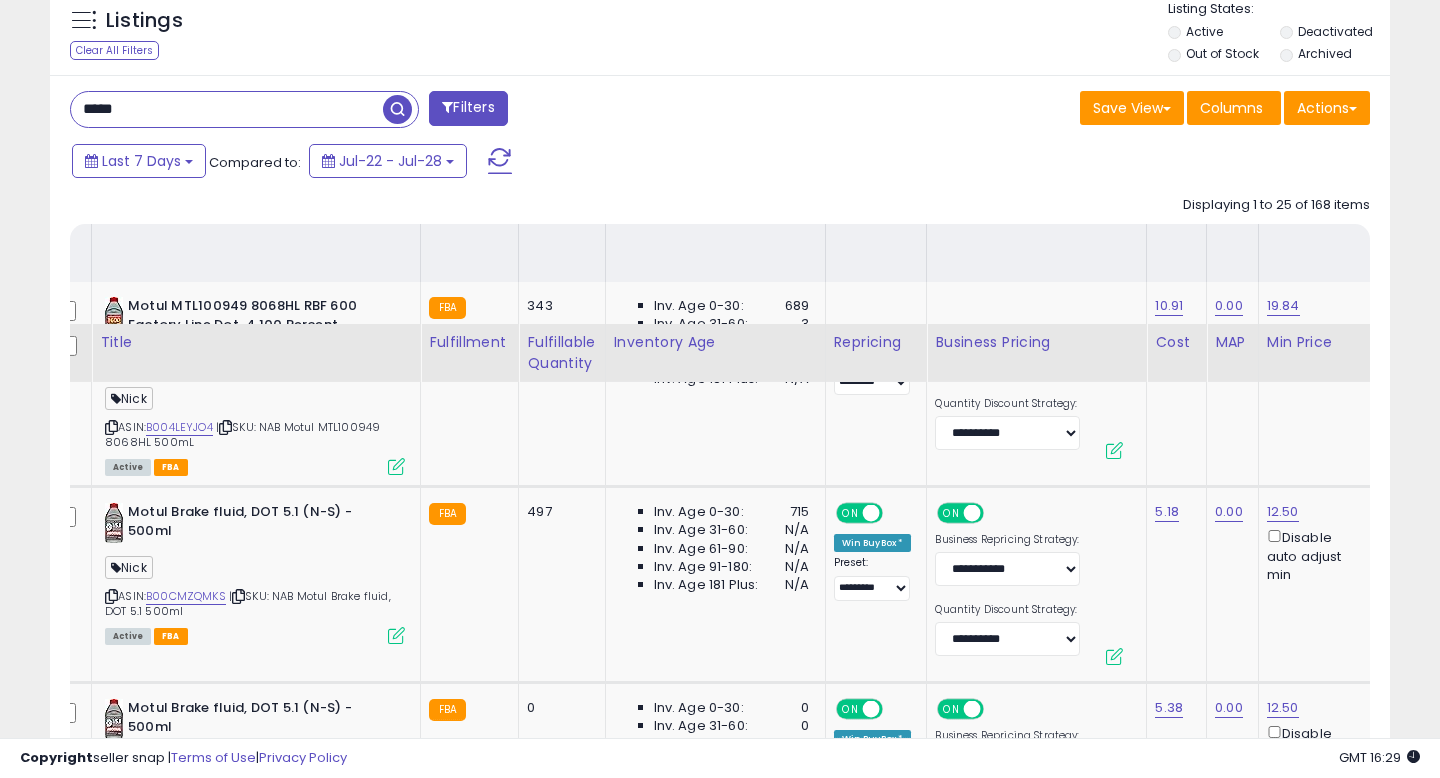 scroll, scrollTop: 1196, scrollLeft: 0, axis: vertical 